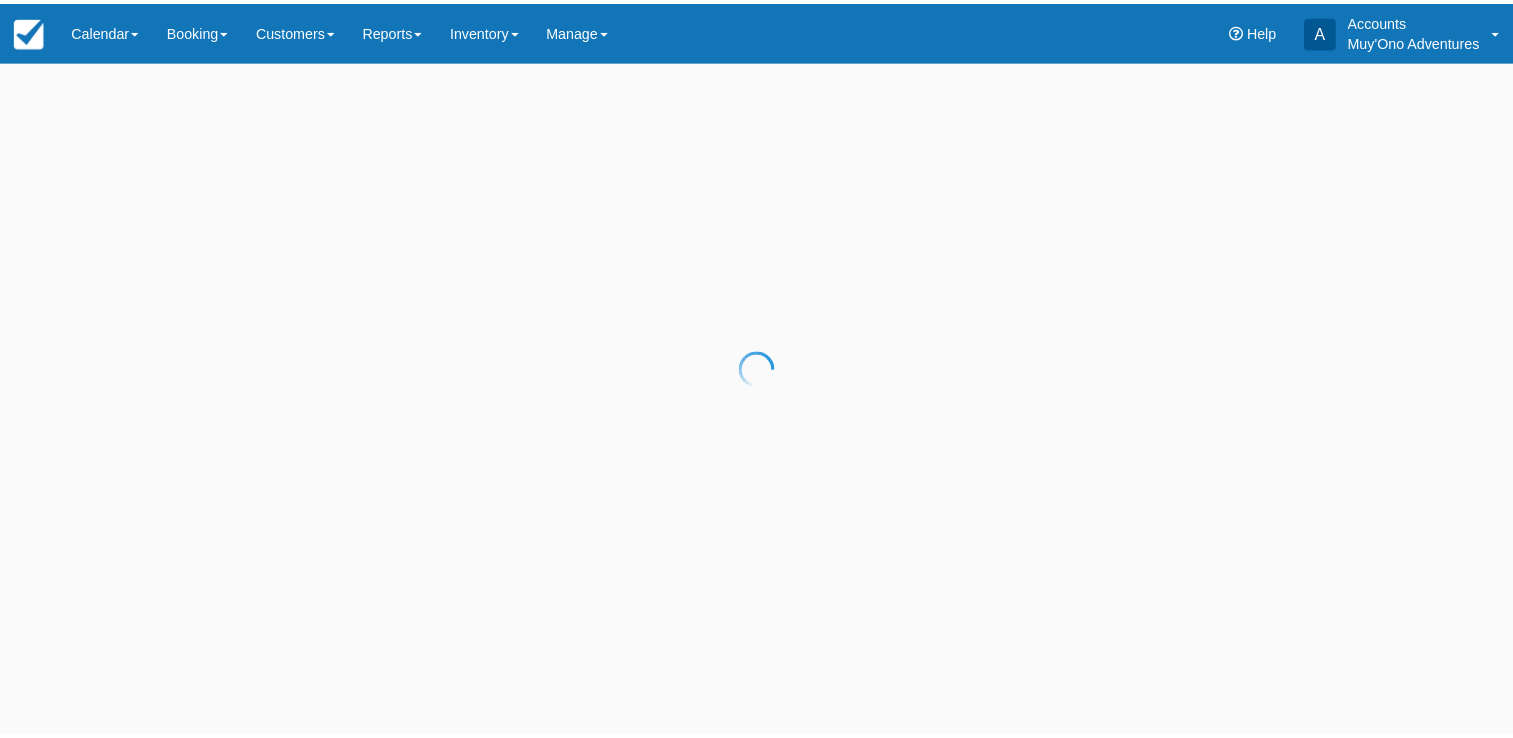scroll, scrollTop: 0, scrollLeft: 0, axis: both 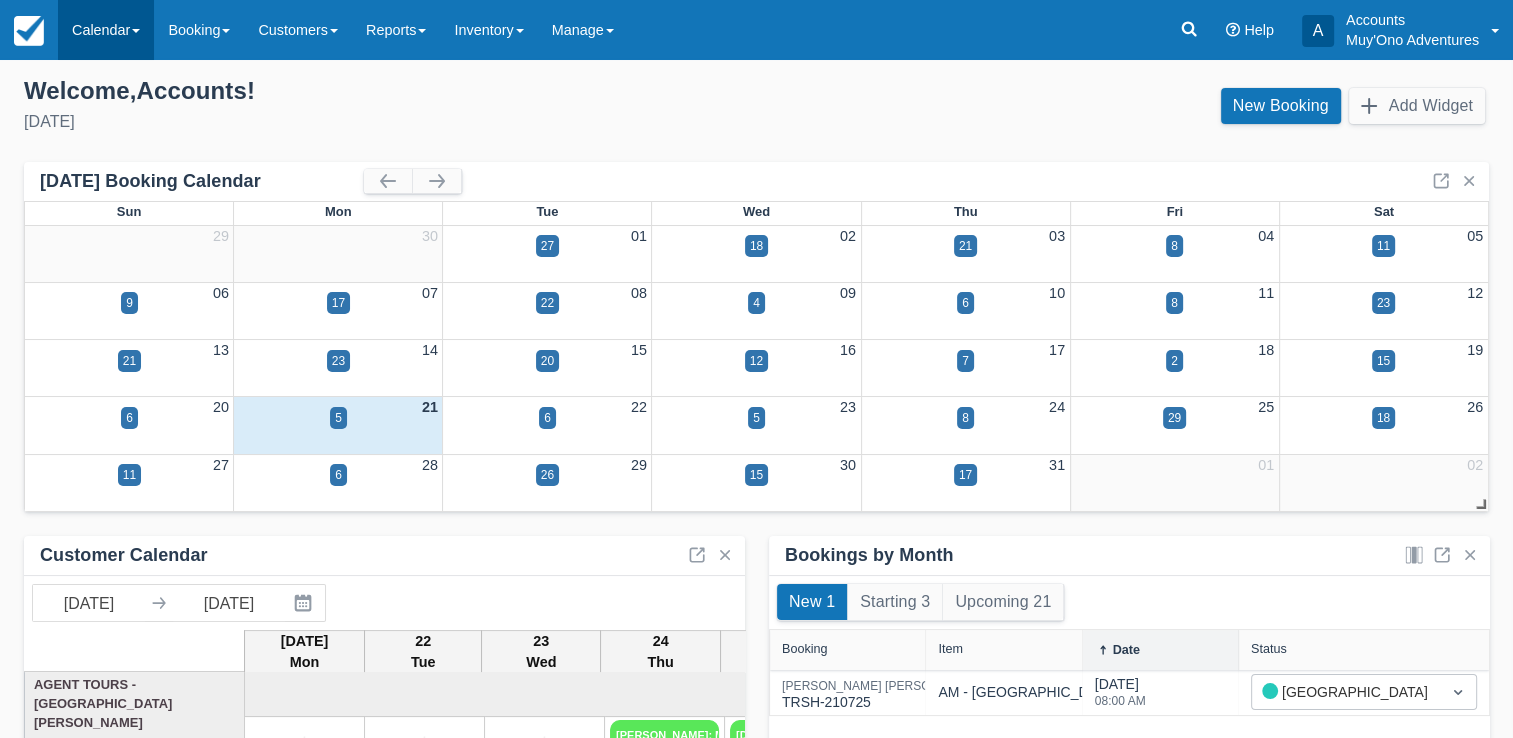 click on "Calendar" at bounding box center [106, 30] 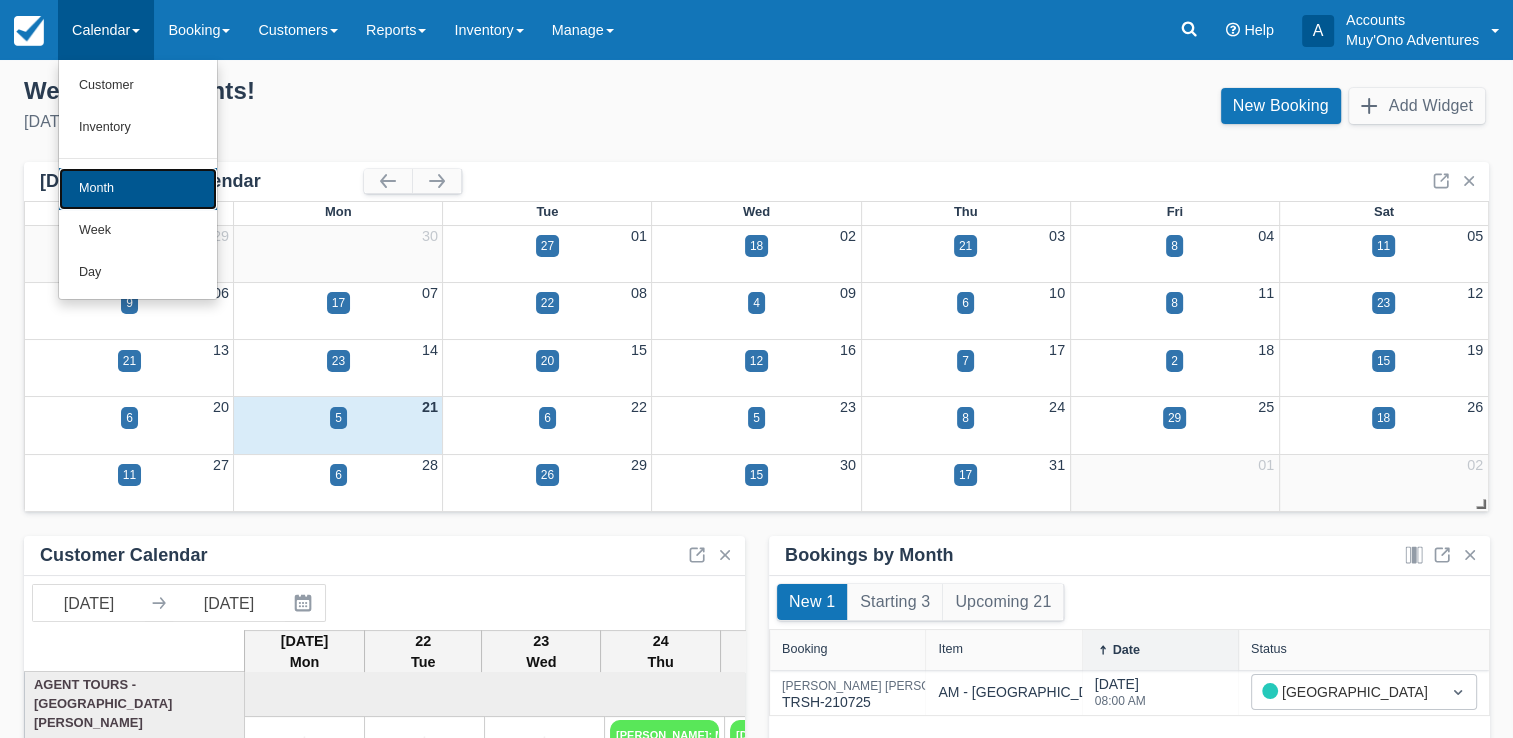 click on "Month" at bounding box center (138, 189) 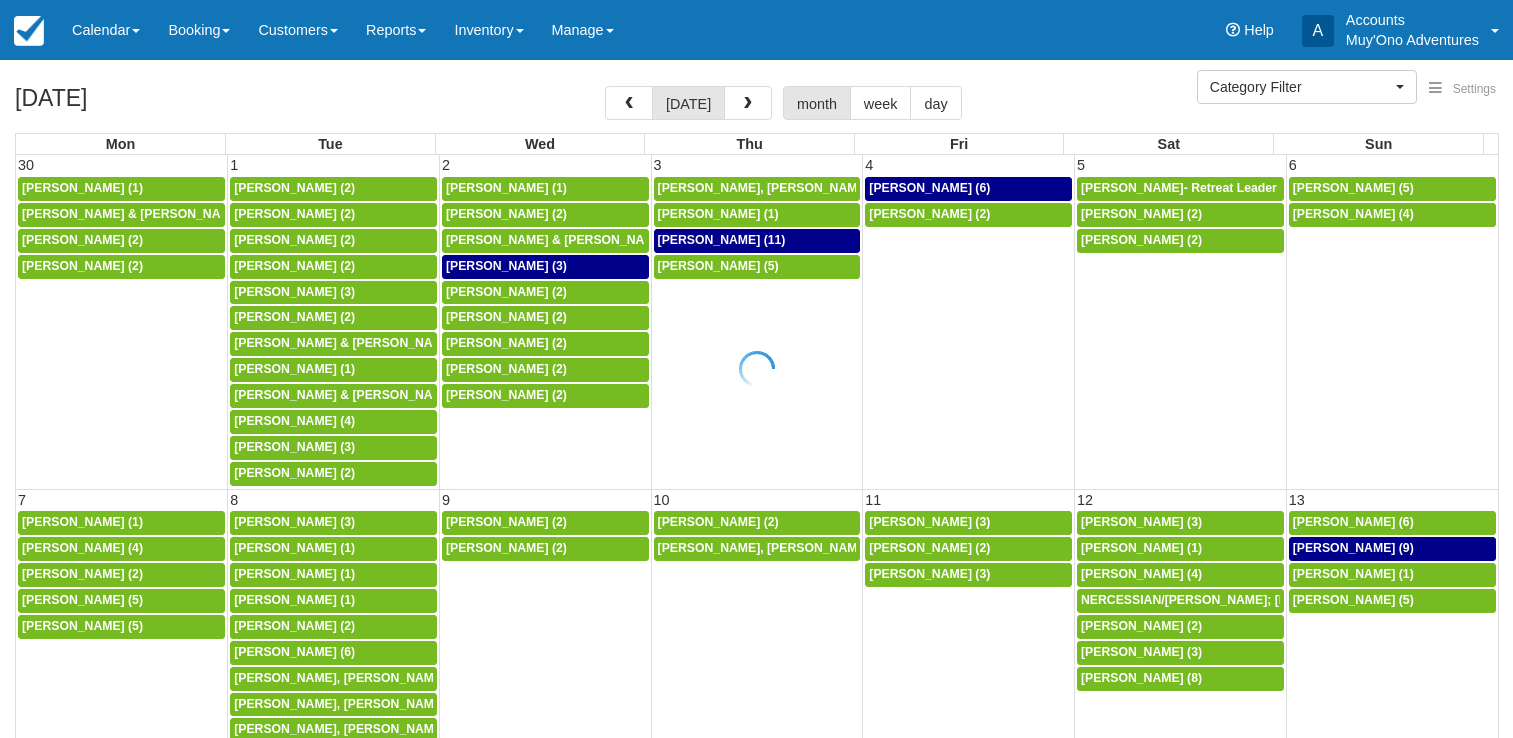 select 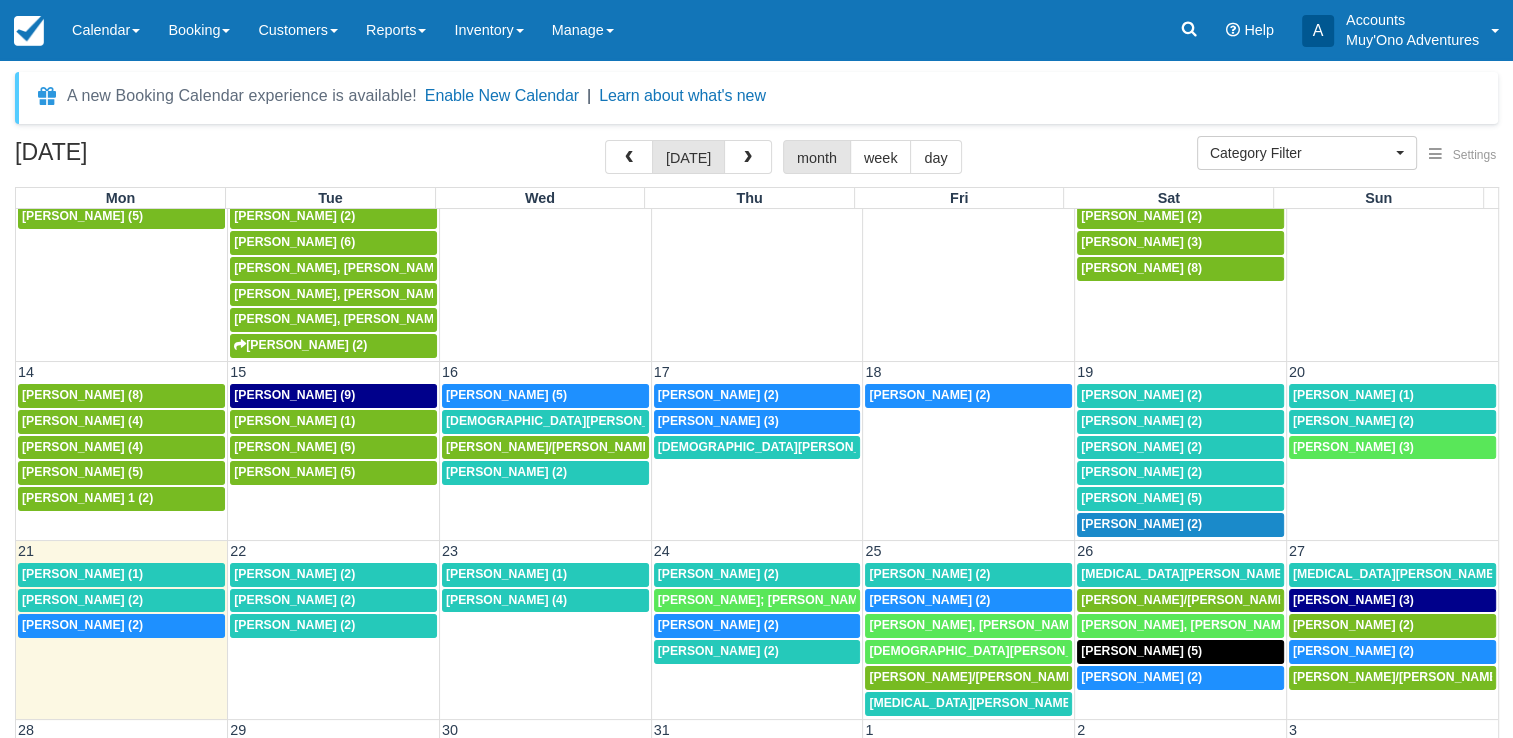scroll, scrollTop: 466, scrollLeft: 0, axis: vertical 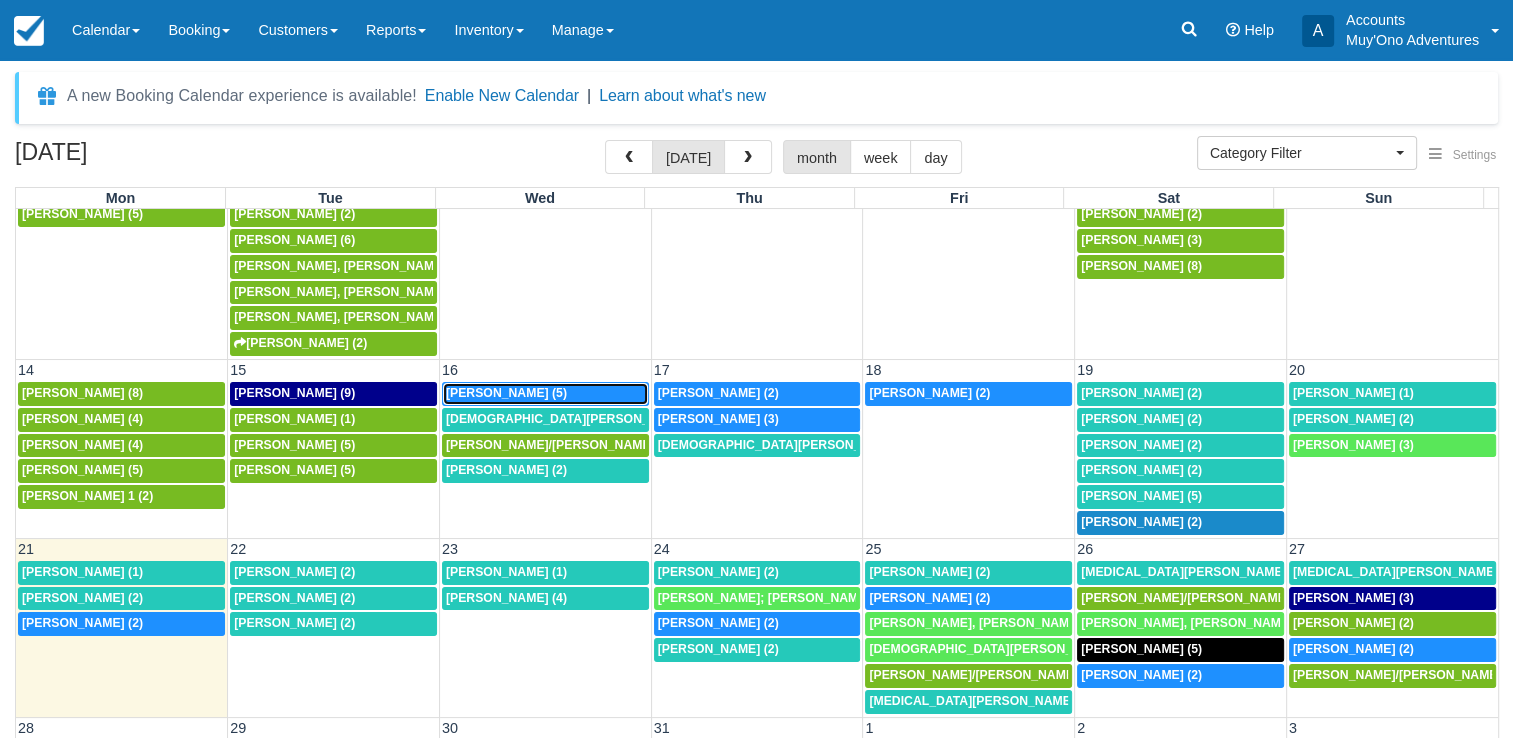 click on "[PERSON_NAME] (5)" at bounding box center (506, 393) 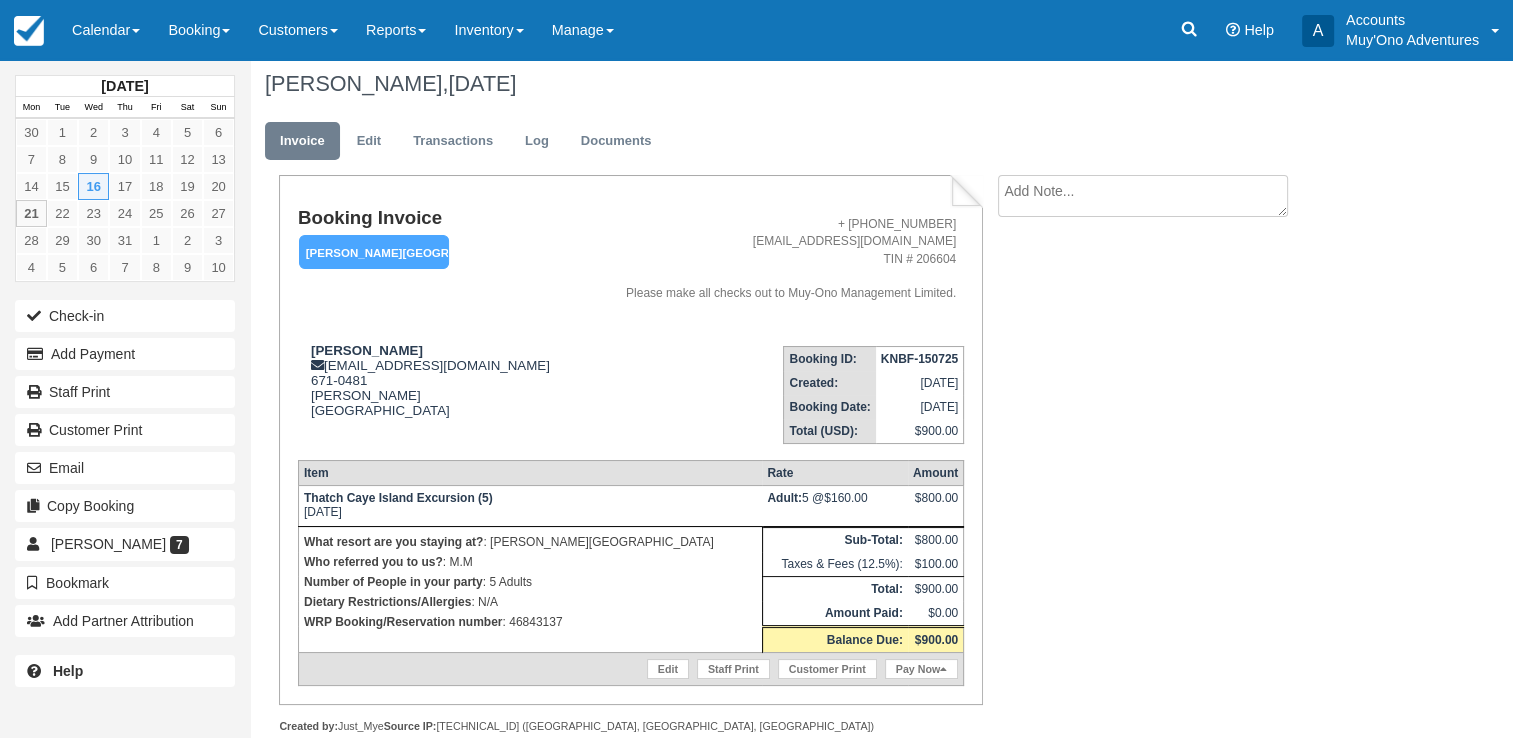 scroll, scrollTop: 0, scrollLeft: 0, axis: both 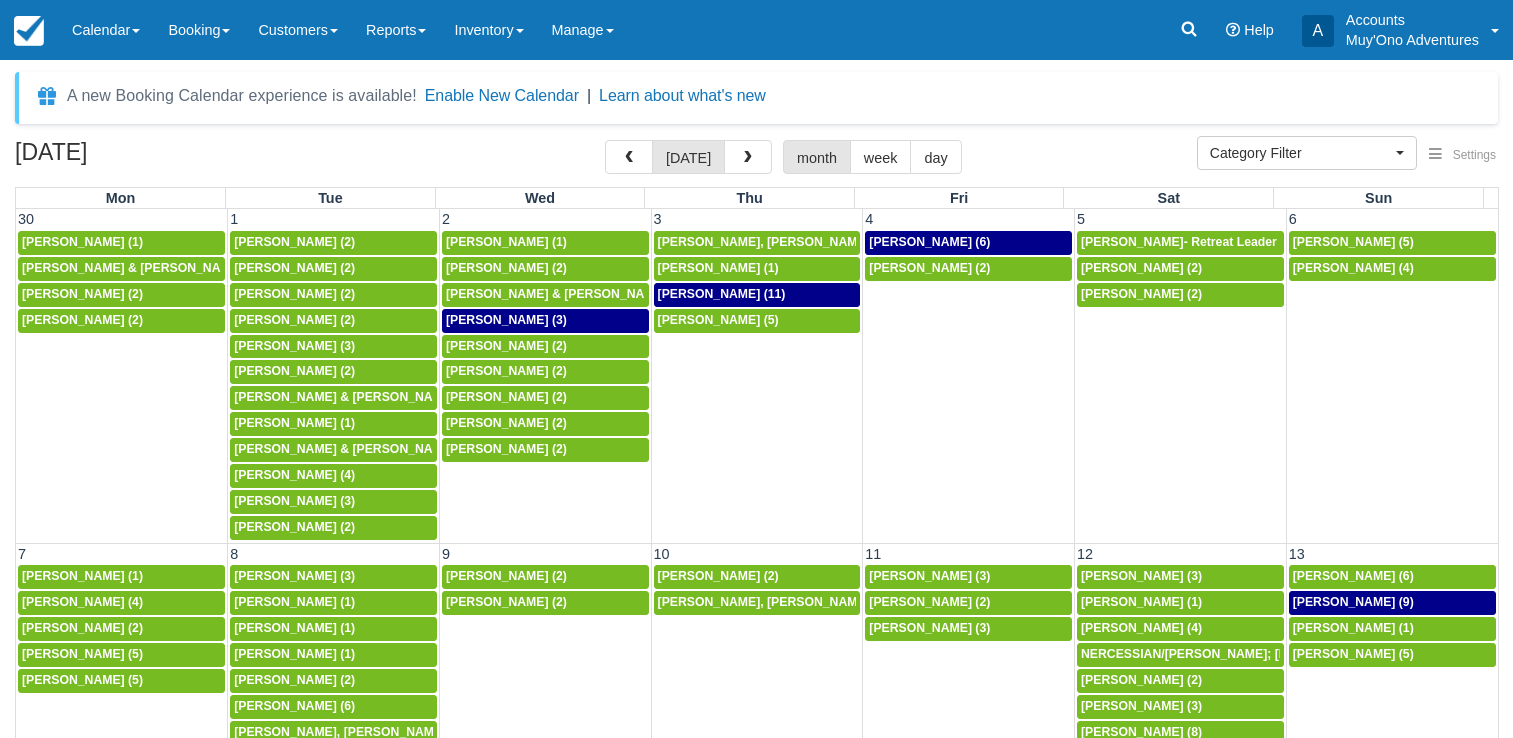 select 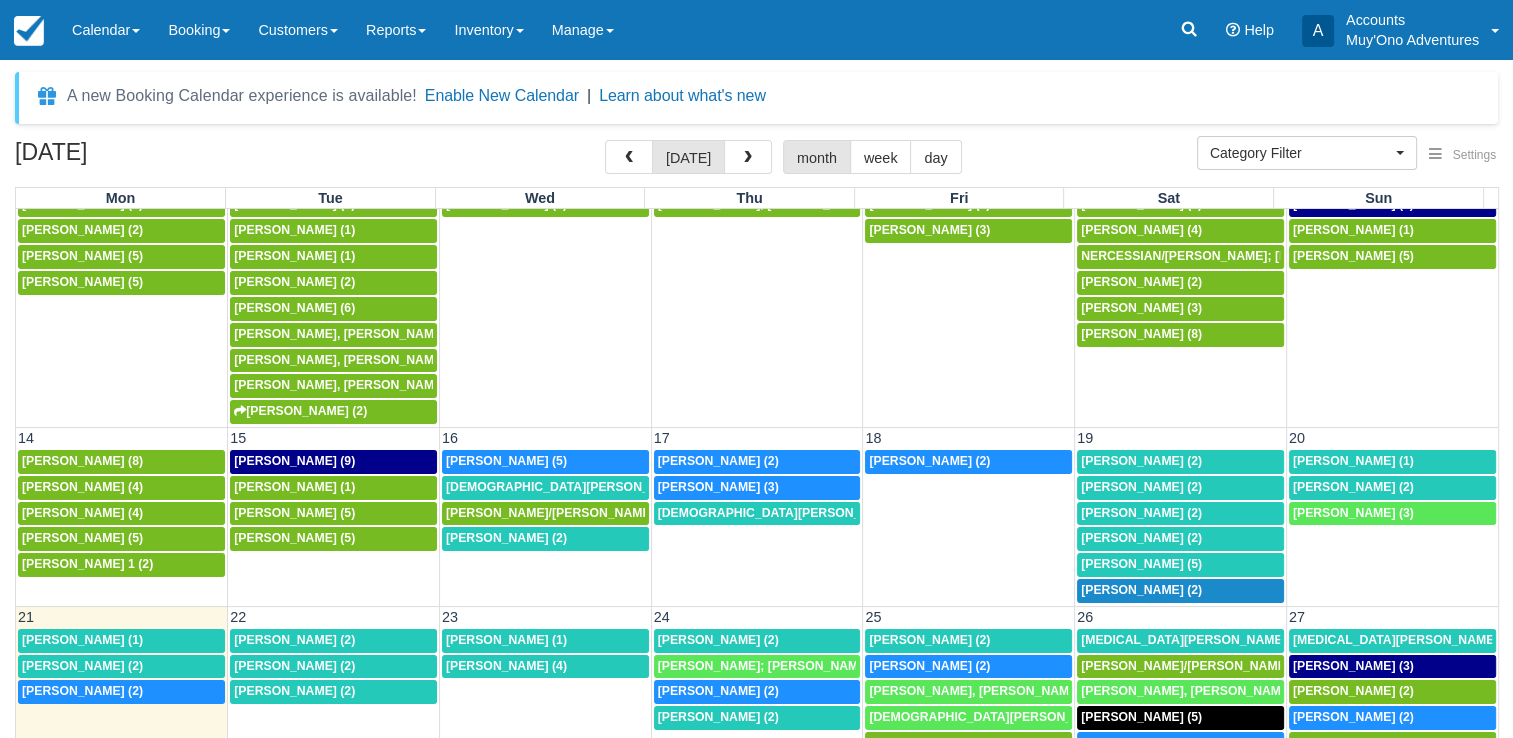 scroll, scrollTop: 442, scrollLeft: 0, axis: vertical 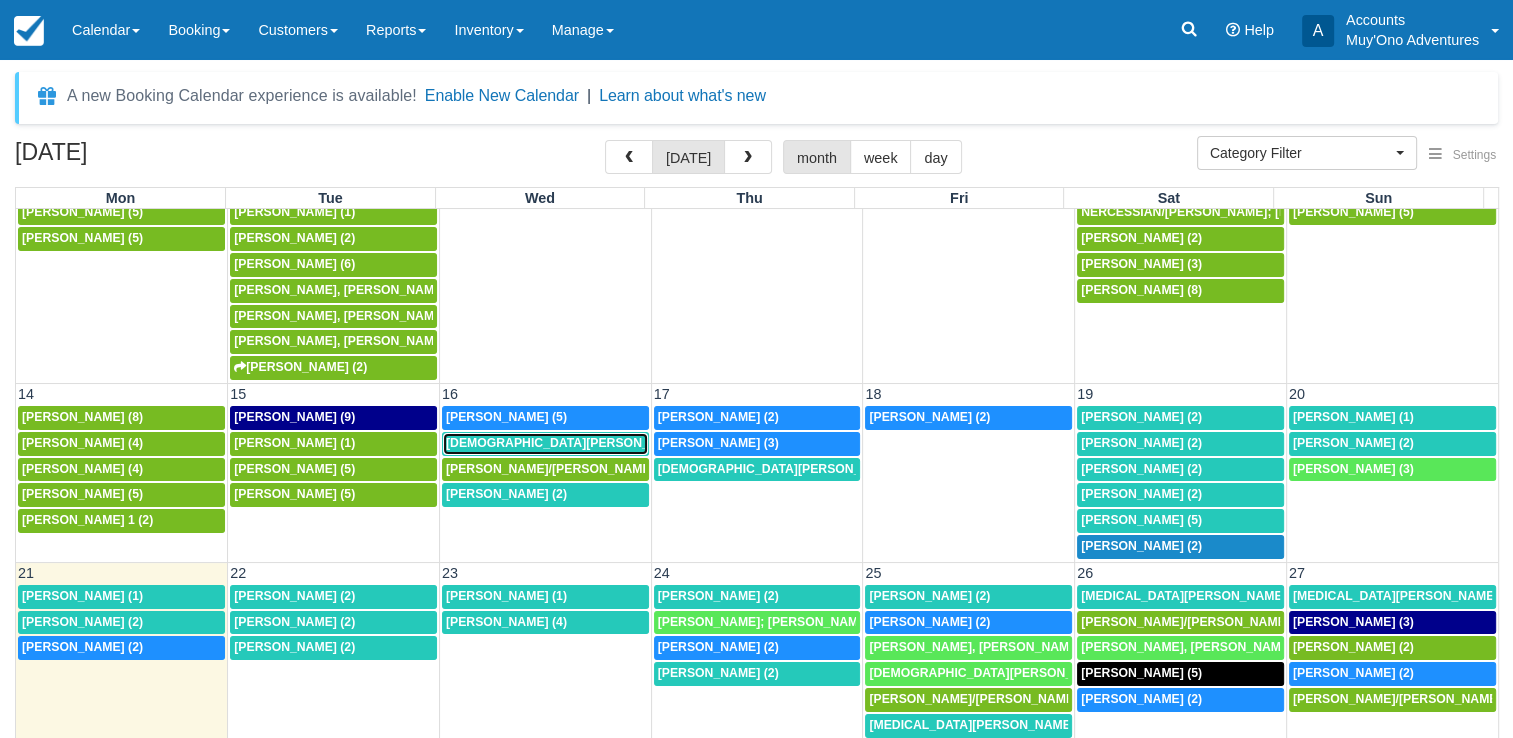 click on "[DEMOGRAPHIC_DATA][PERSON_NAME] (1)" at bounding box center [545, 444] 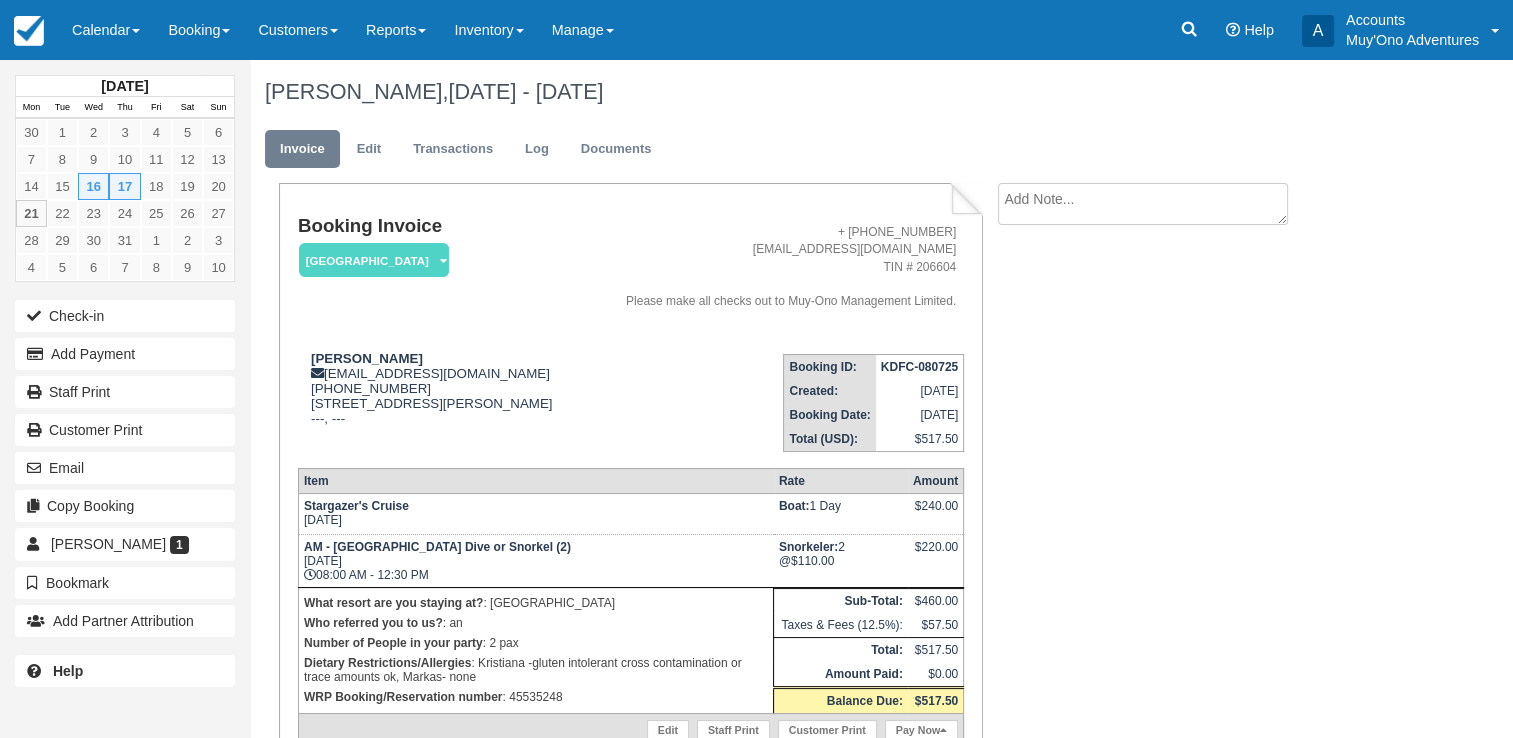 scroll, scrollTop: 100, scrollLeft: 0, axis: vertical 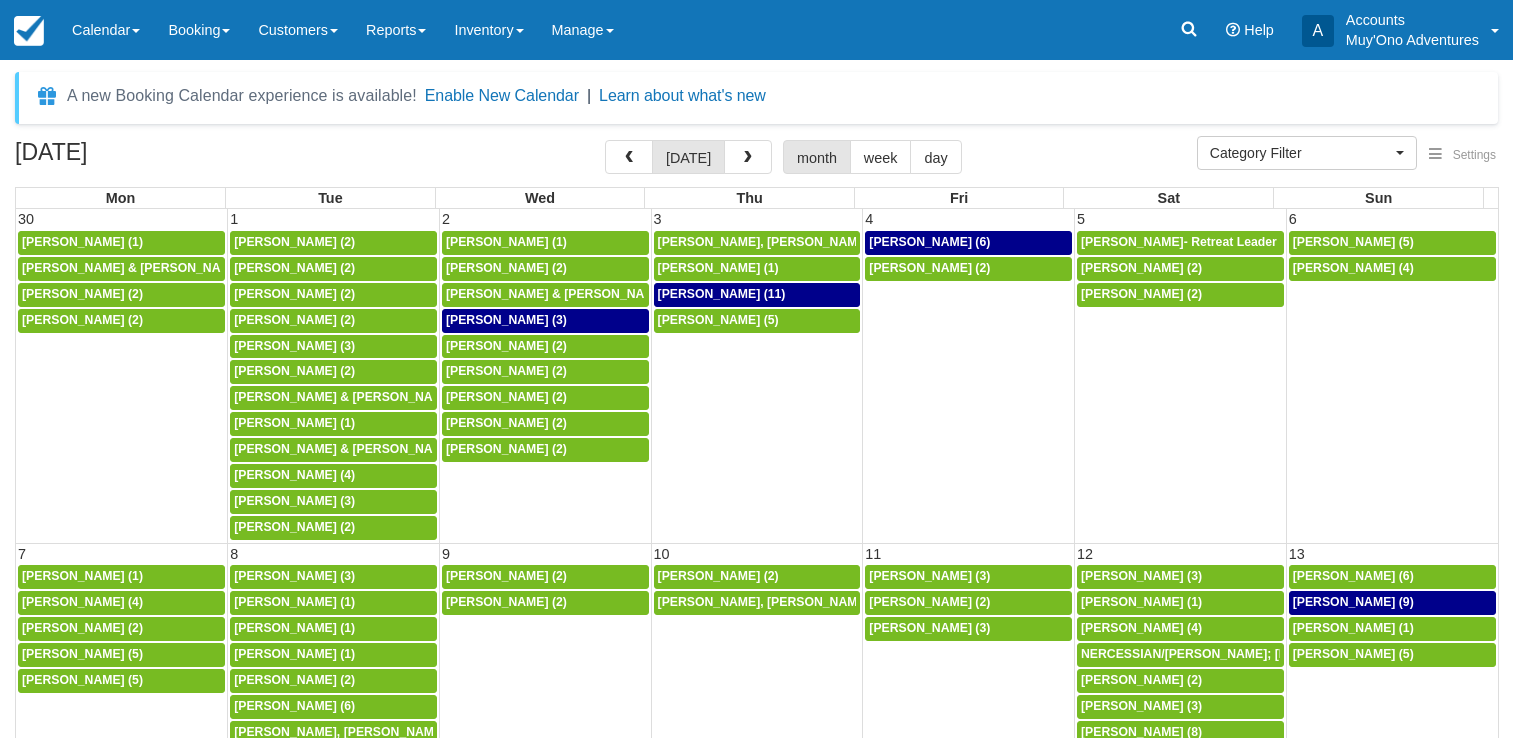 select 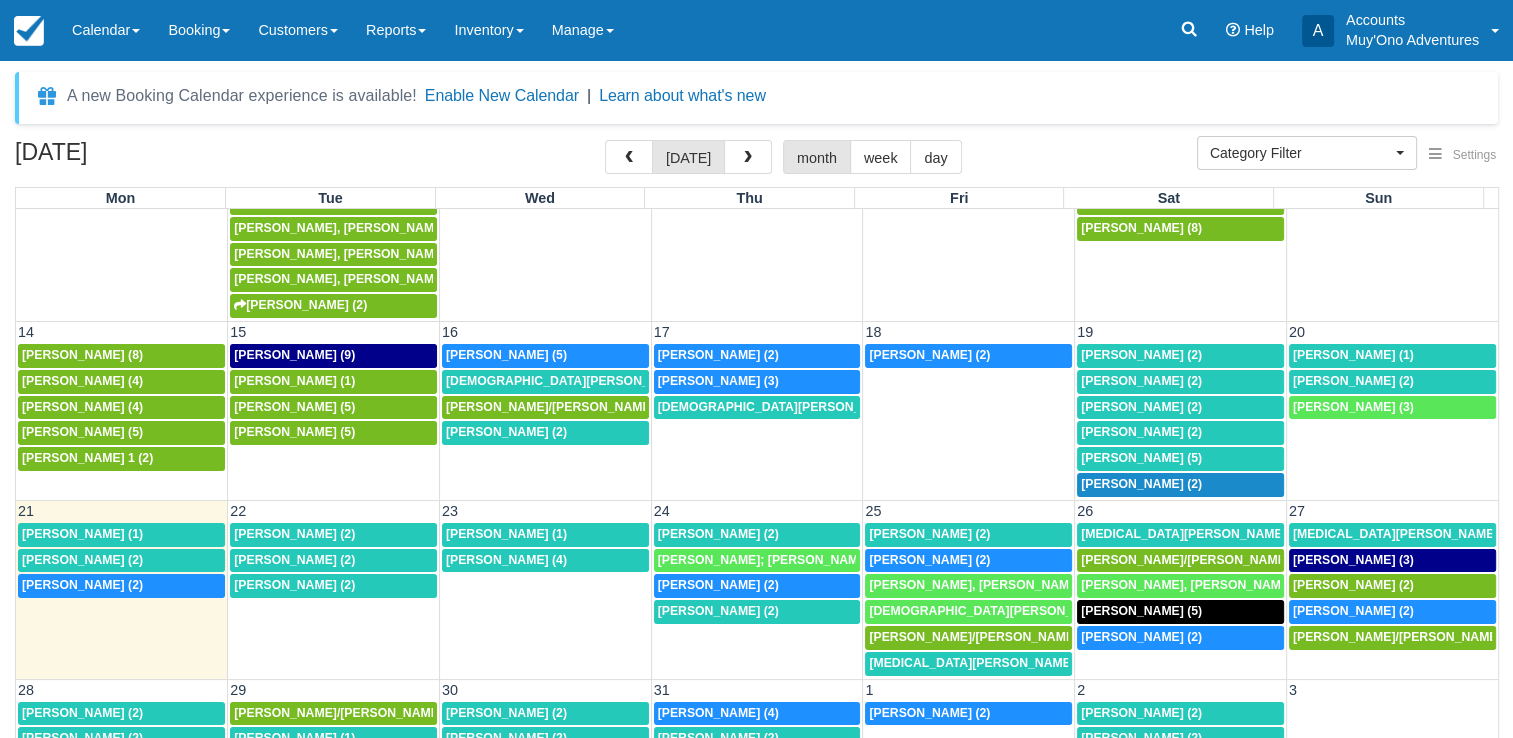 scroll, scrollTop: 512, scrollLeft: 0, axis: vertical 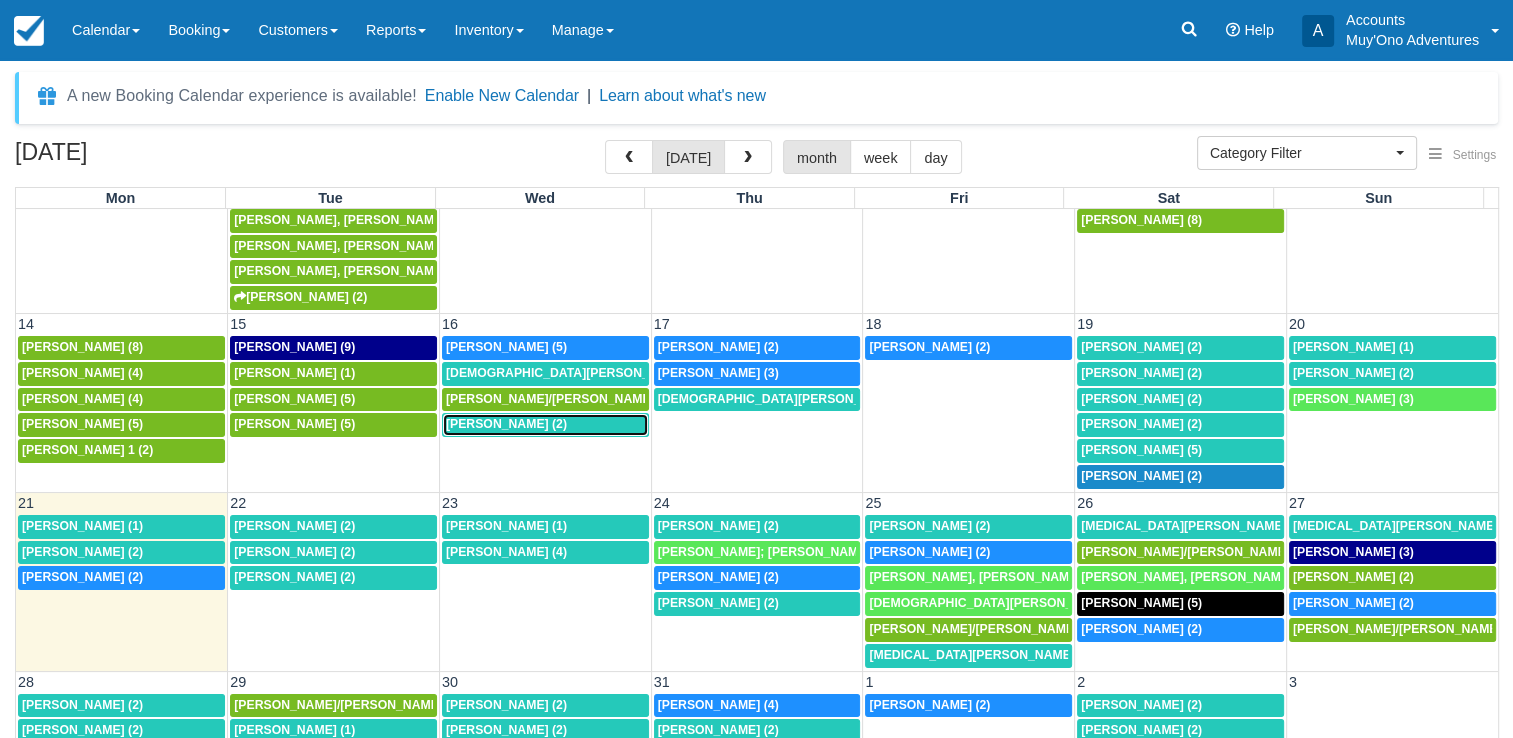 click on "Tyrin Tasher (2)" at bounding box center (506, 424) 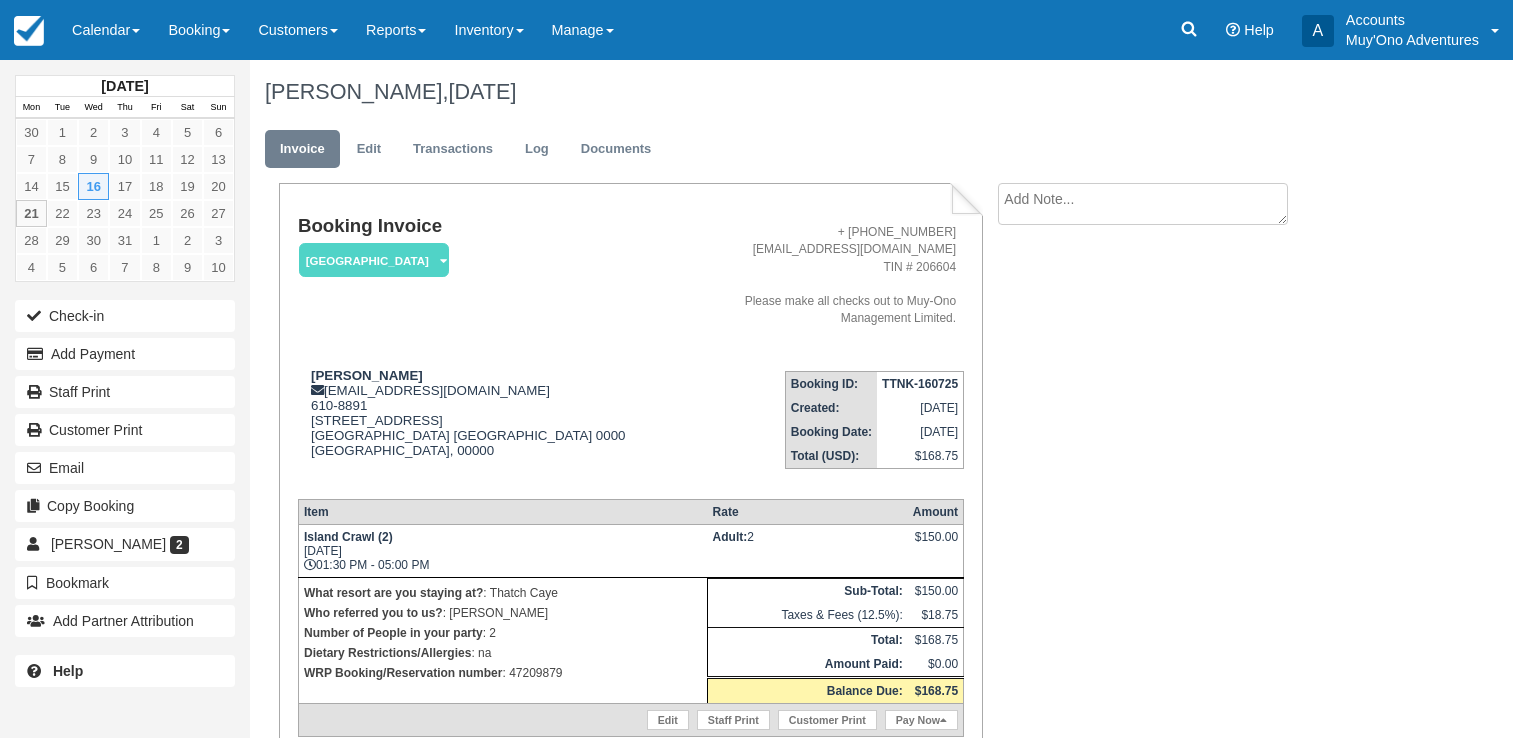 scroll, scrollTop: 0, scrollLeft: 0, axis: both 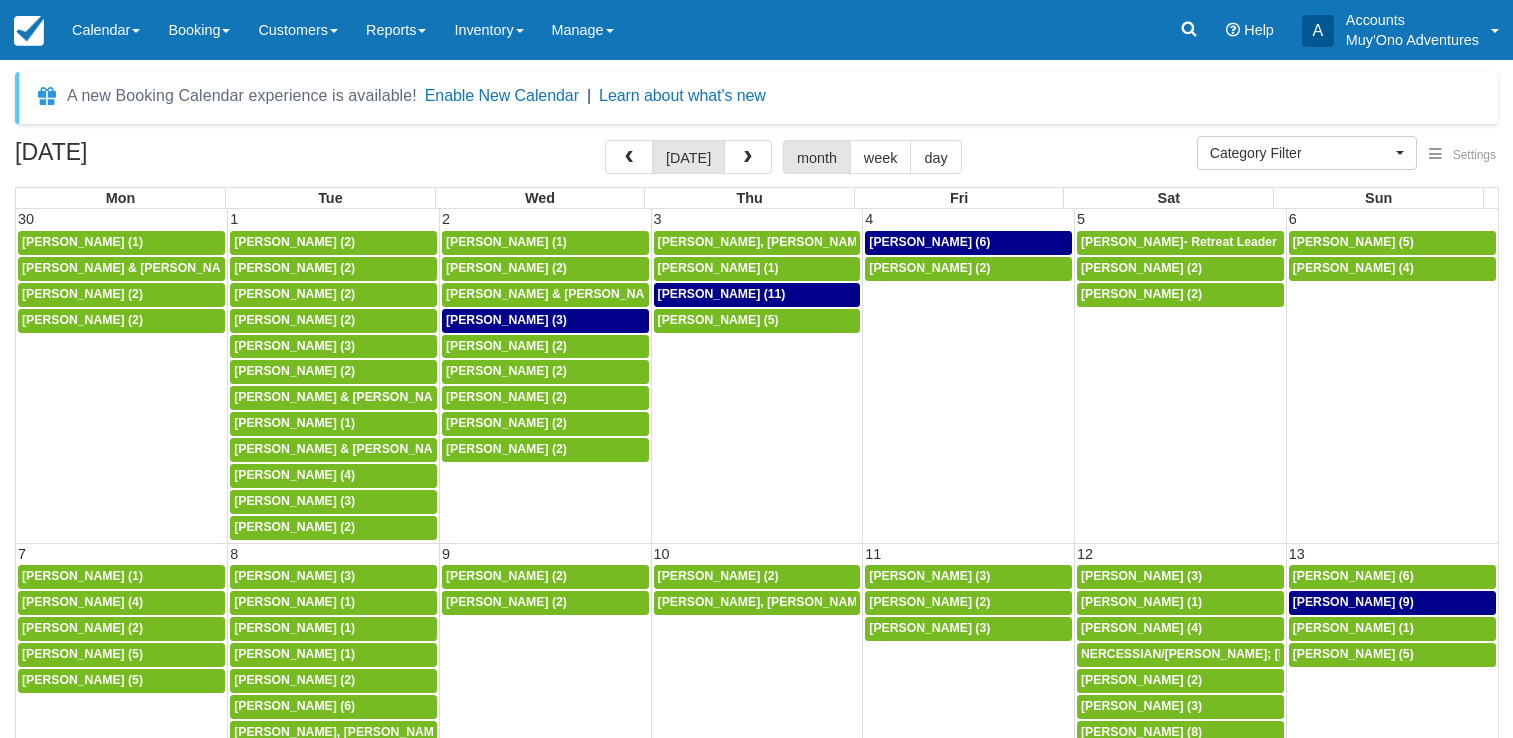 select 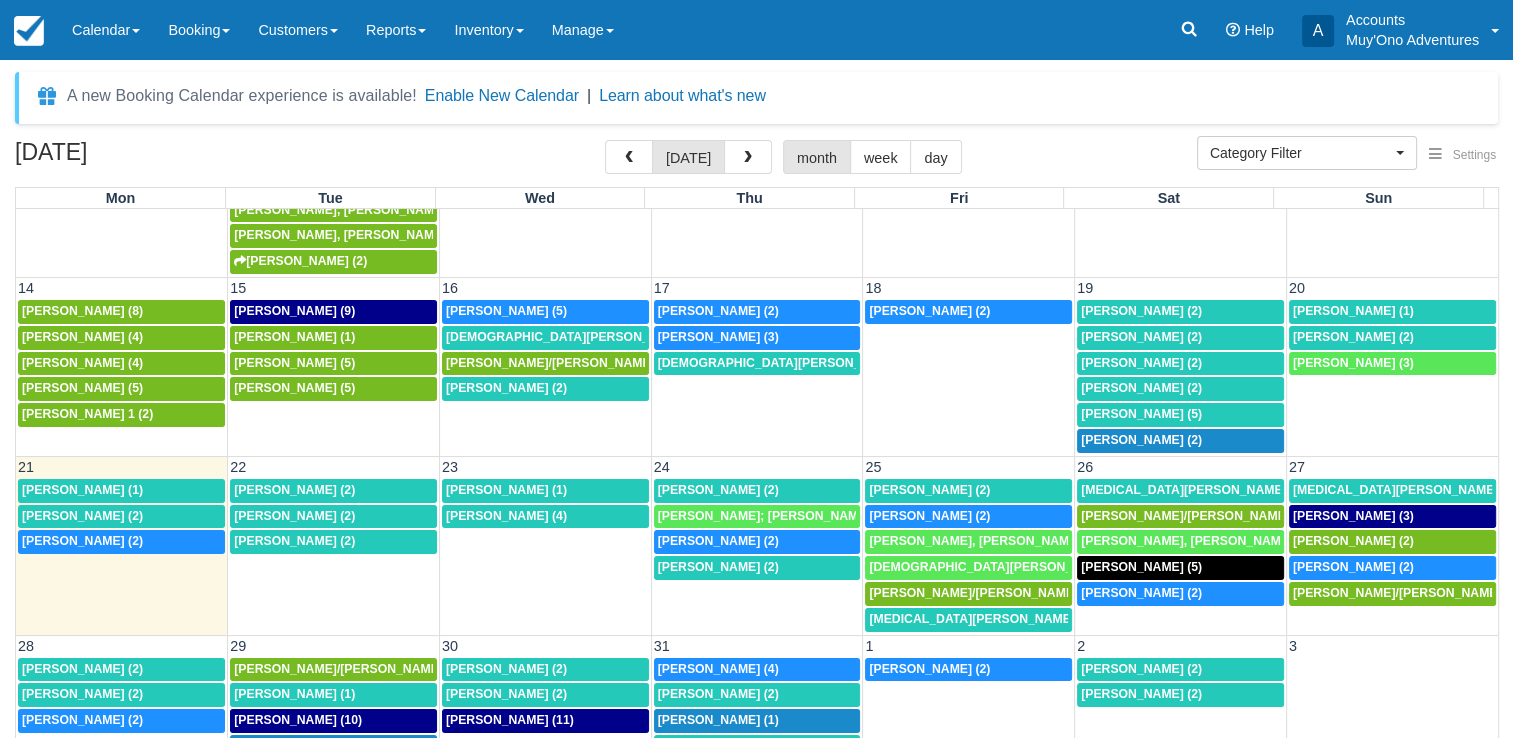 scroll, scrollTop: 444, scrollLeft: 0, axis: vertical 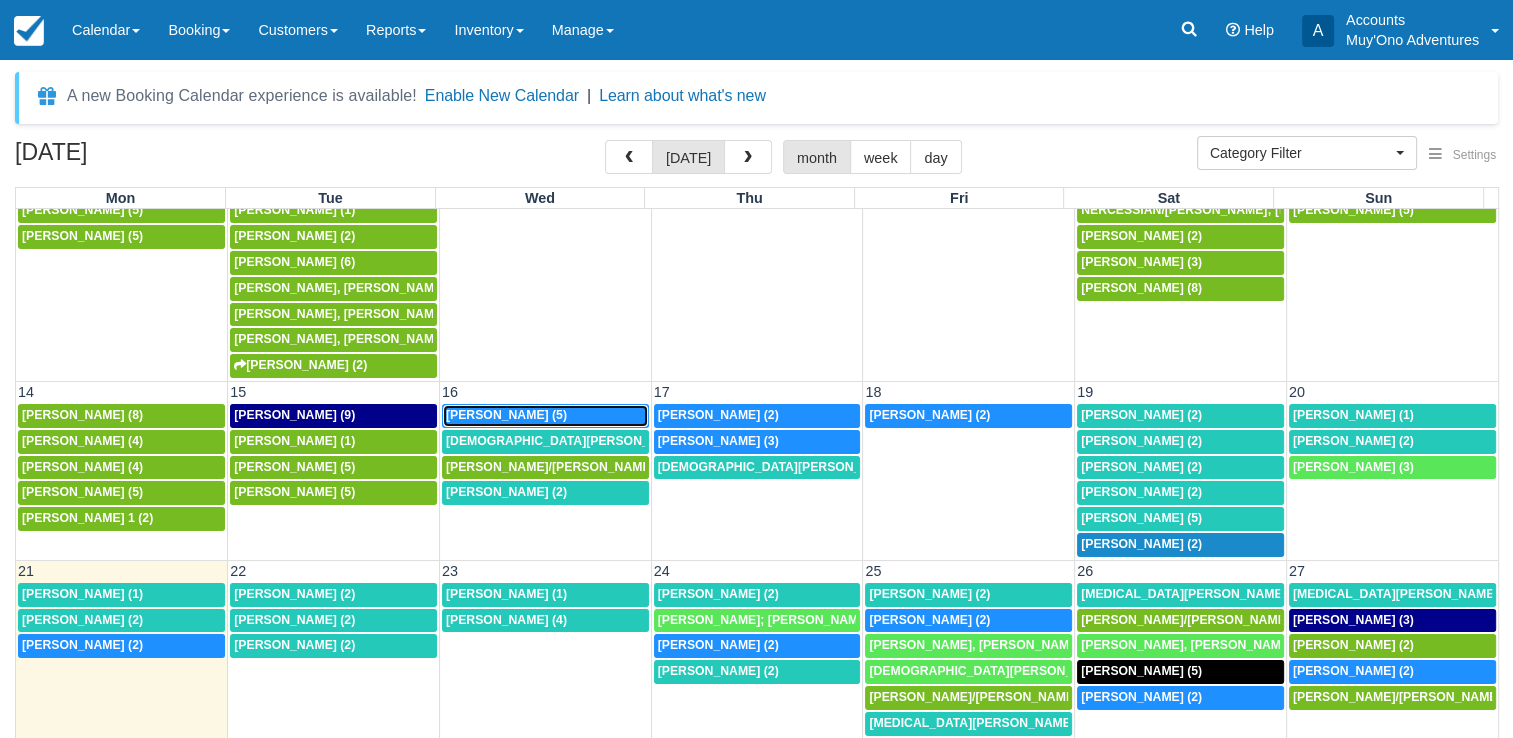 click on "Andre Shovall (5)" at bounding box center [506, 415] 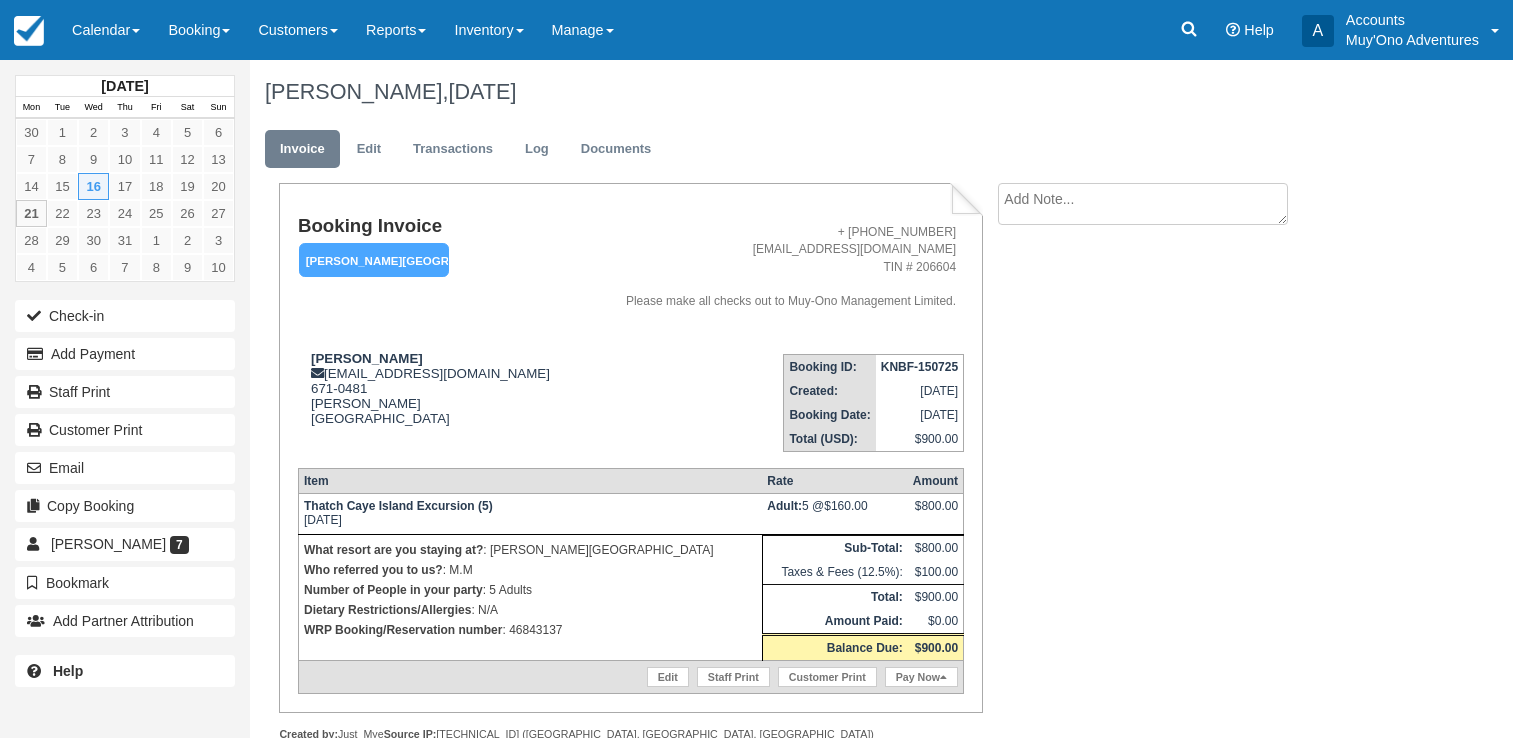 scroll, scrollTop: 0, scrollLeft: 0, axis: both 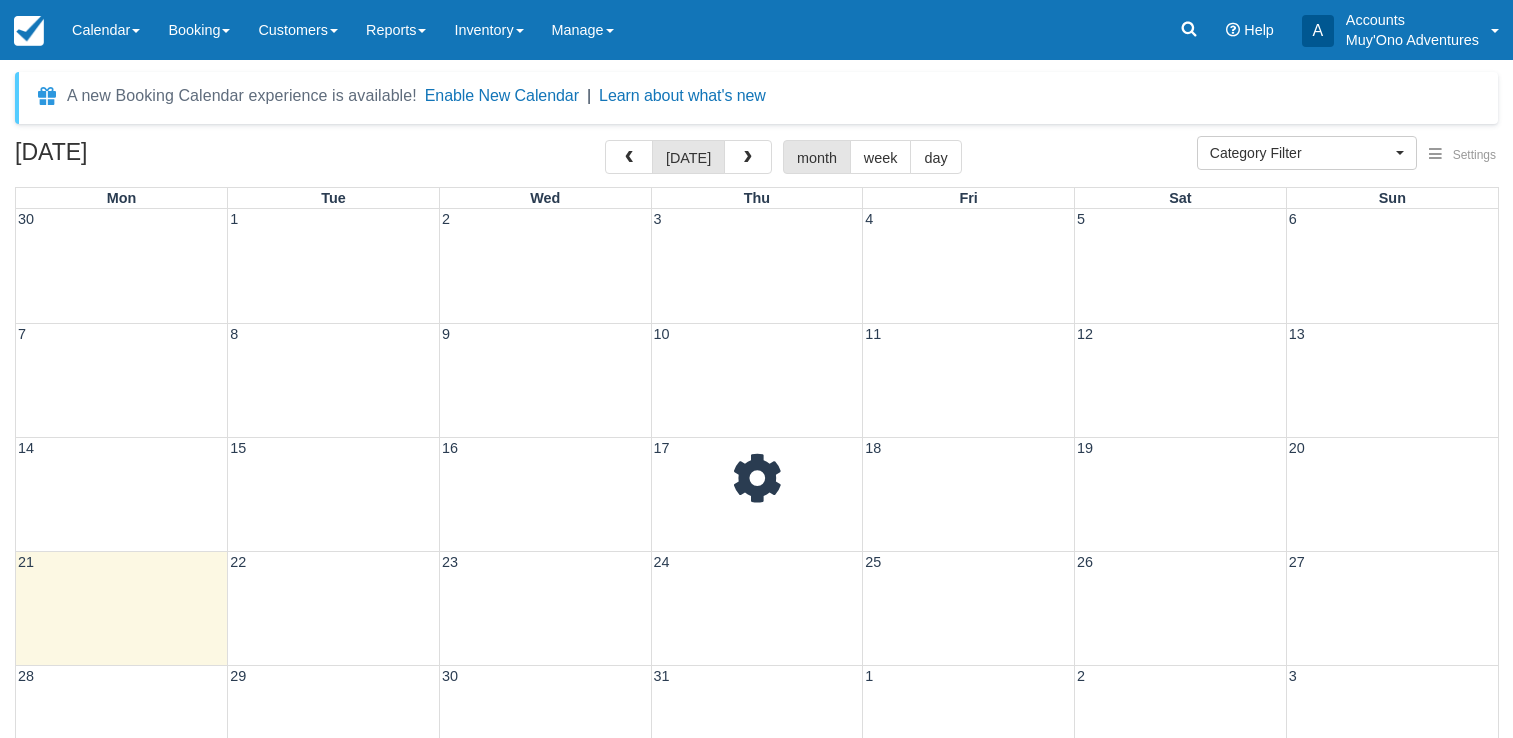select 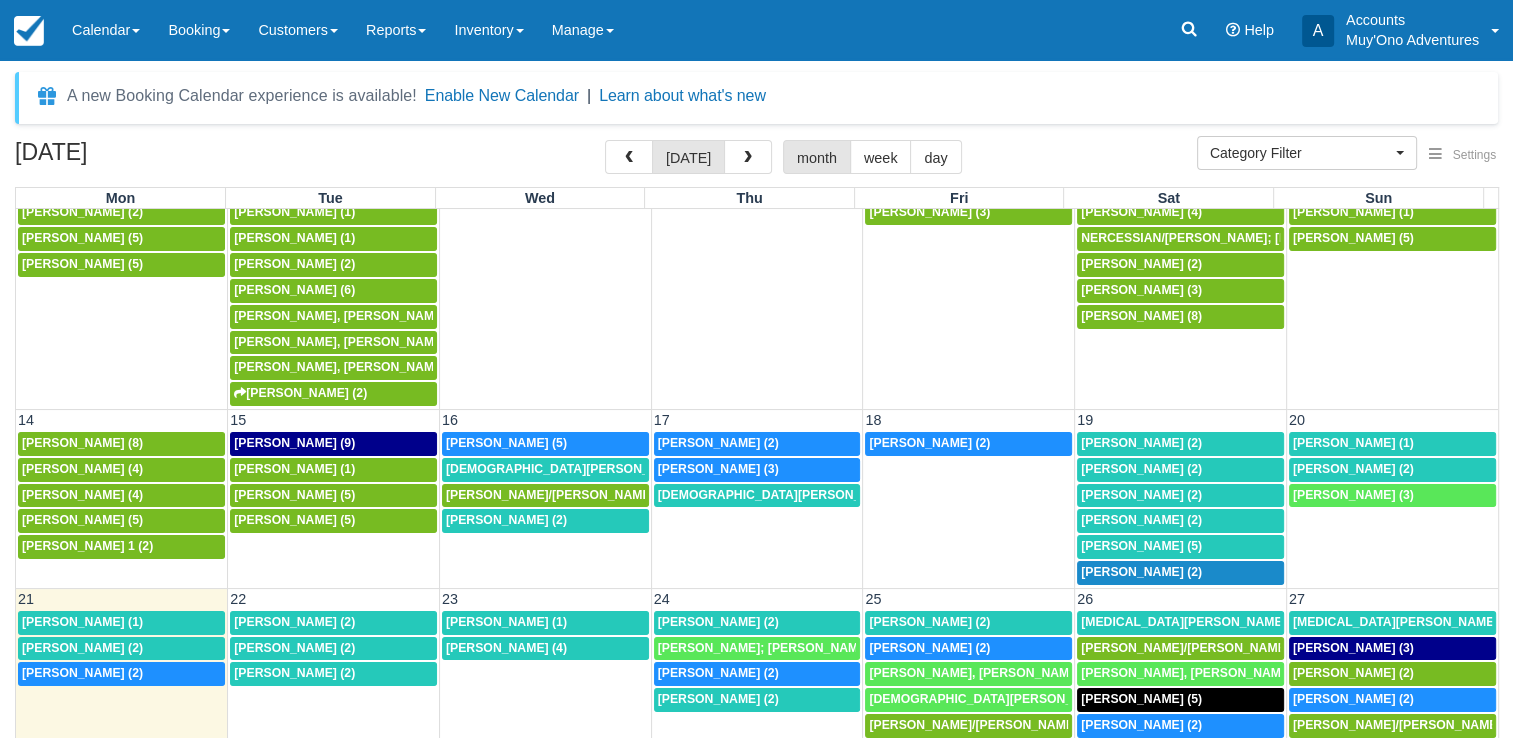 scroll, scrollTop: 416, scrollLeft: 0, axis: vertical 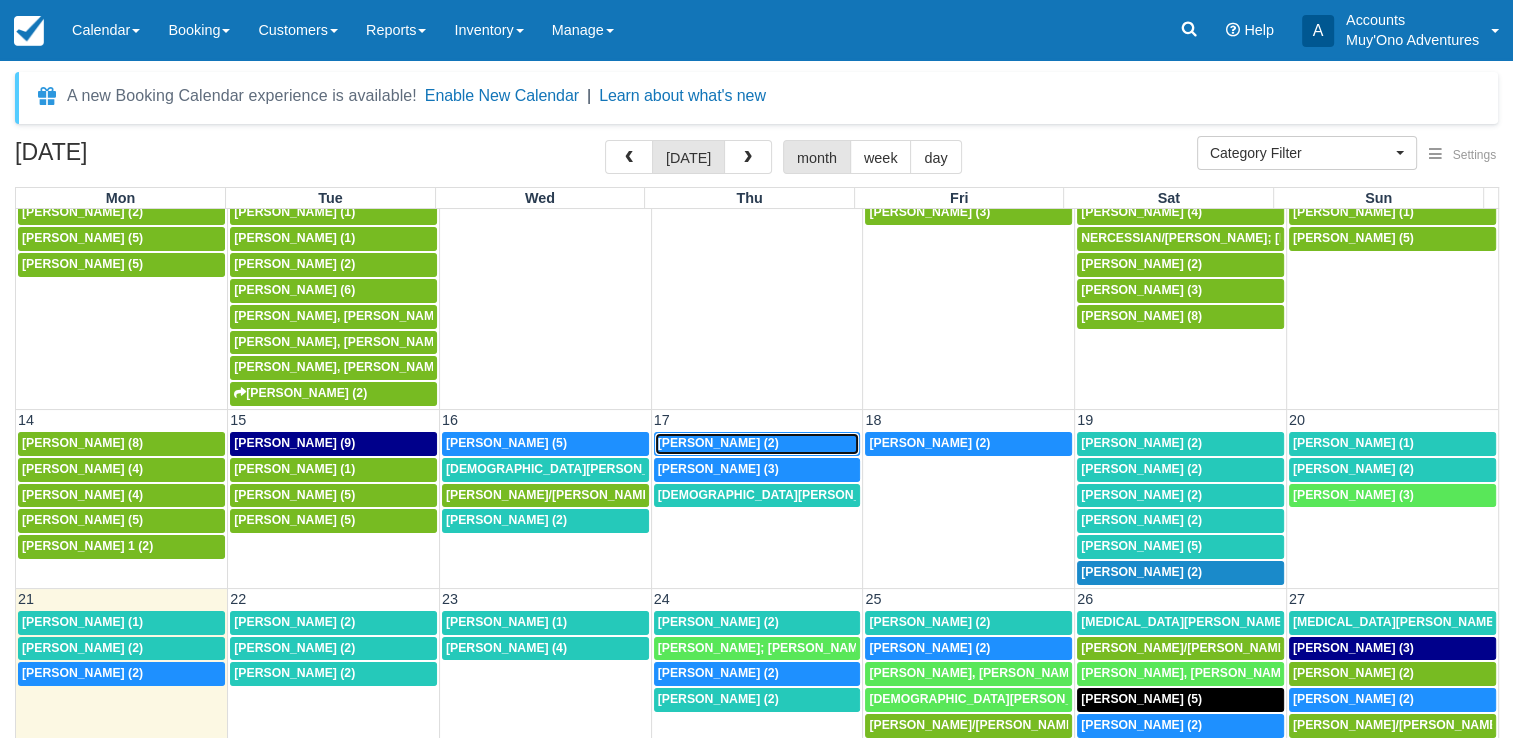 click on "8a   Steven Clark (2)" at bounding box center [757, 444] 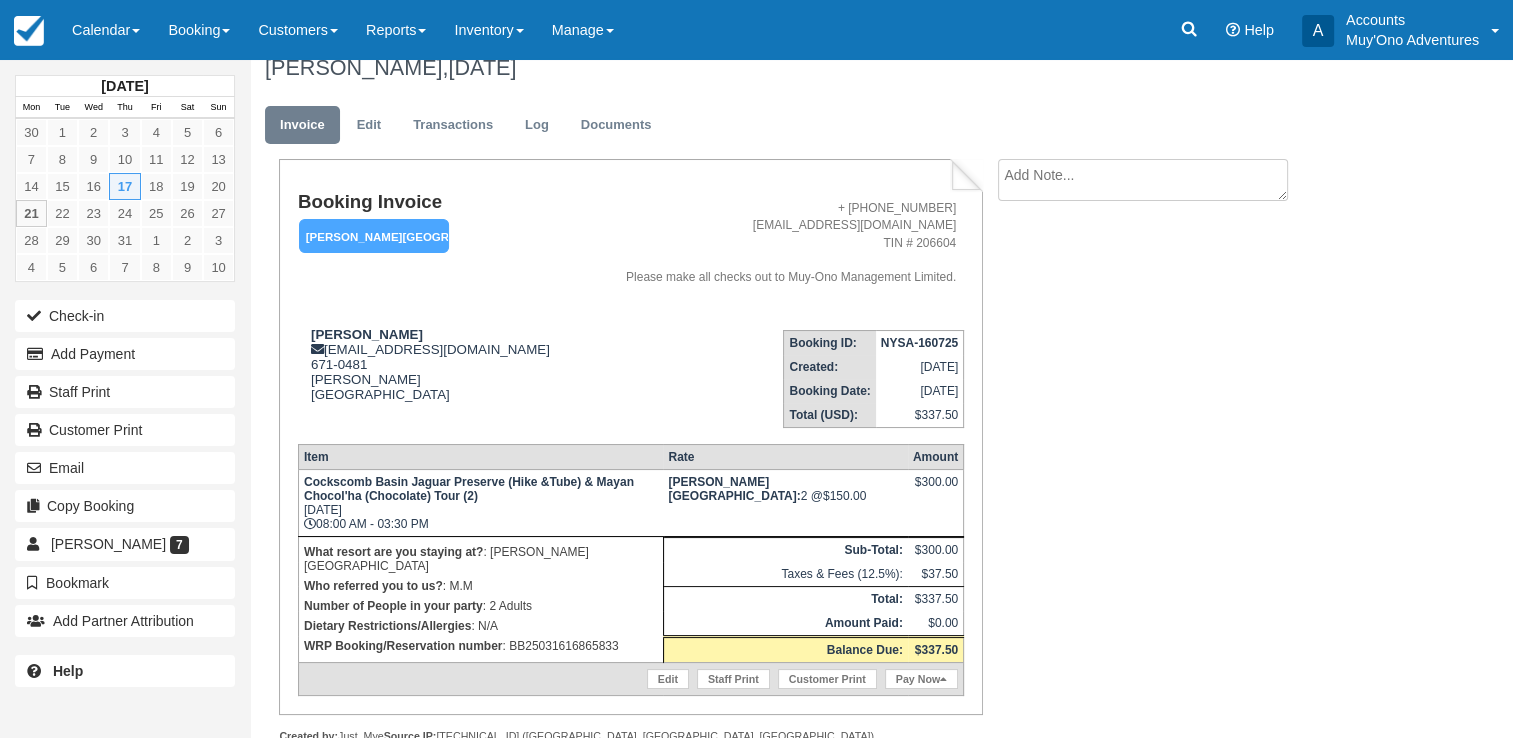 scroll, scrollTop: 8, scrollLeft: 0, axis: vertical 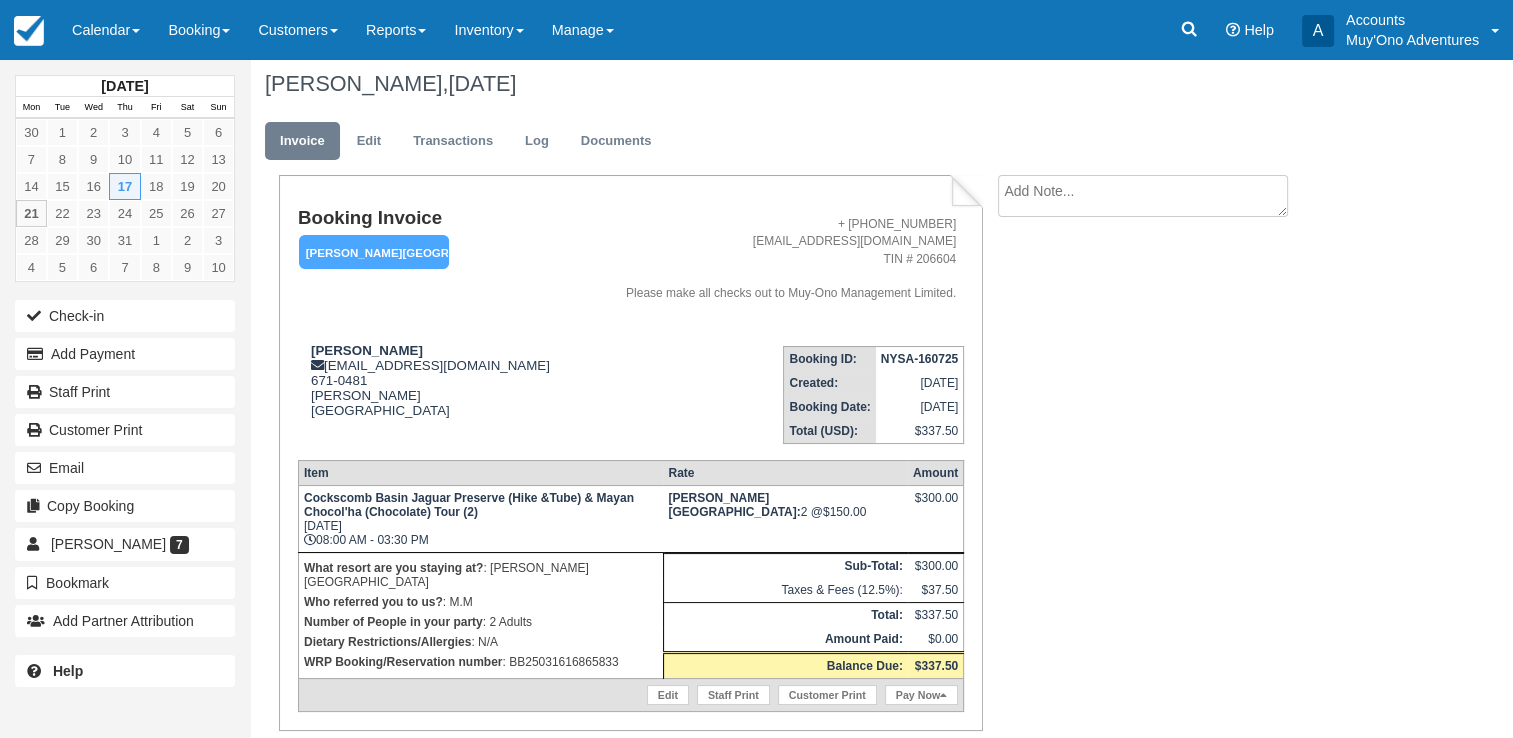 click on "NYSA-160725" at bounding box center [919, 359] 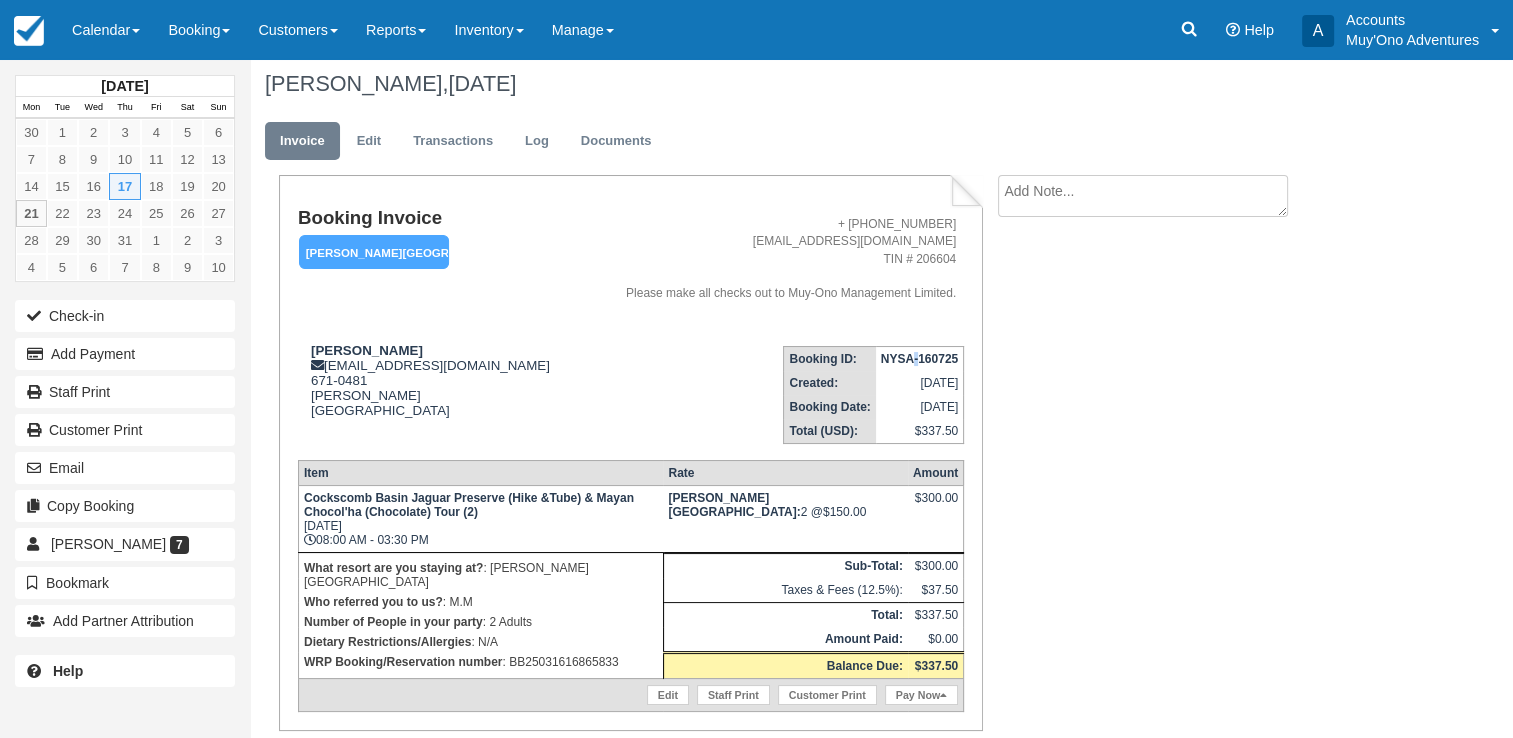 click on "NYSA-160725" at bounding box center [919, 359] 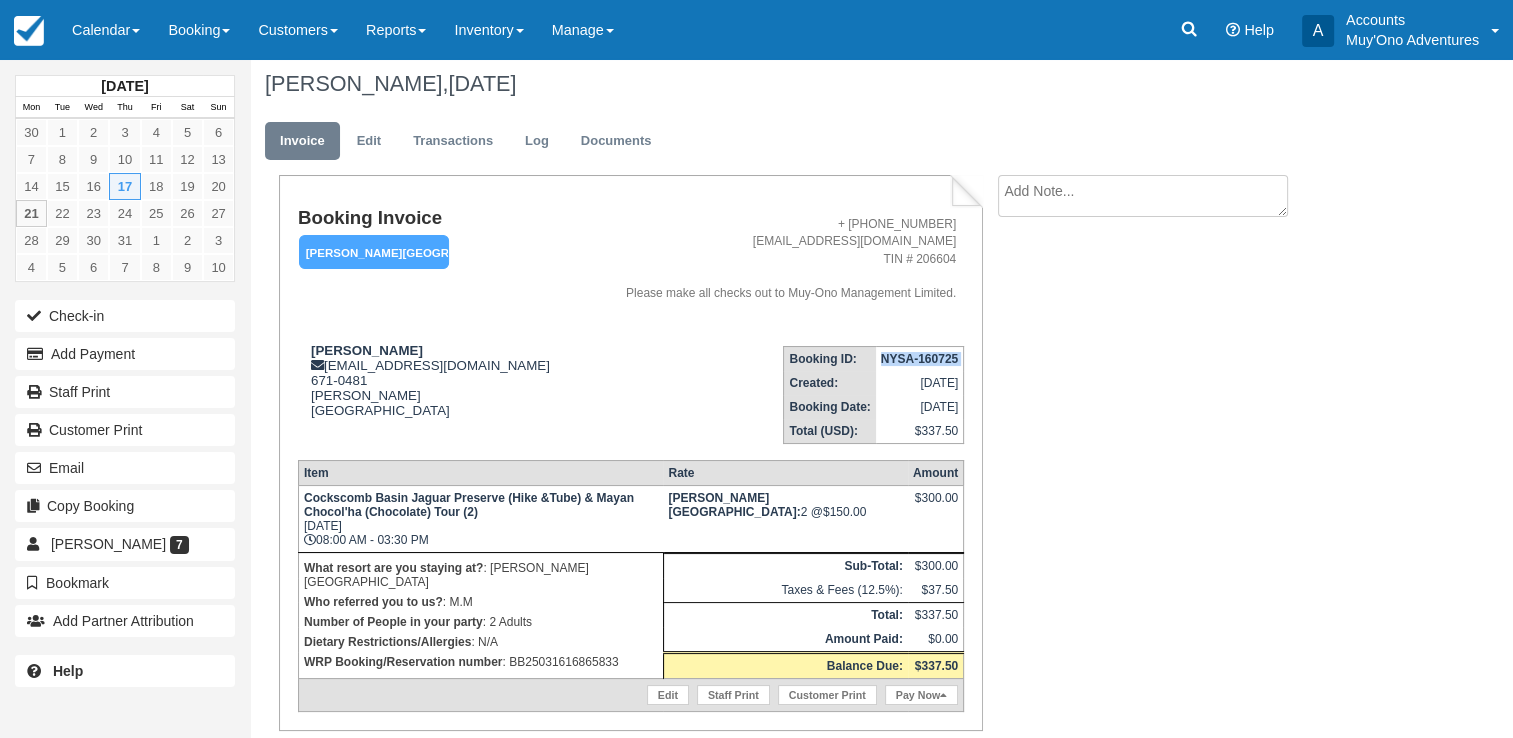 click on "NYSA-160725" at bounding box center [919, 359] 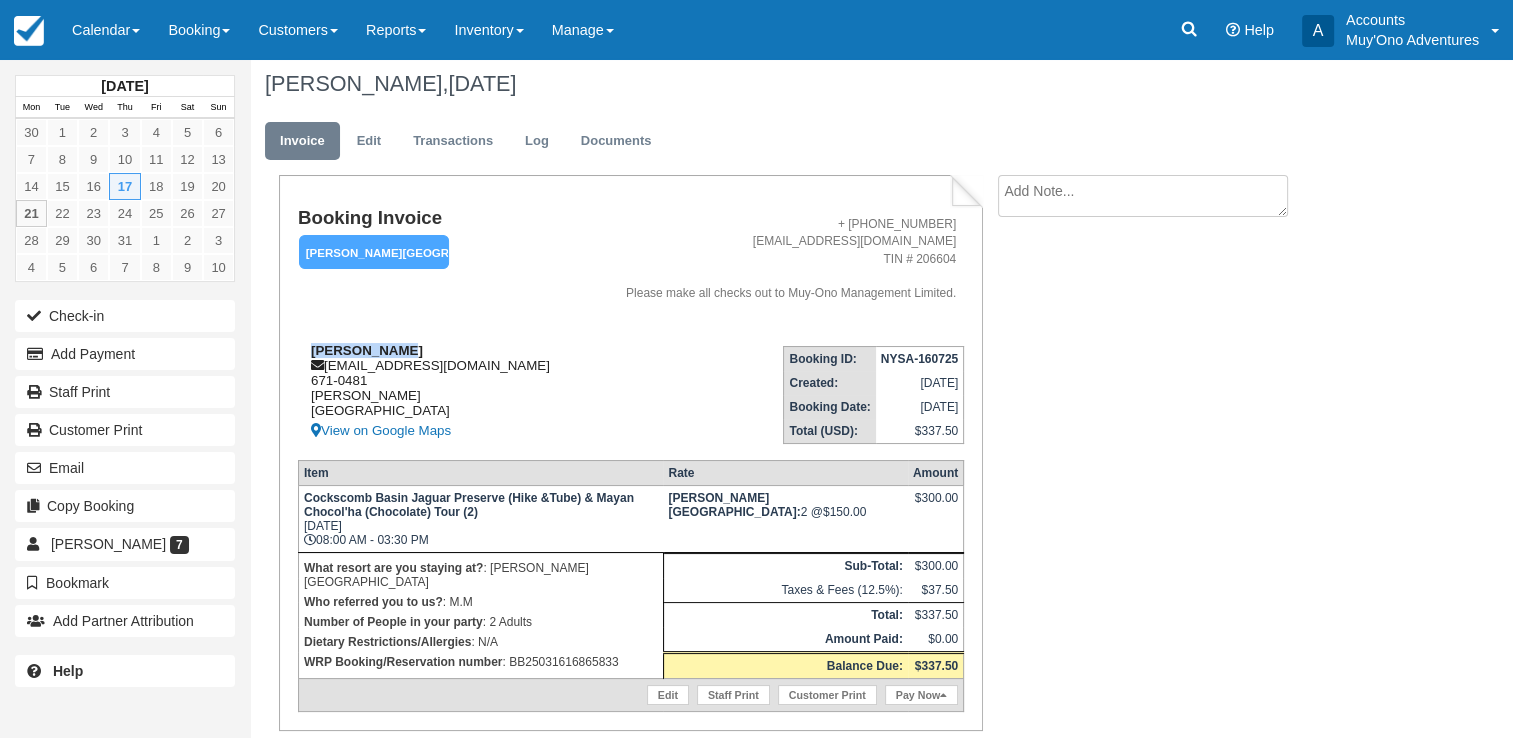 drag, startPoint x: 311, startPoint y: 344, endPoint x: 415, endPoint y: 346, distance: 104.019226 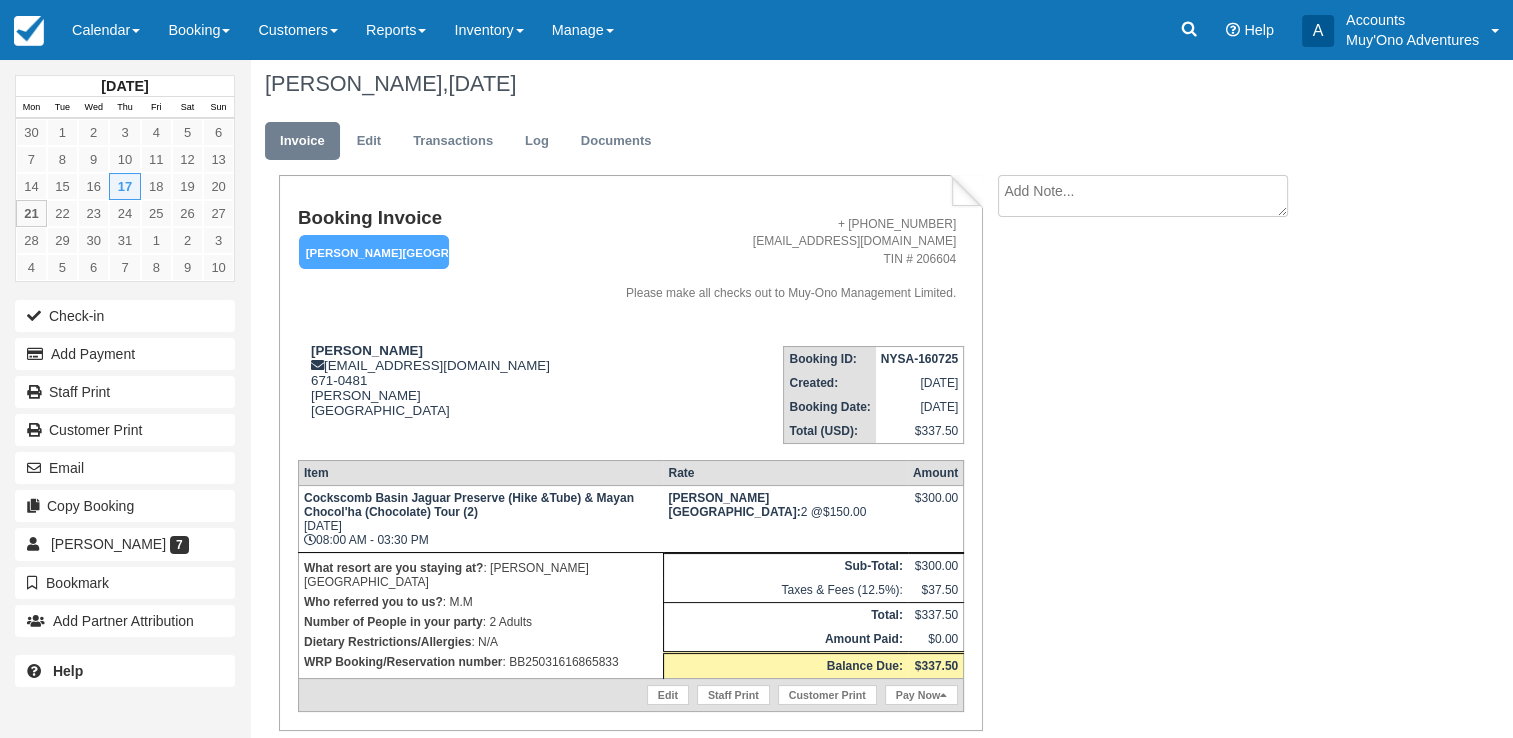 click on "WRP Booking/Reservation number : BB25031616865833" at bounding box center [481, 662] 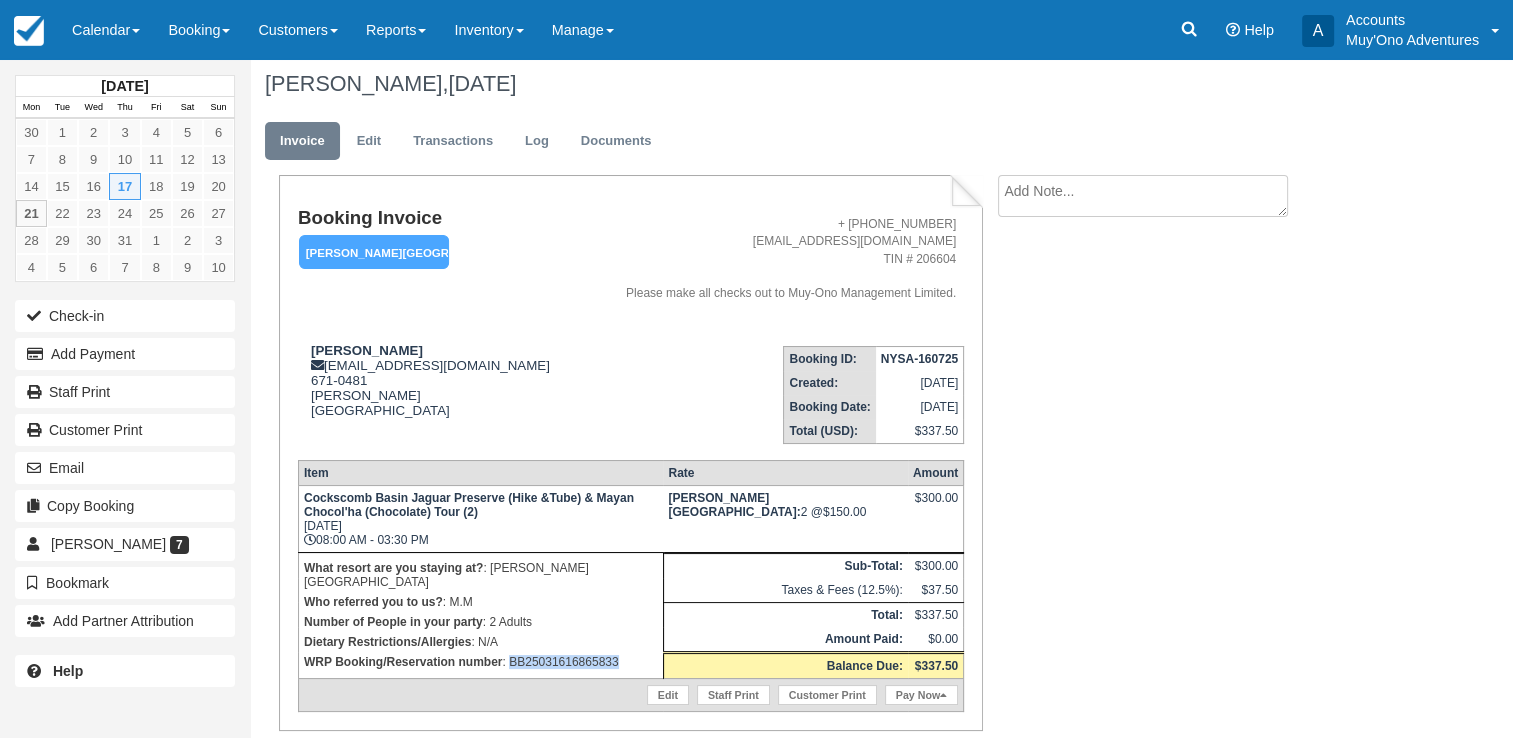 click on "WRP Booking/Reservation number : BB25031616865833" at bounding box center [481, 662] 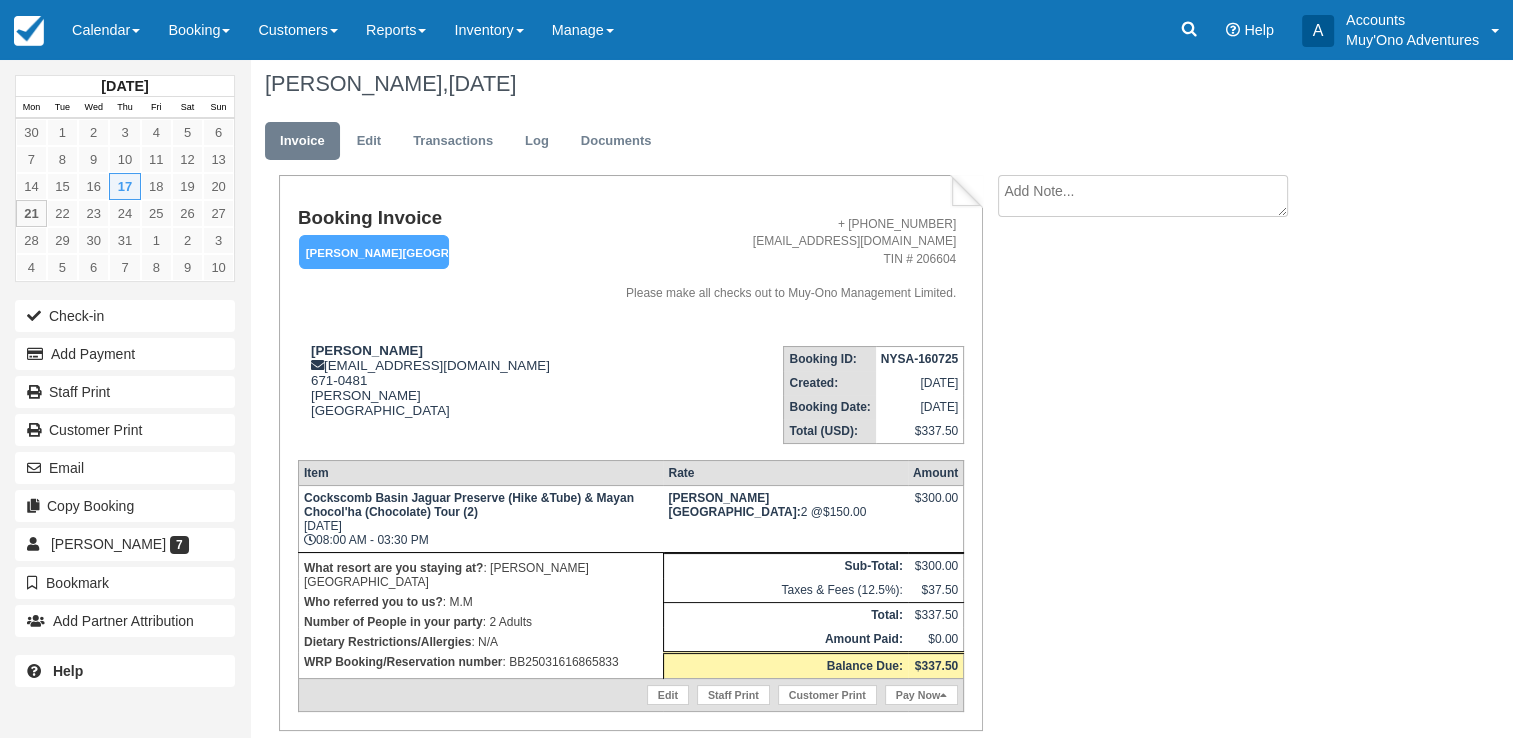click on "NYSA-160725" at bounding box center [919, 359] 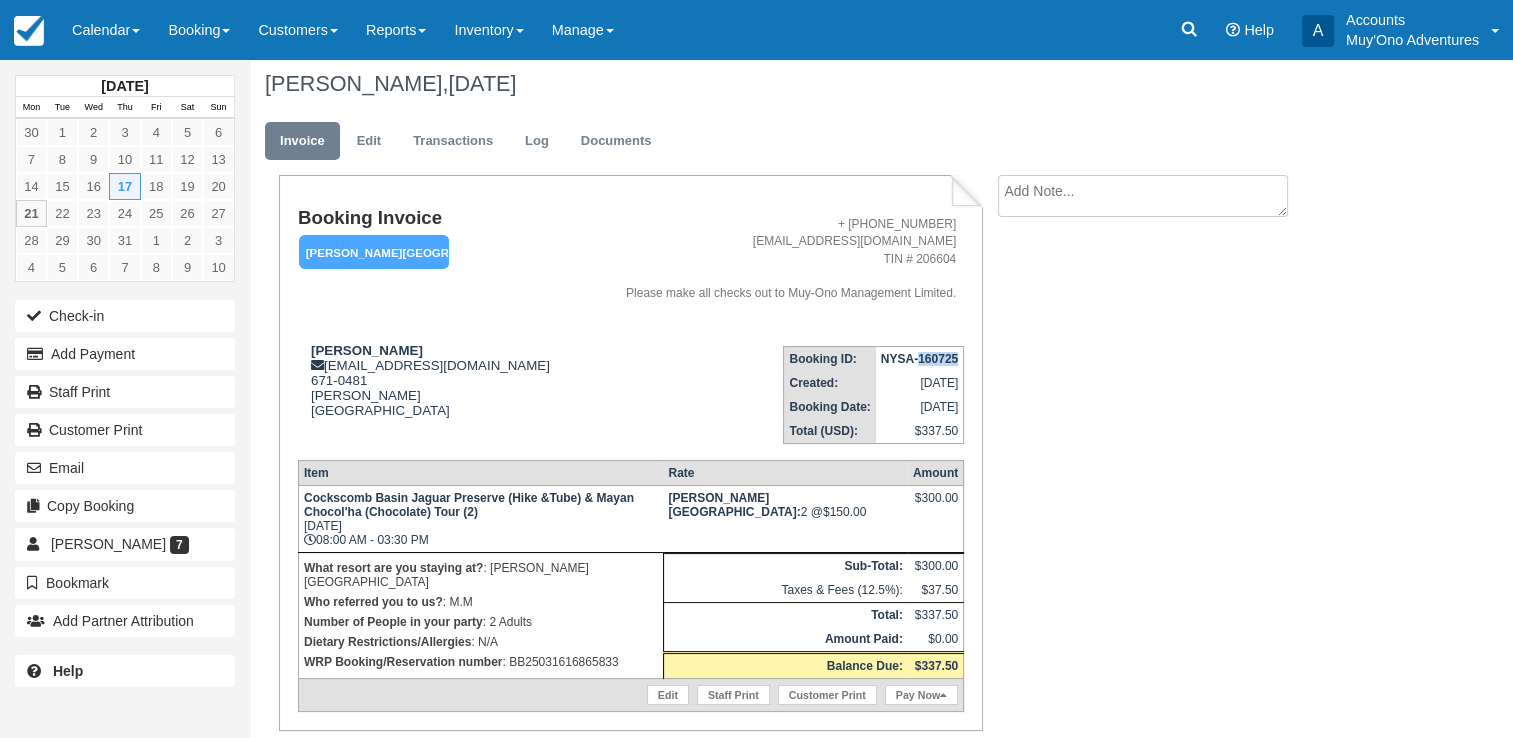 click on "NYSA-160725" at bounding box center [919, 359] 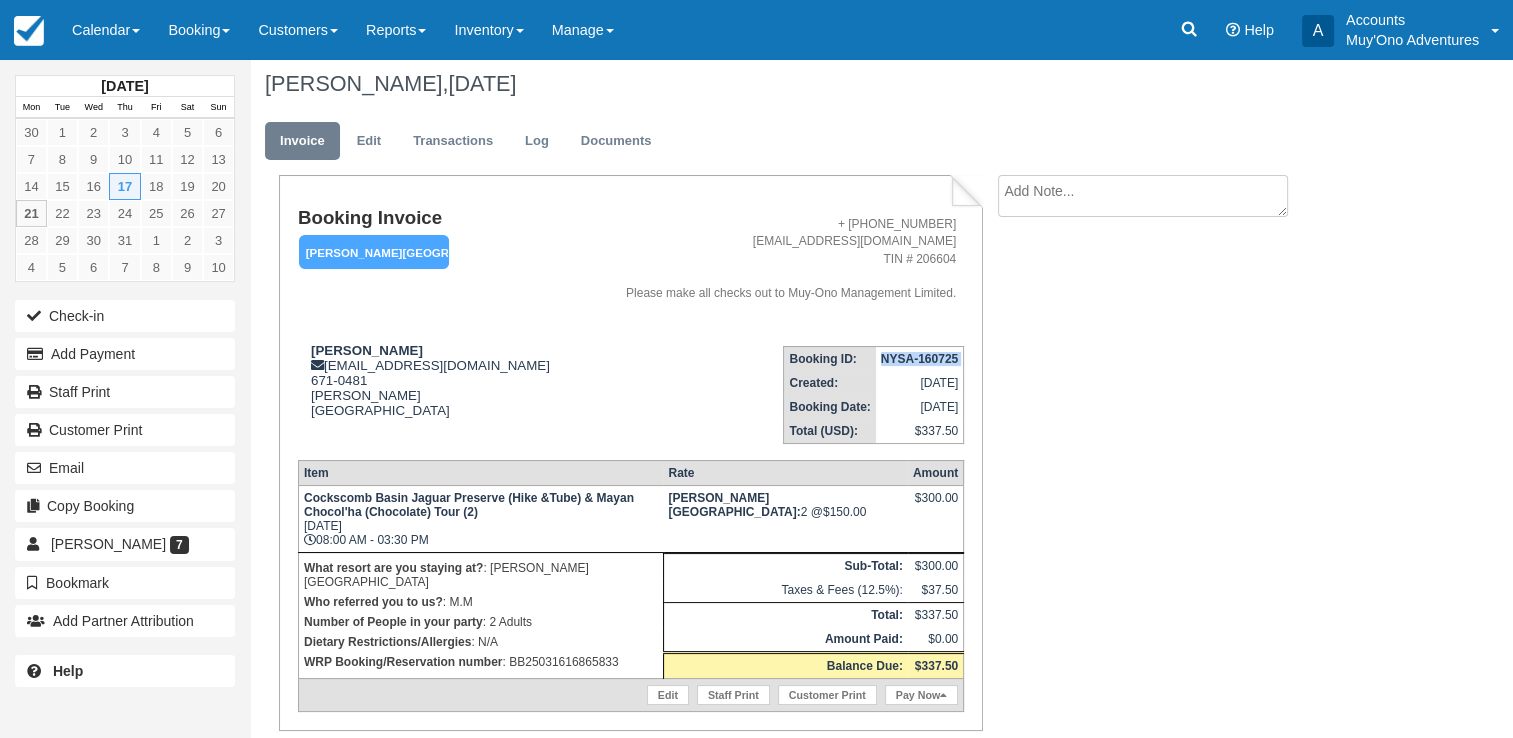 click on "NYSA-160725" at bounding box center [919, 359] 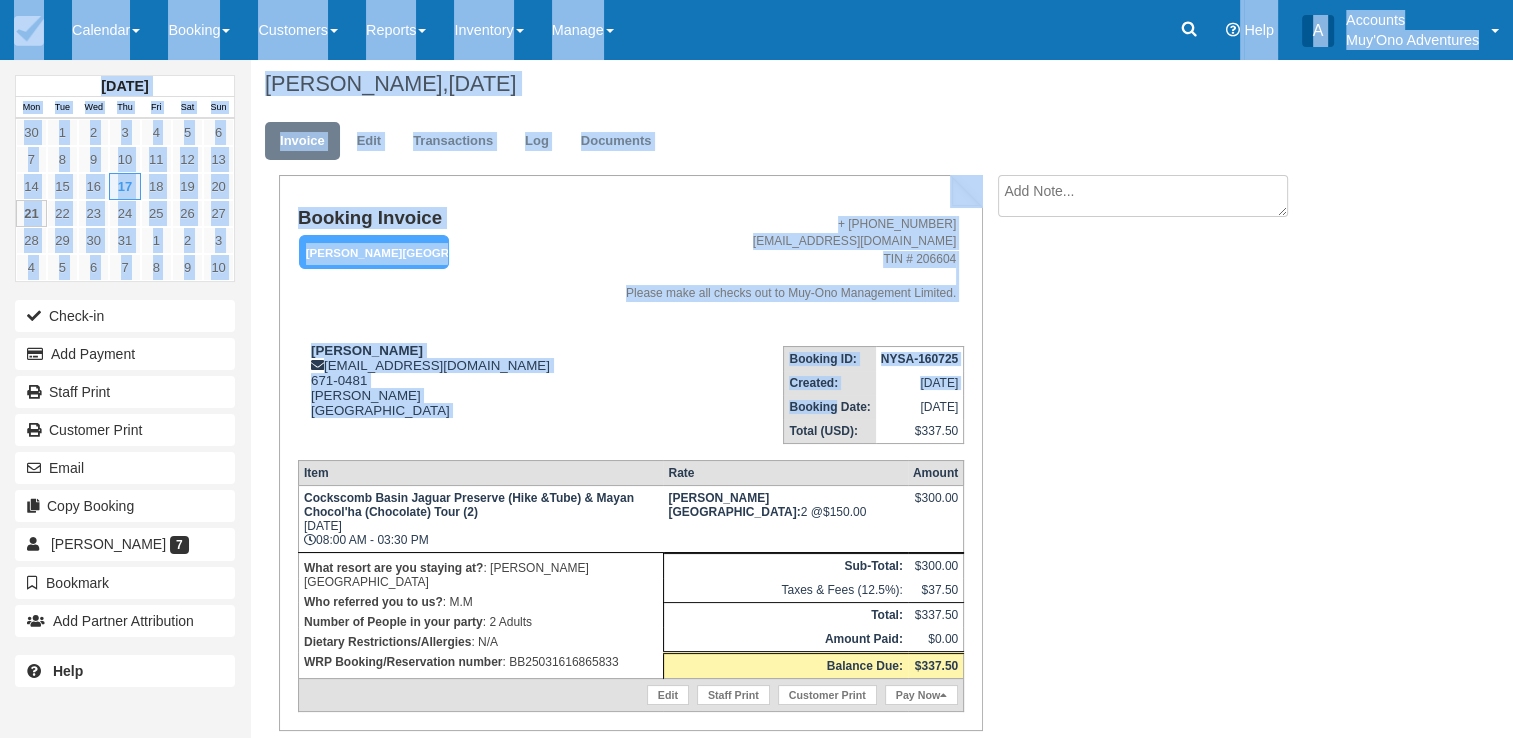 scroll, scrollTop: 0, scrollLeft: 0, axis: both 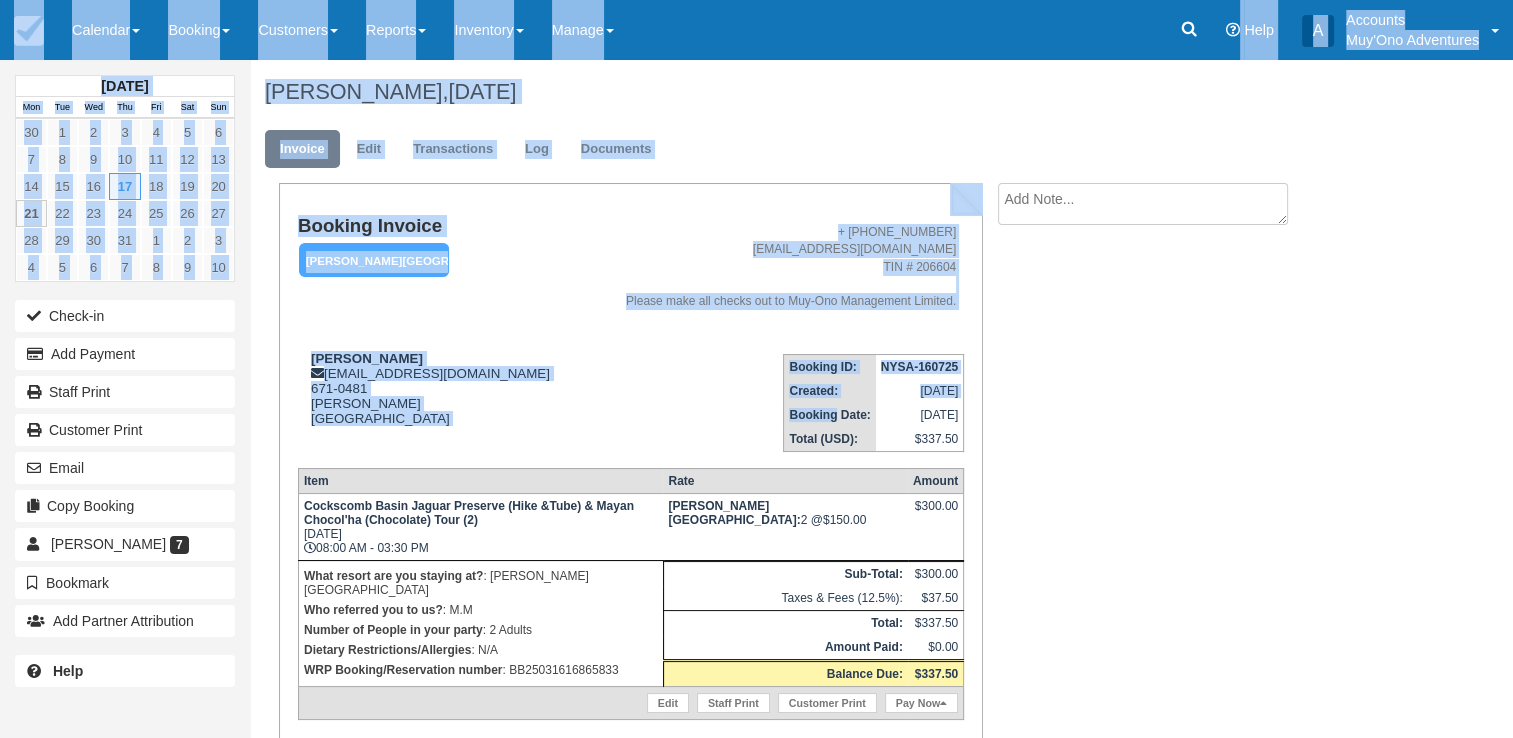 drag, startPoint x: 829, startPoint y: 414, endPoint x: 1100, endPoint y: -74, distance: 558.198 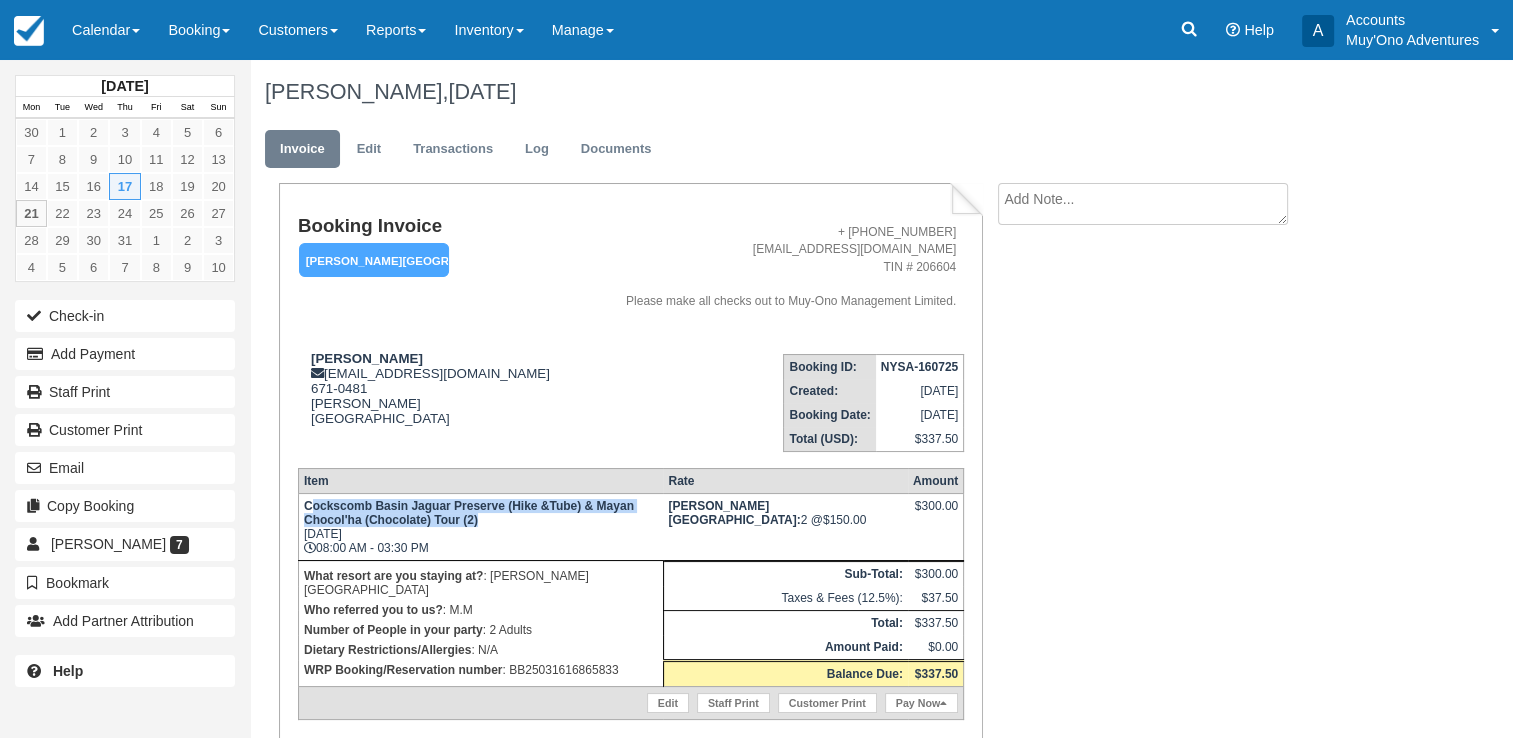 drag, startPoint x: 310, startPoint y: 512, endPoint x: 482, endPoint y: 522, distance: 172.29045 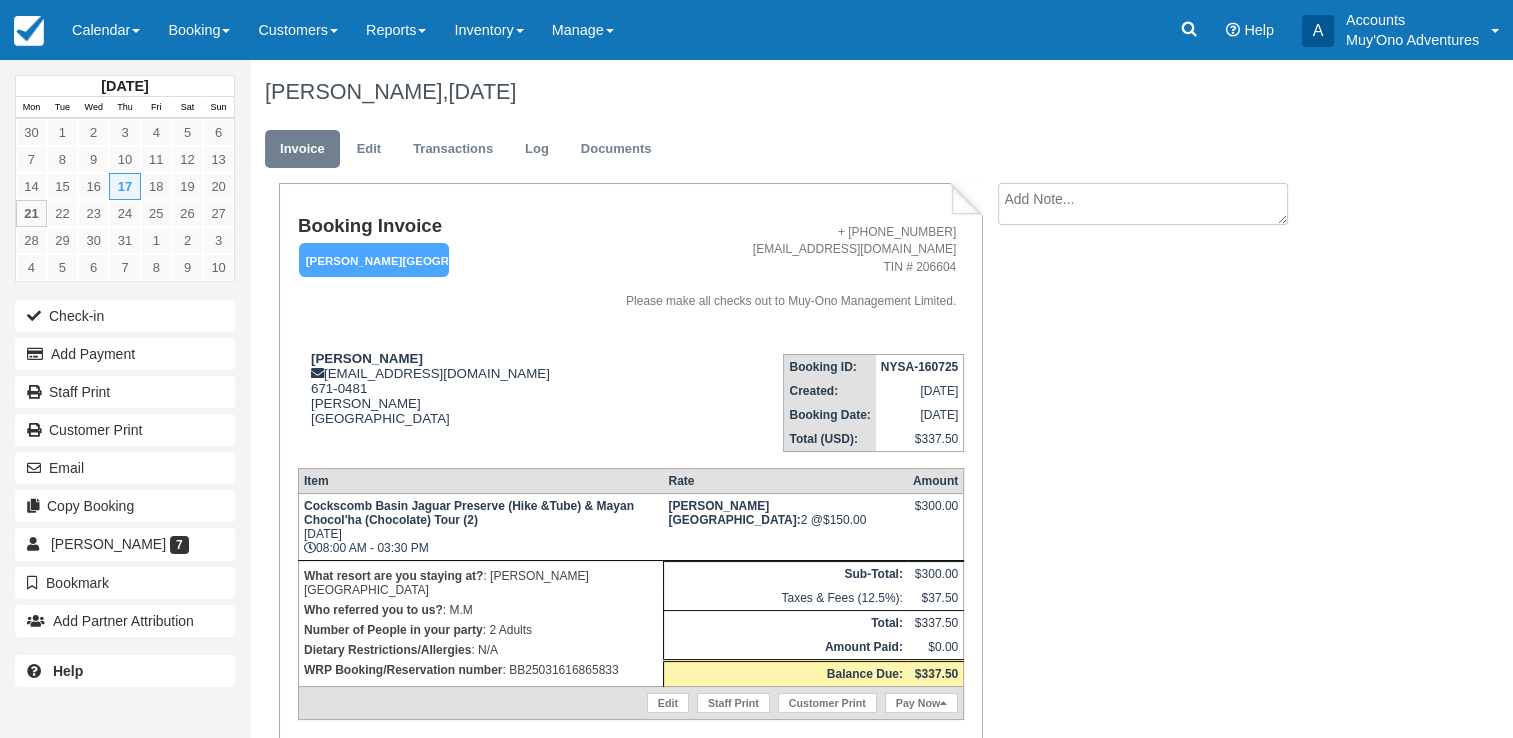 click on "Cockscomb Basin Jaguar Preserve (Hike &Tube) & Mayan Chocol'ha (Chocolate) Tour (2)
Thu Jul 17, 2025
08:00 AM - 03:30 PM" at bounding box center [480, 526] 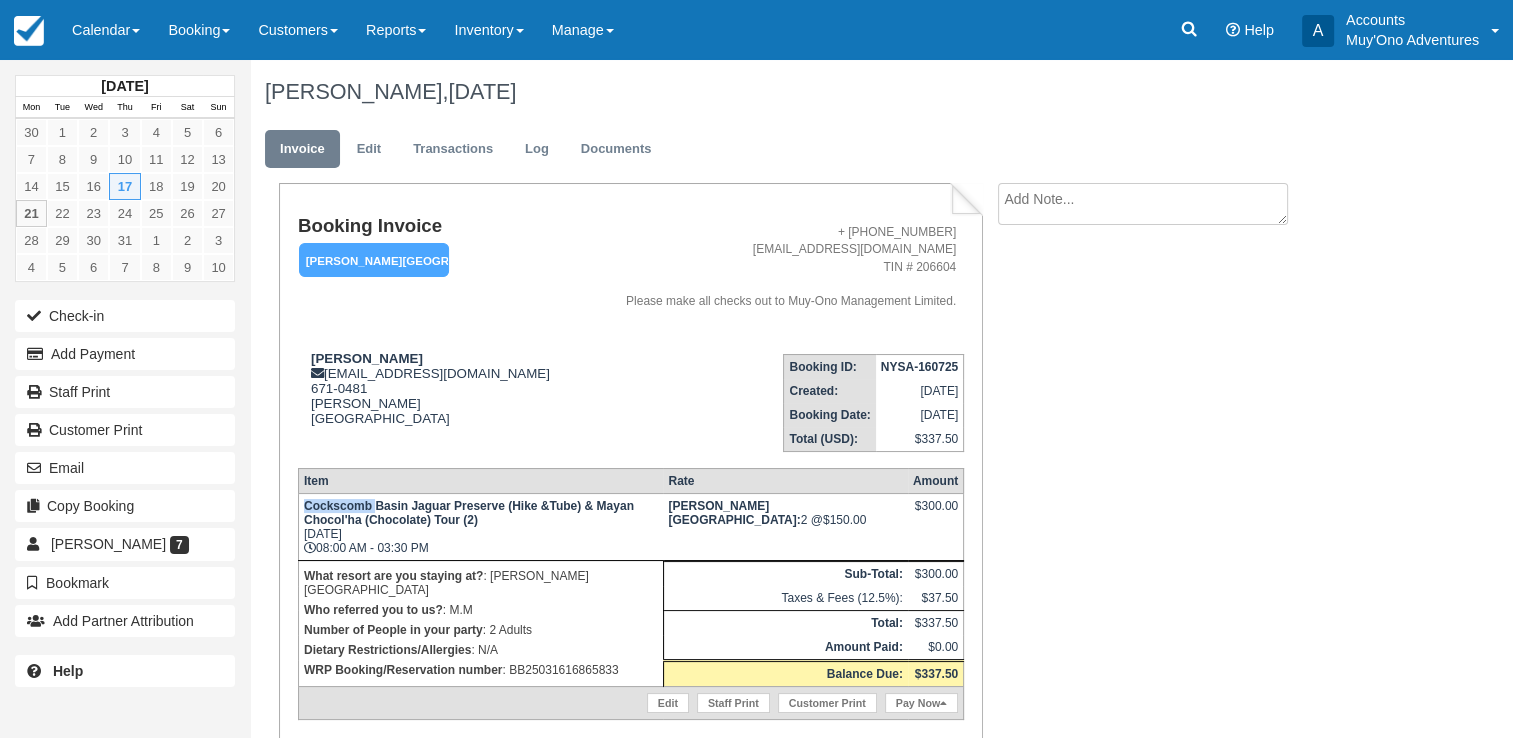 click on "Cockscomb Basin Jaguar Preserve (Hike &Tube) & Mayan Chocol'ha (Chocolate) Tour (2)
Thu Jul 17, 2025
08:00 AM - 03:30 PM" at bounding box center (480, 526) 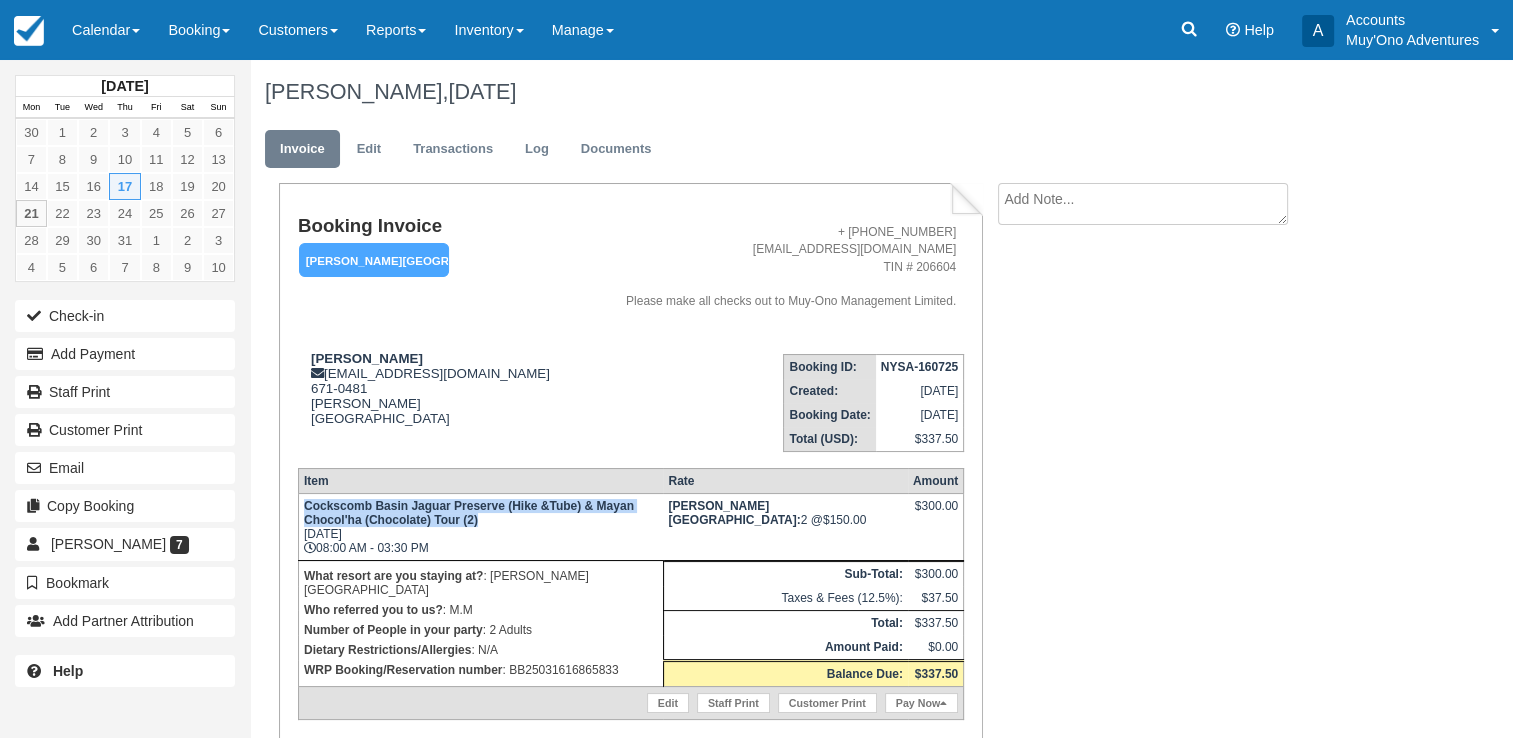 drag, startPoint x: 304, startPoint y: 510, endPoint x: 416, endPoint y: 530, distance: 113.7717 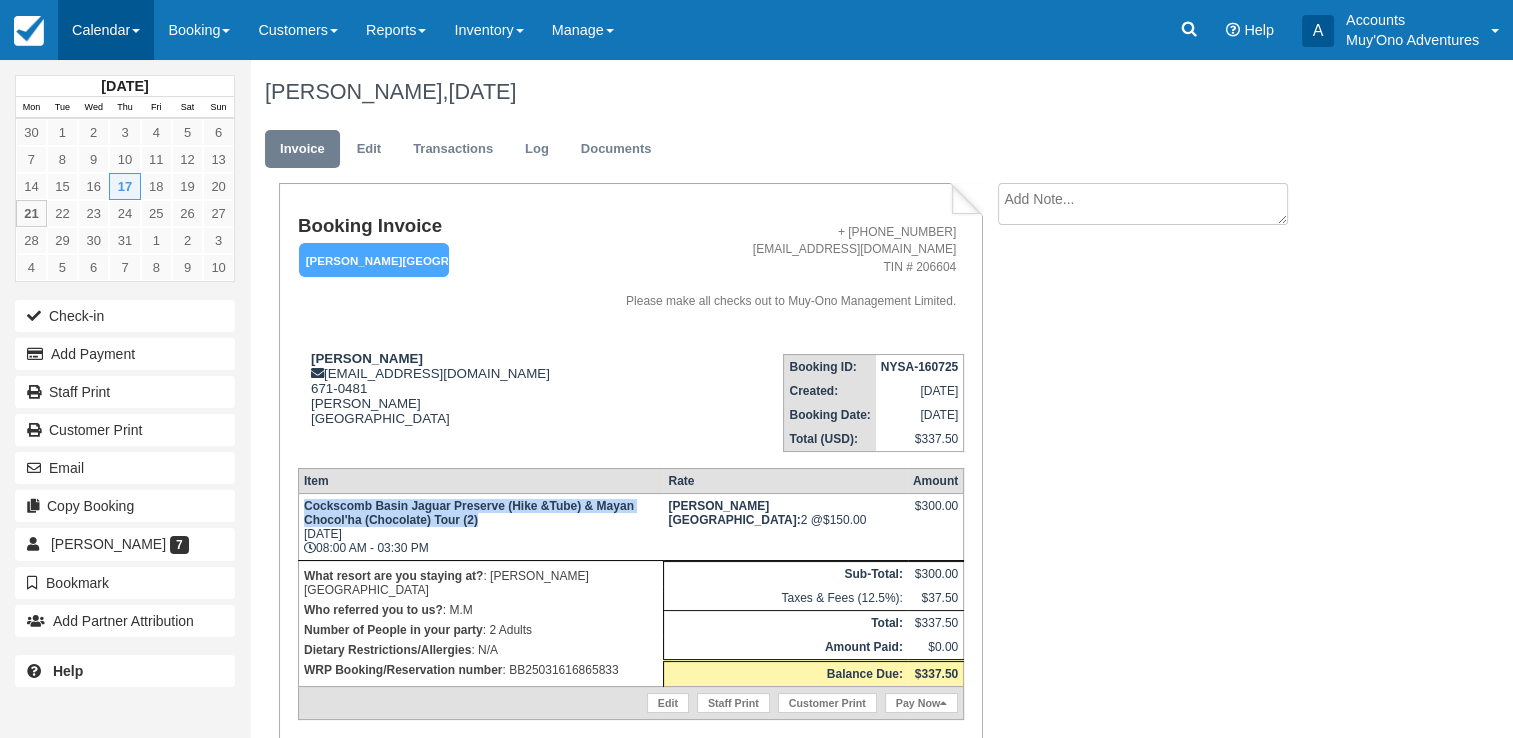 click on "Calendar" at bounding box center (106, 30) 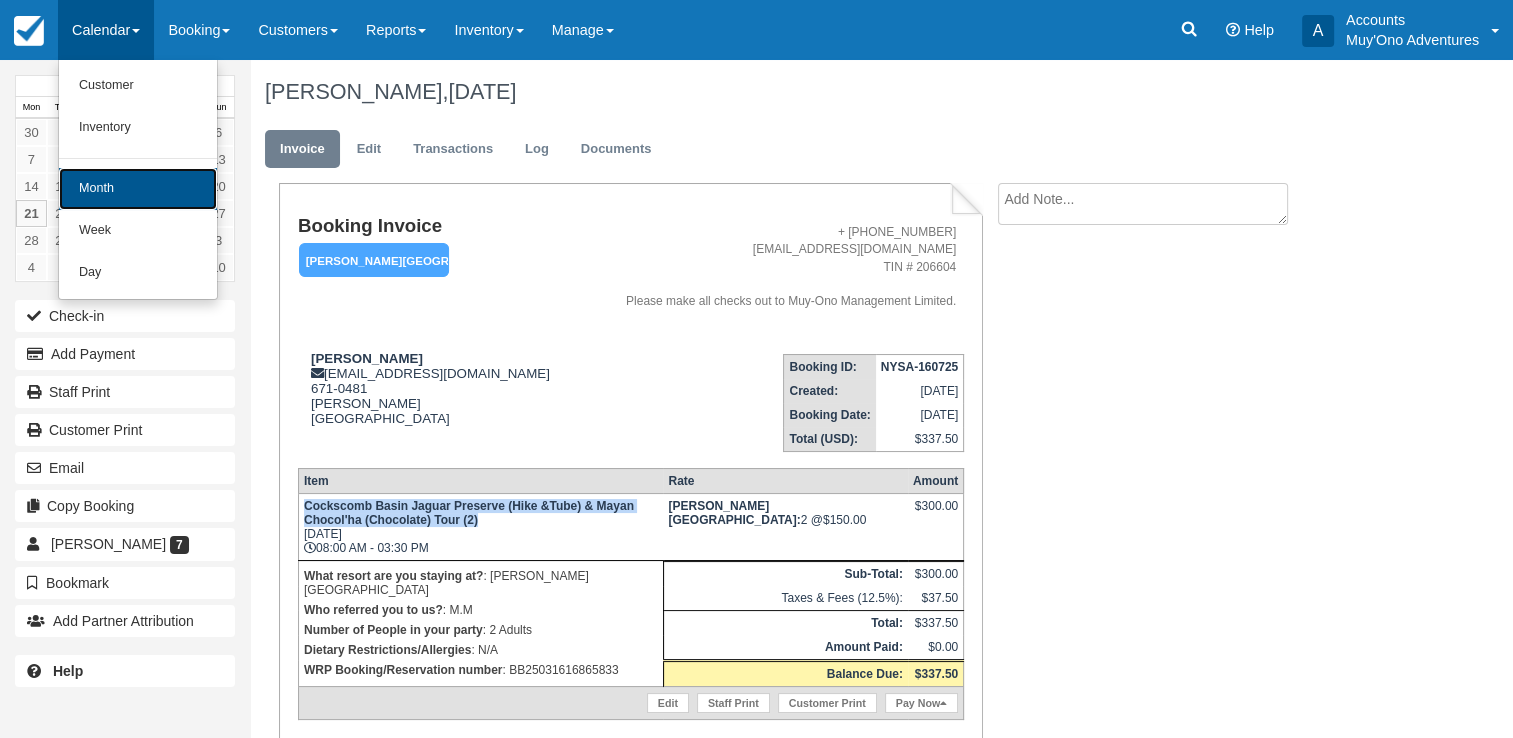 click on "Month" at bounding box center (138, 189) 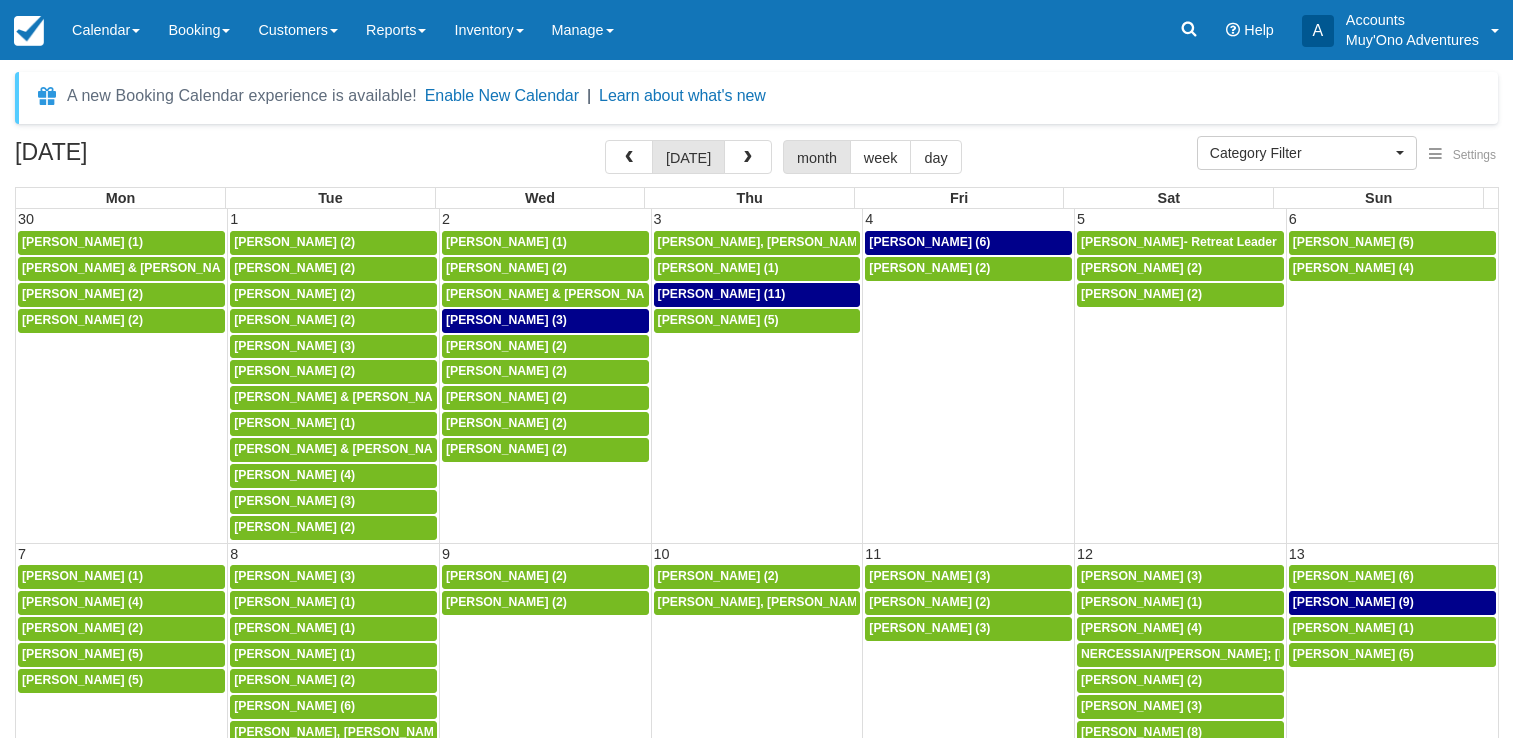 select 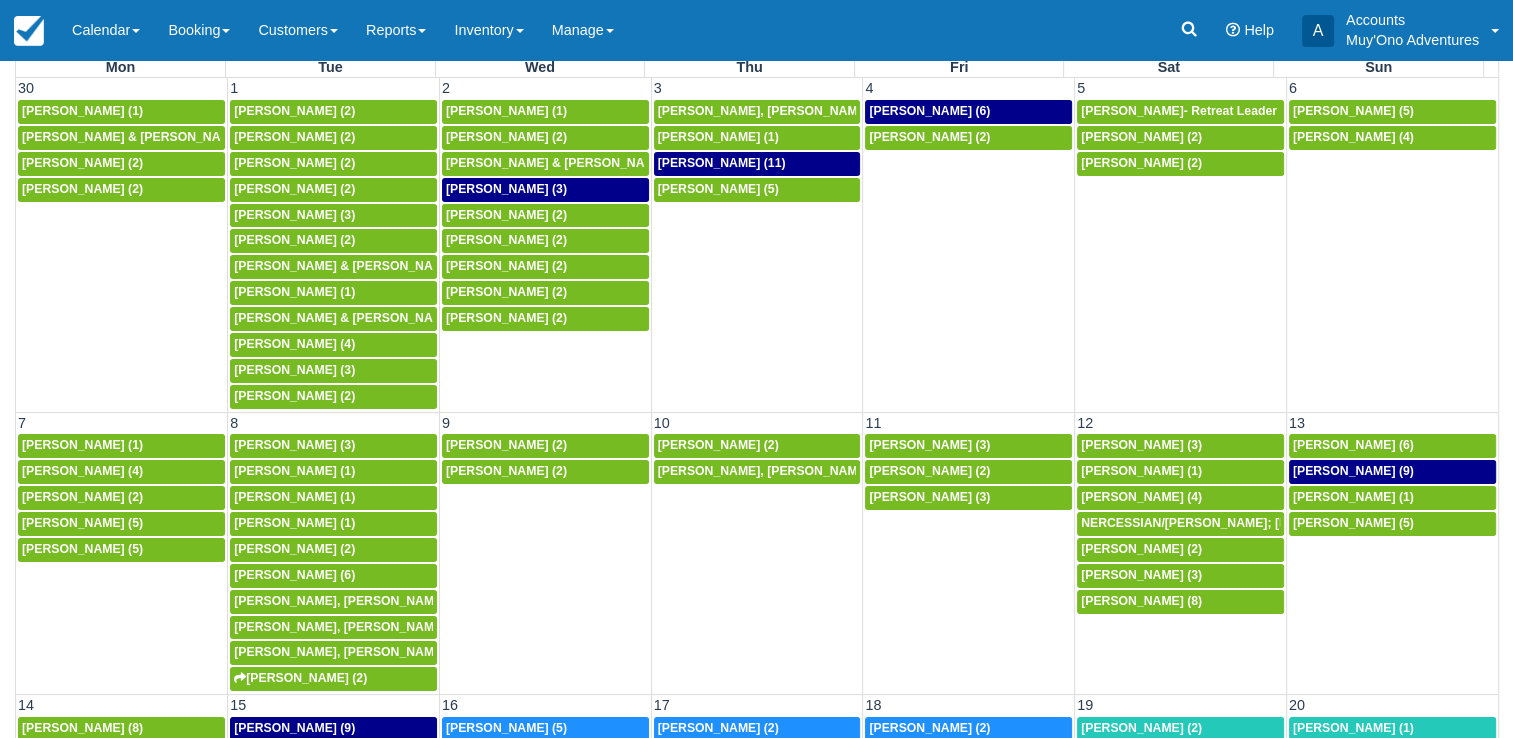 scroll, scrollTop: 163, scrollLeft: 0, axis: vertical 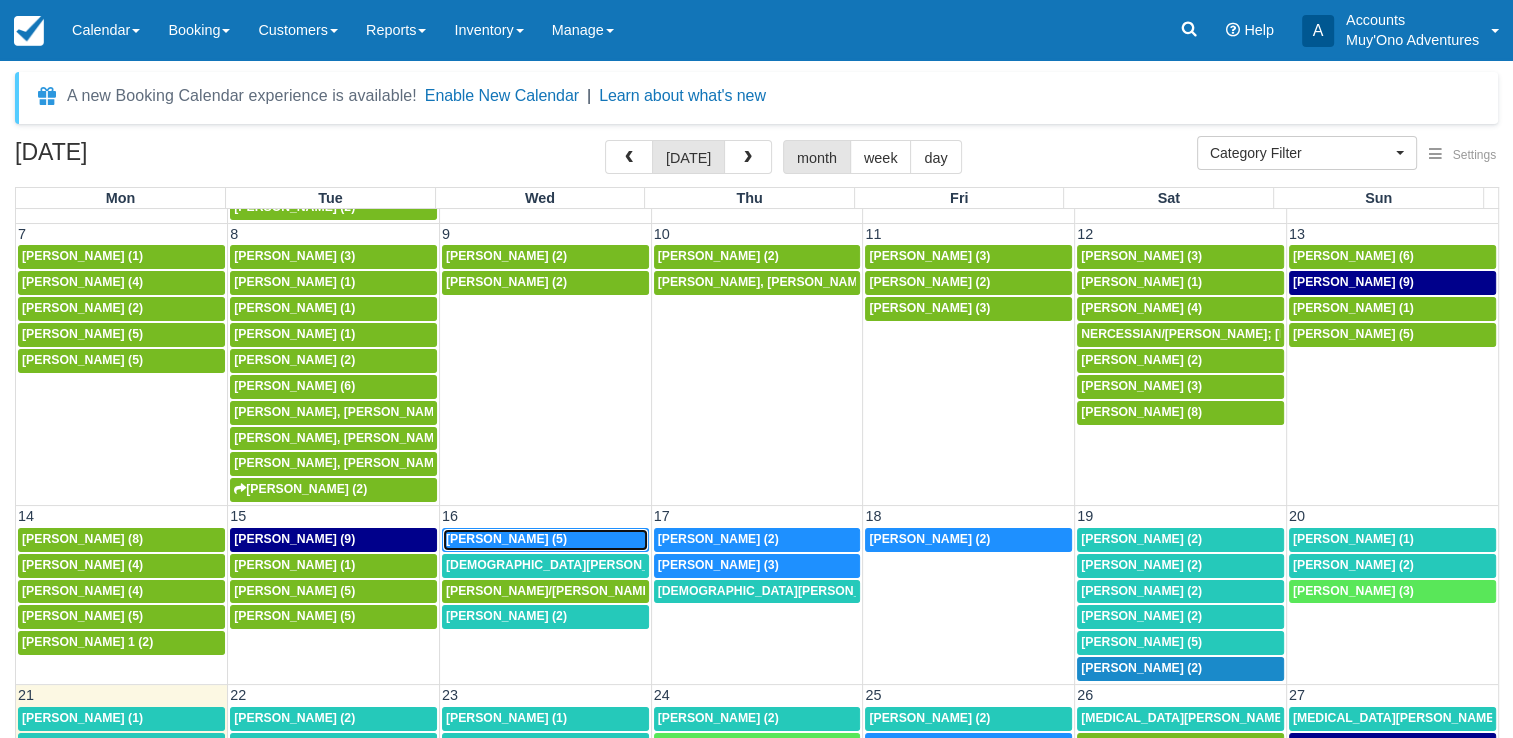 click on "[PERSON_NAME] (5)" at bounding box center [506, 539] 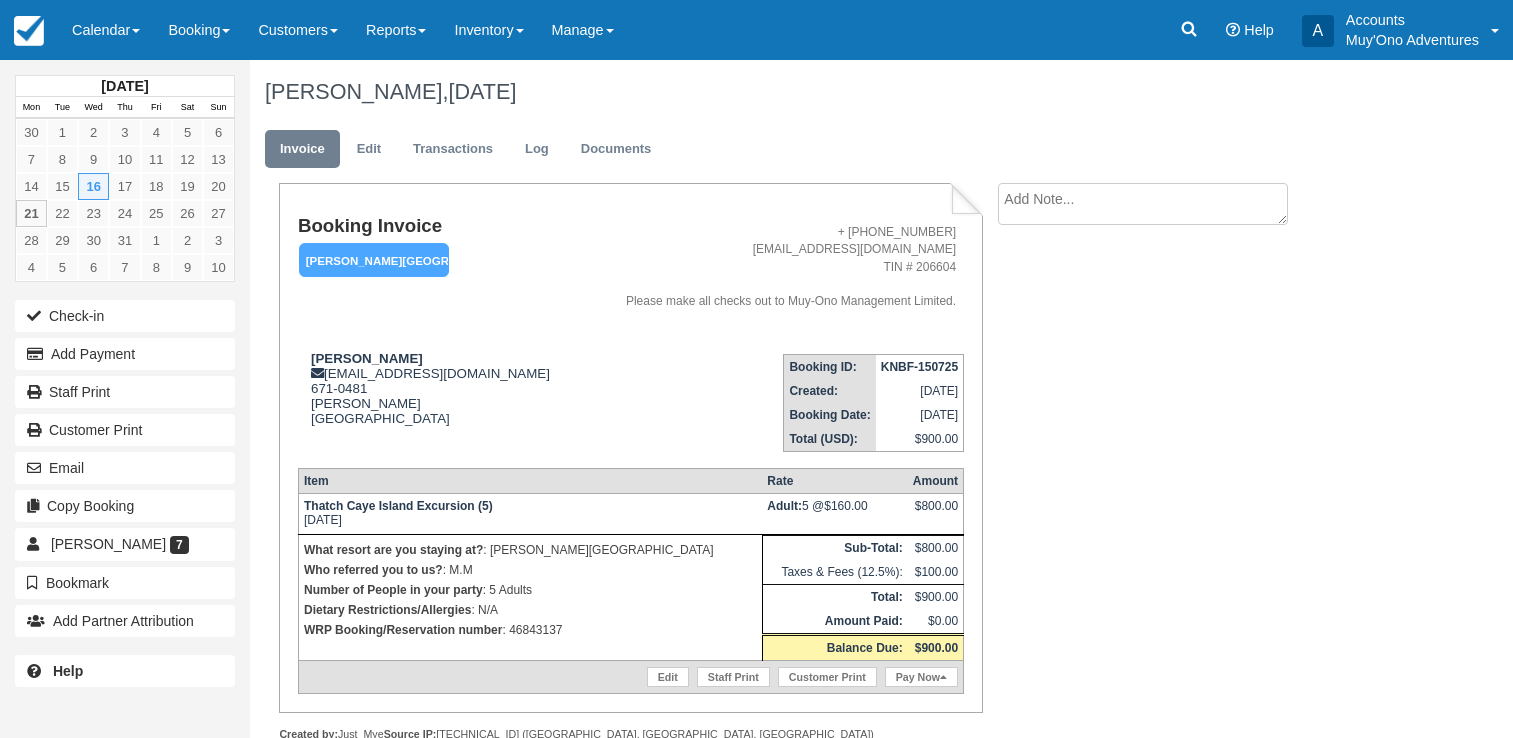 scroll, scrollTop: 0, scrollLeft: 0, axis: both 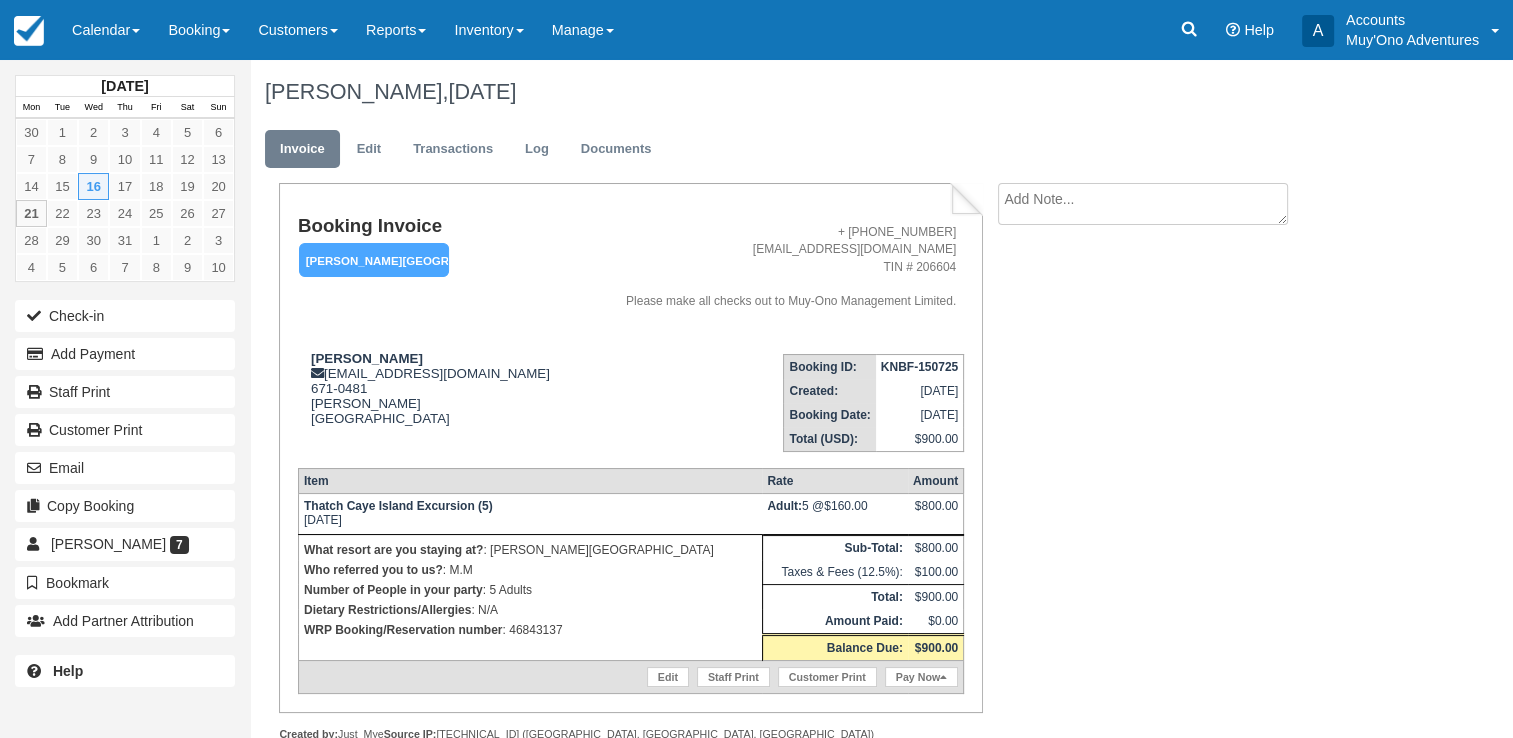 click on "WRP Booking/Reservation number : 46843137" at bounding box center [530, 630] 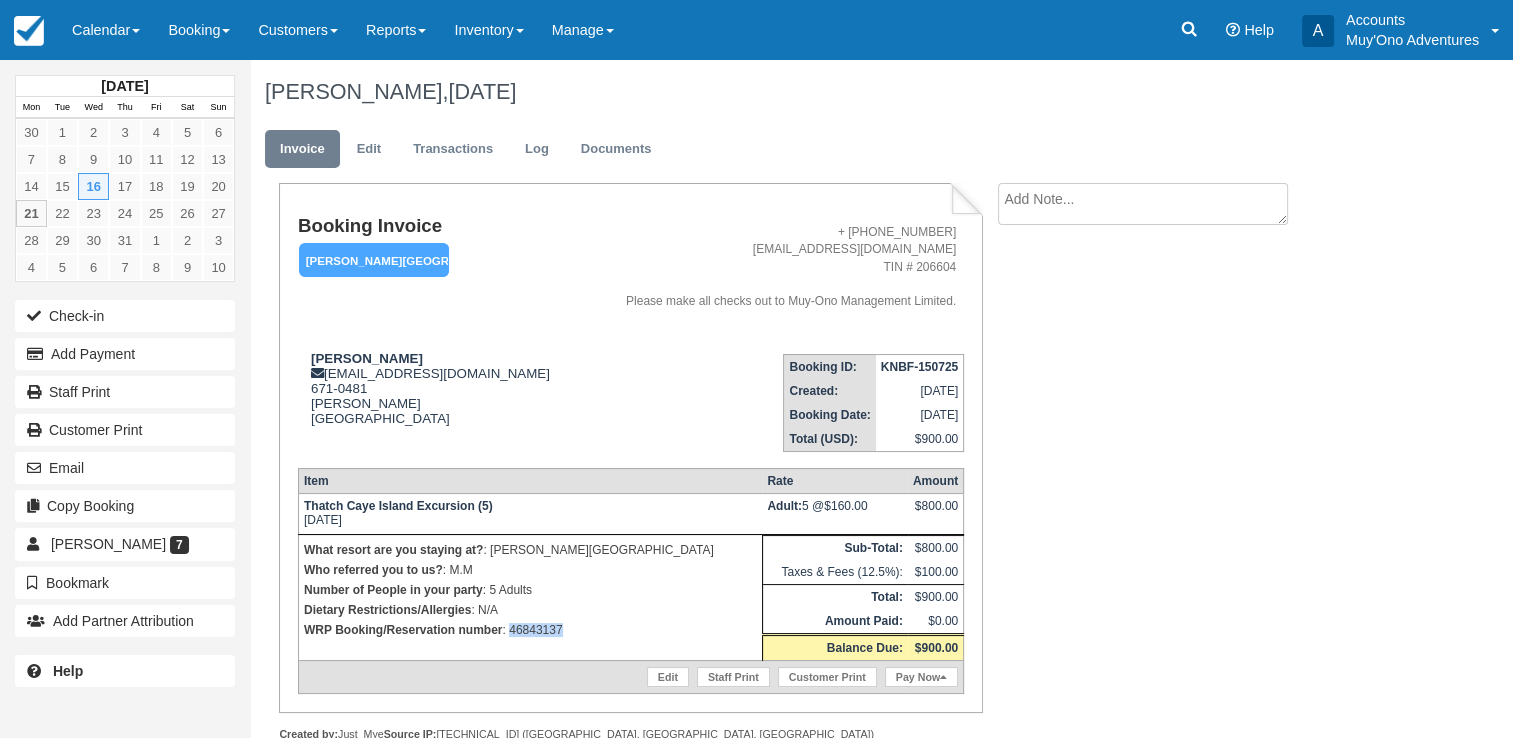 click on "WRP Booking/Reservation number : 46843137" at bounding box center (530, 630) 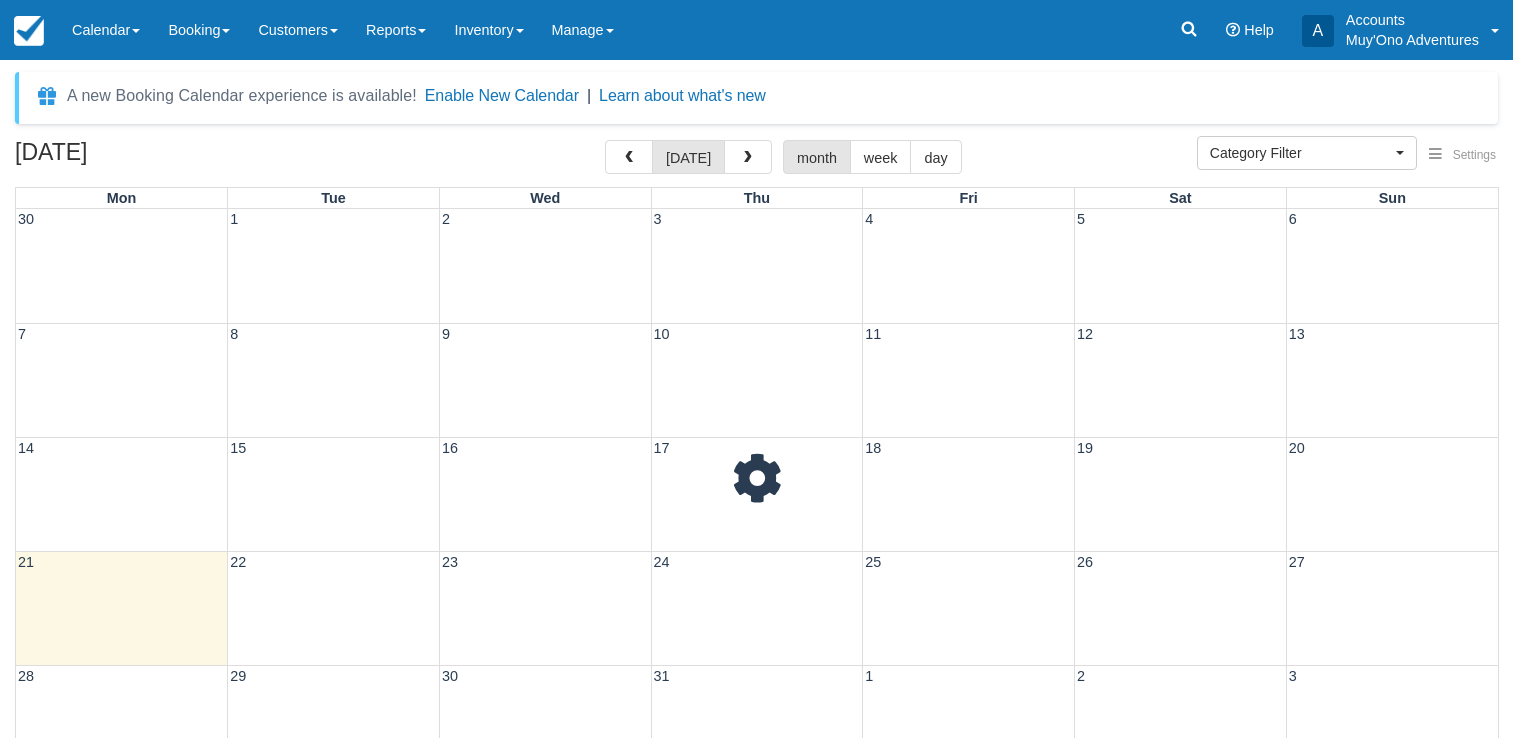 select 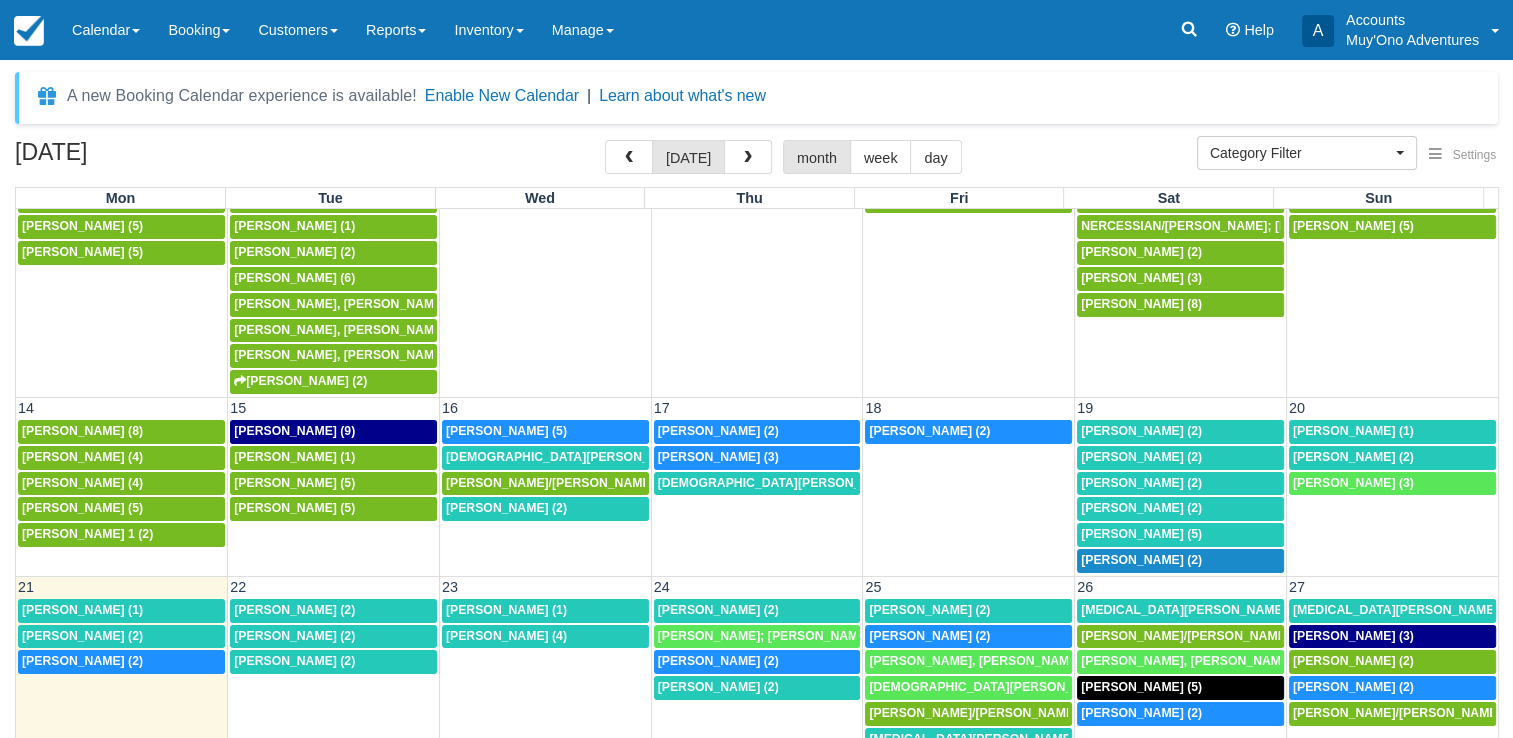 scroll, scrollTop: 430, scrollLeft: 0, axis: vertical 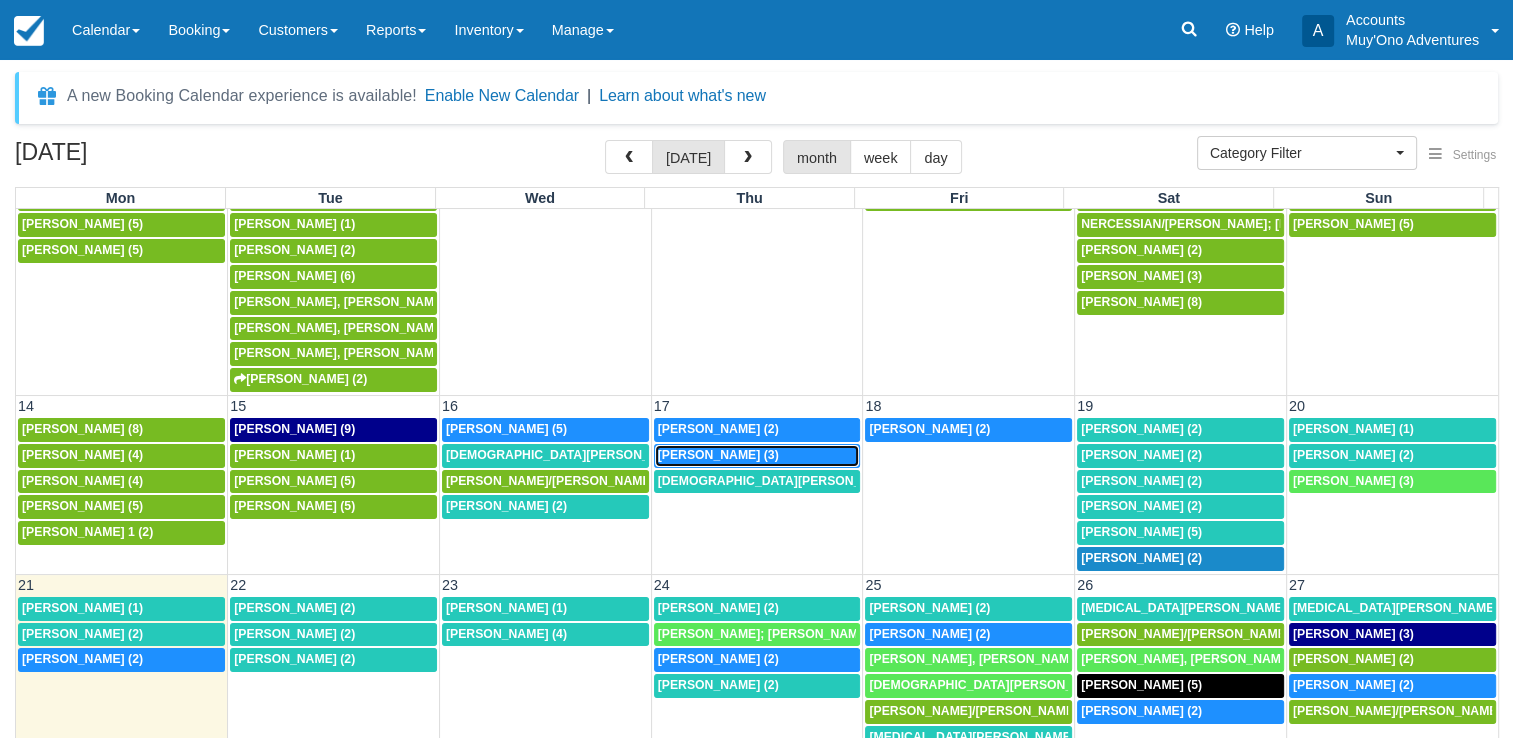 click on "Corie Leifker (3)" at bounding box center [718, 455] 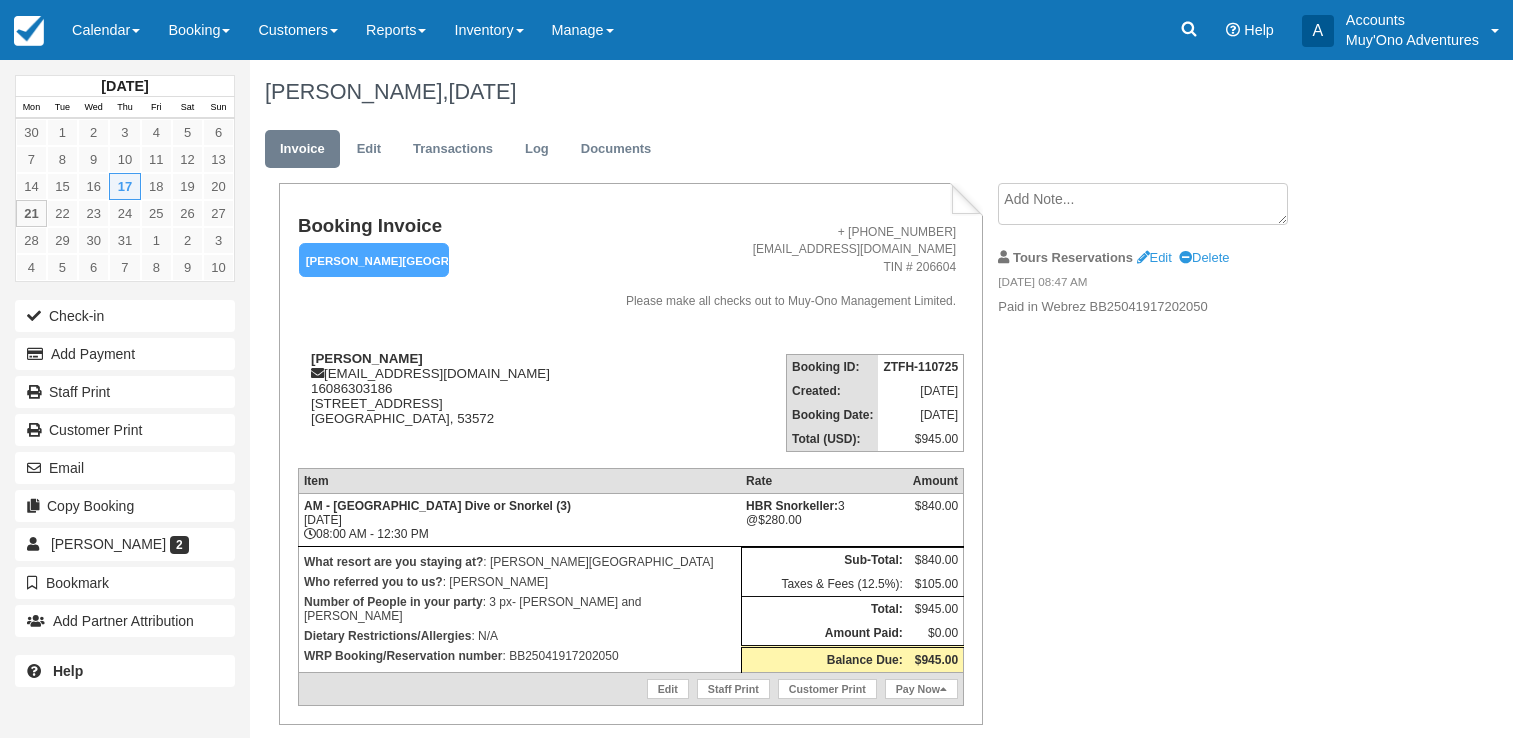 scroll, scrollTop: 0, scrollLeft: 0, axis: both 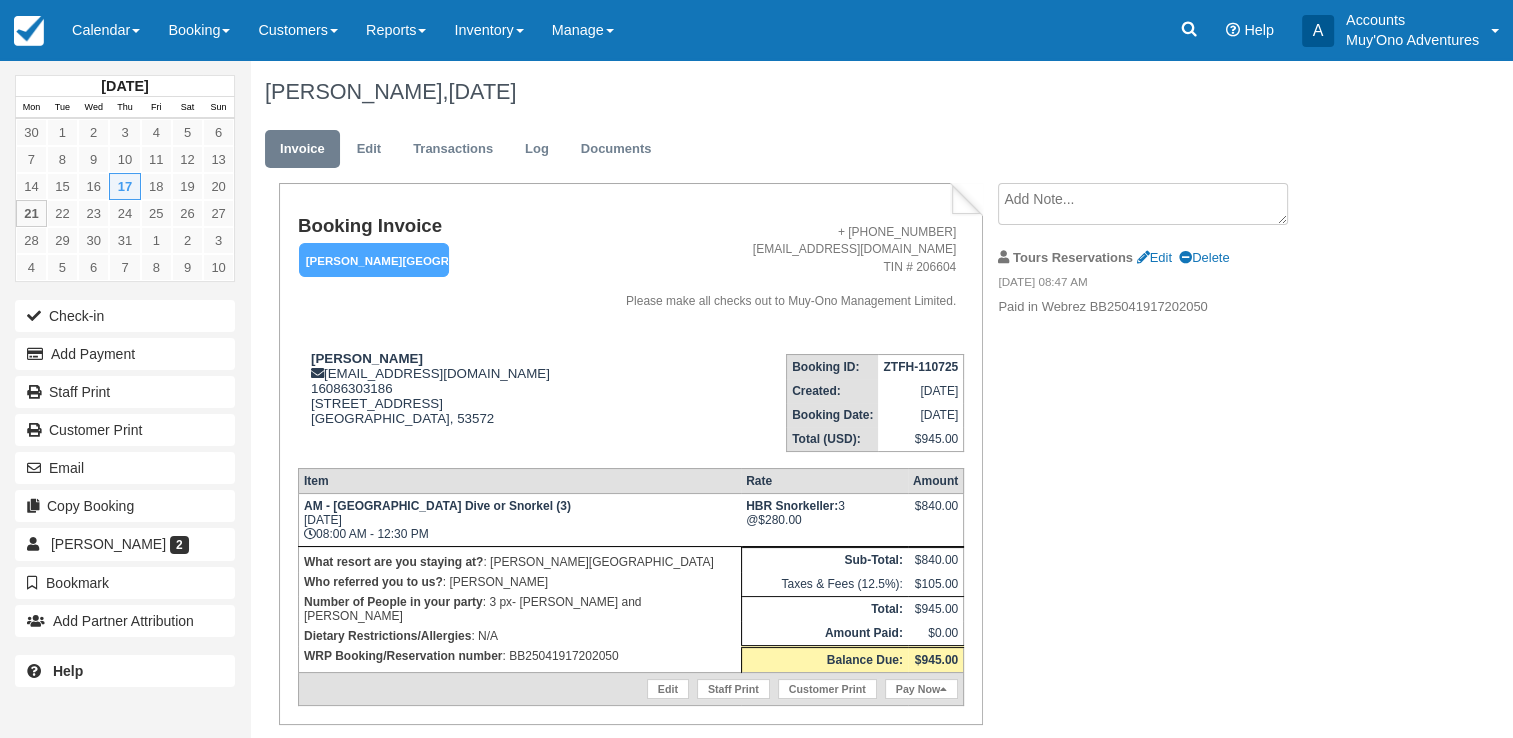 click on "WRP Booking/Reservation number : BB25041917202050" at bounding box center [520, 656] 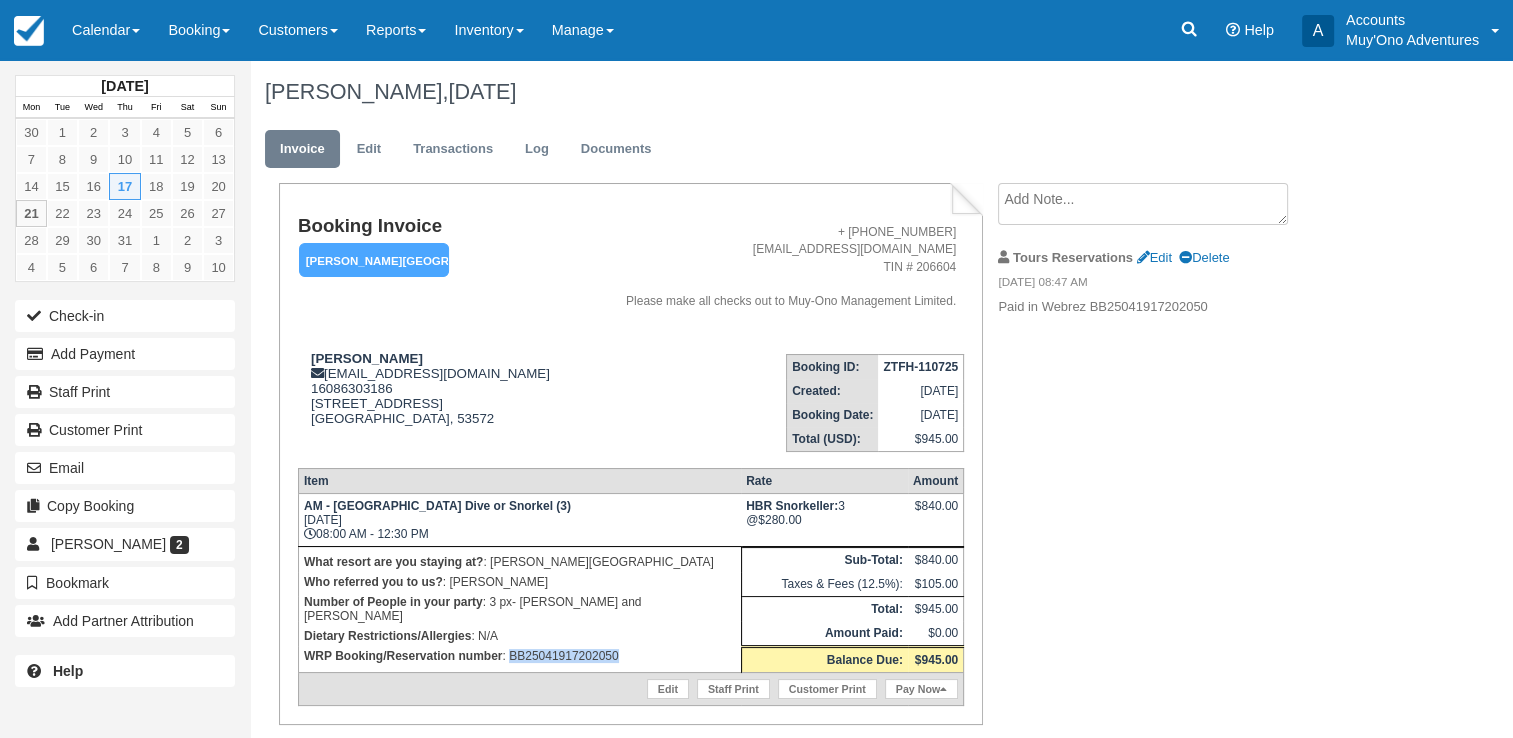 click on "WRP Booking/Reservation number : BB25041917202050" at bounding box center (520, 656) 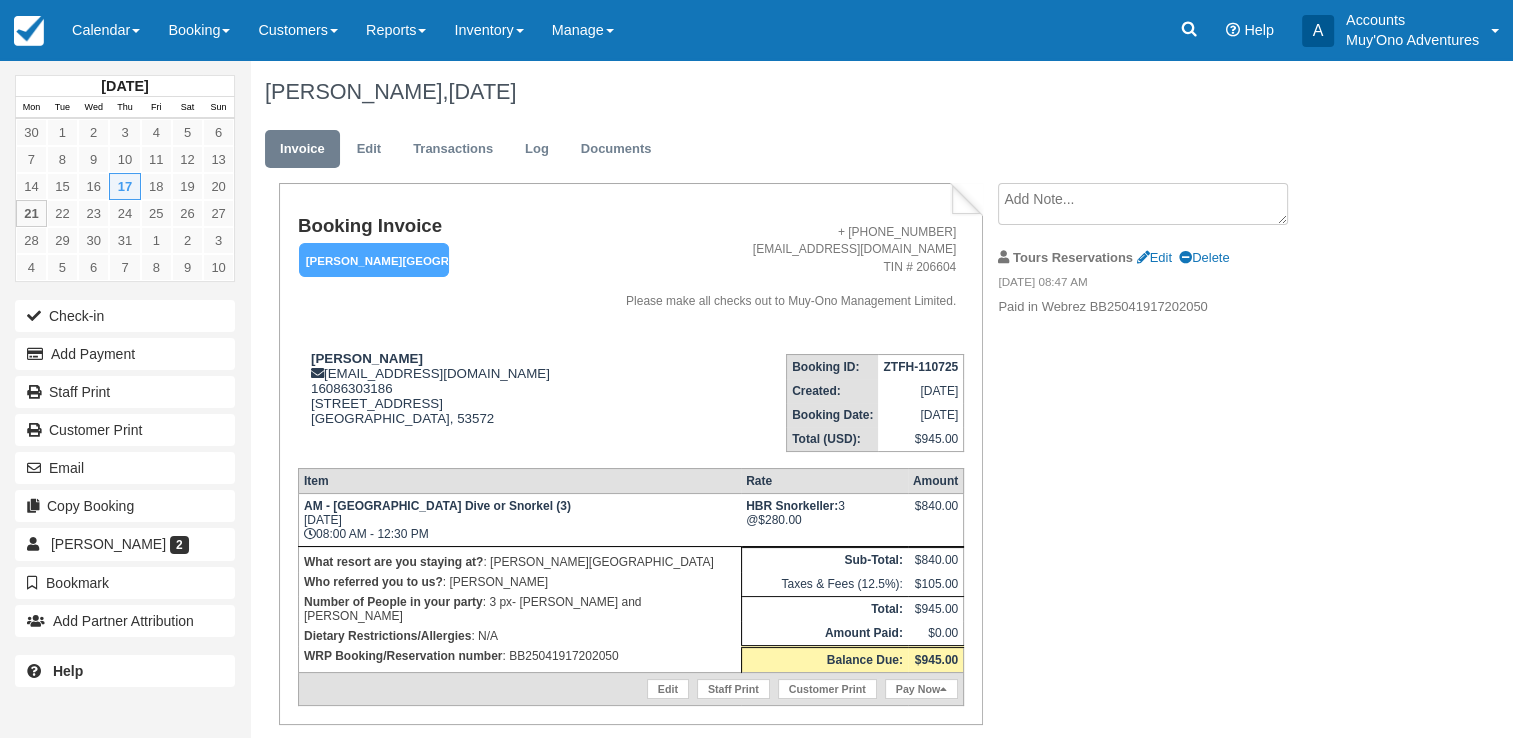 click on "ZTFH-110725" at bounding box center [920, 367] 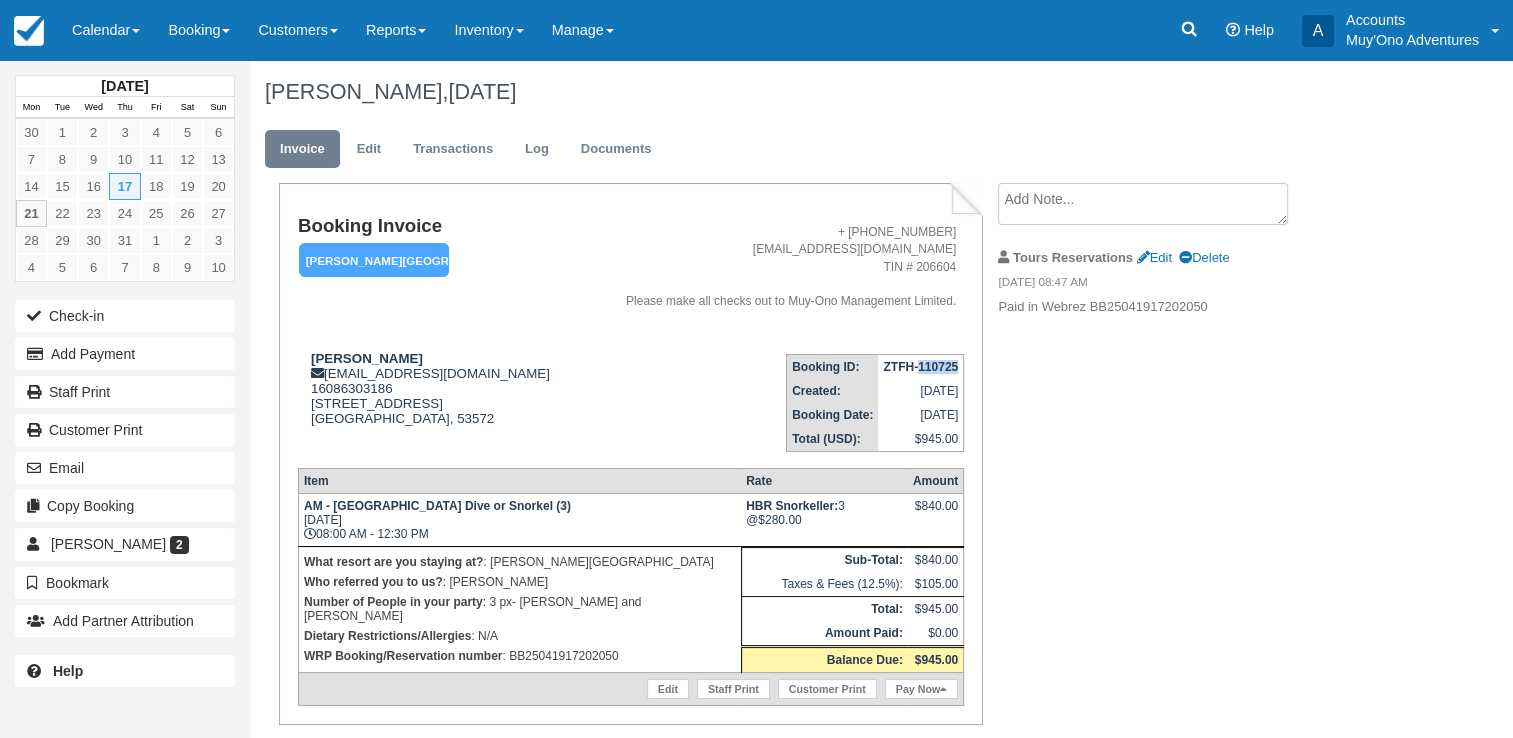 click on "ZTFH-110725" at bounding box center [920, 367] 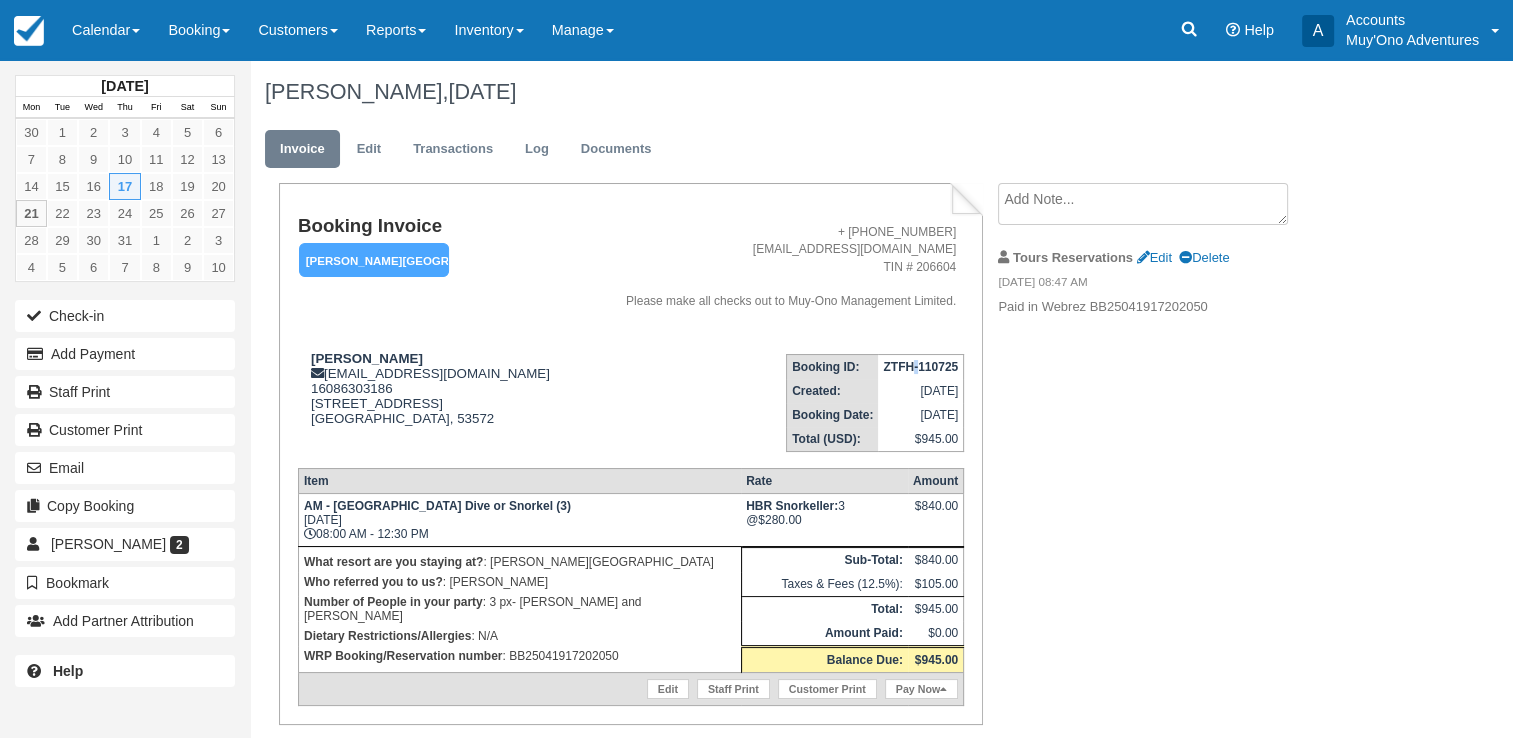 click on "ZTFH-110725" at bounding box center [920, 367] 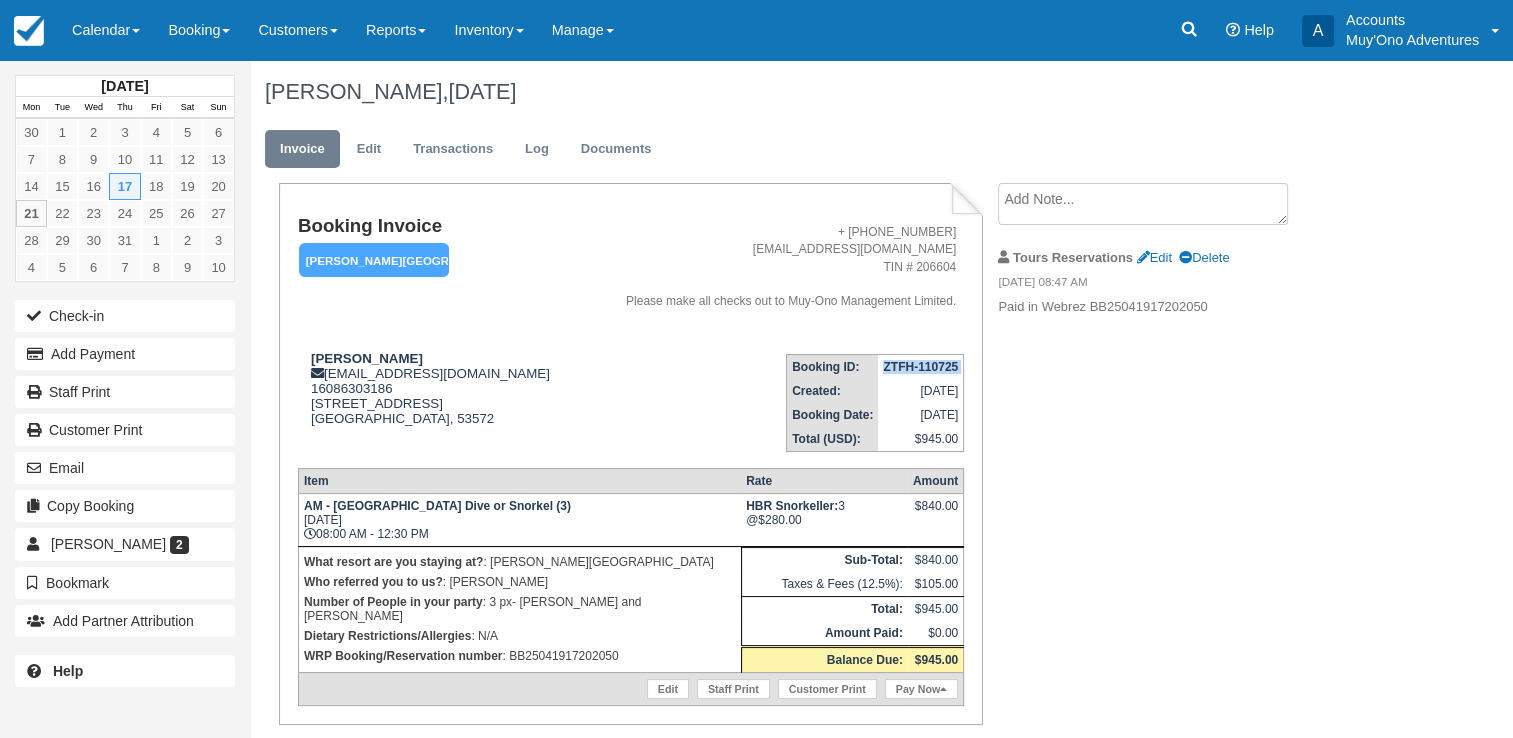 click on "ZTFH-110725" at bounding box center (920, 367) 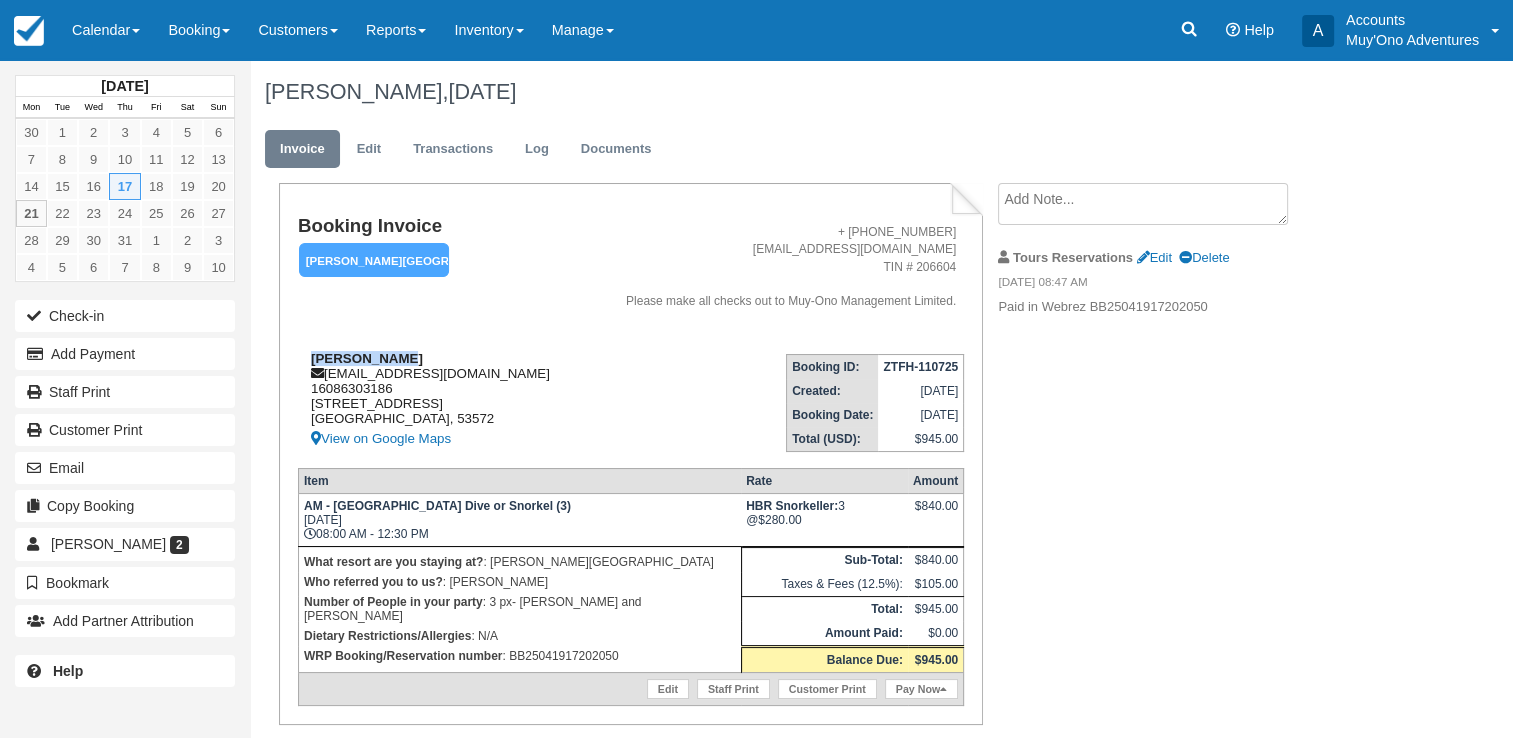 drag, startPoint x: 312, startPoint y: 356, endPoint x: 388, endPoint y: 360, distance: 76.105194 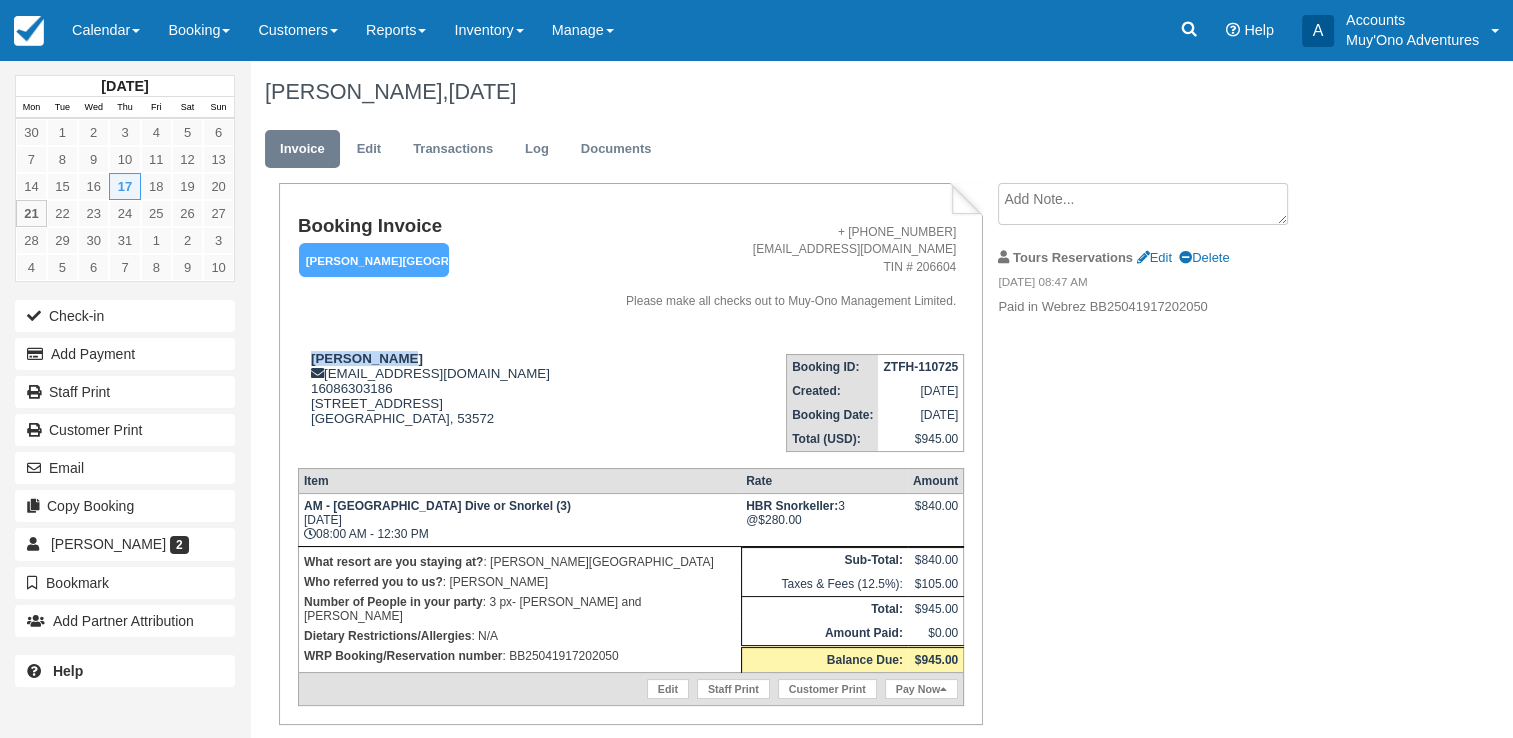 drag, startPoint x: 388, startPoint y: 360, endPoint x: 301, endPoint y: 350, distance: 87.57283 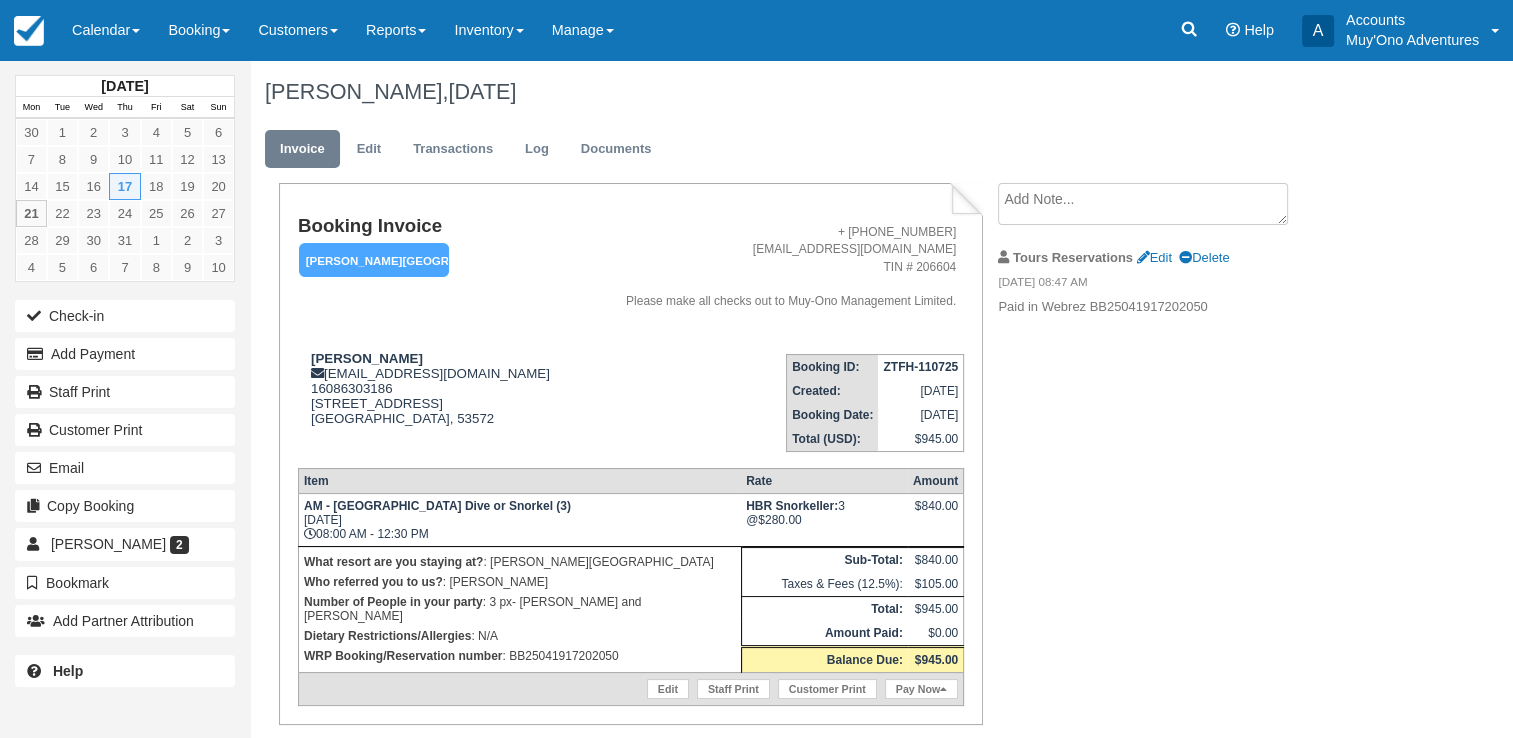 click on "Booking Invoice
Hopkins Bay Resort   Pending HOLD Deposit Paid Cancelled Void Muy'Ono Resorts Sweet Songs Jungle L The Placencia Resort Thatch Caye Resort Royal Belize Discovery Belize Brisa Oceano Resort Other Quote External Company AGENT Watermark" at bounding box center (438, 277) 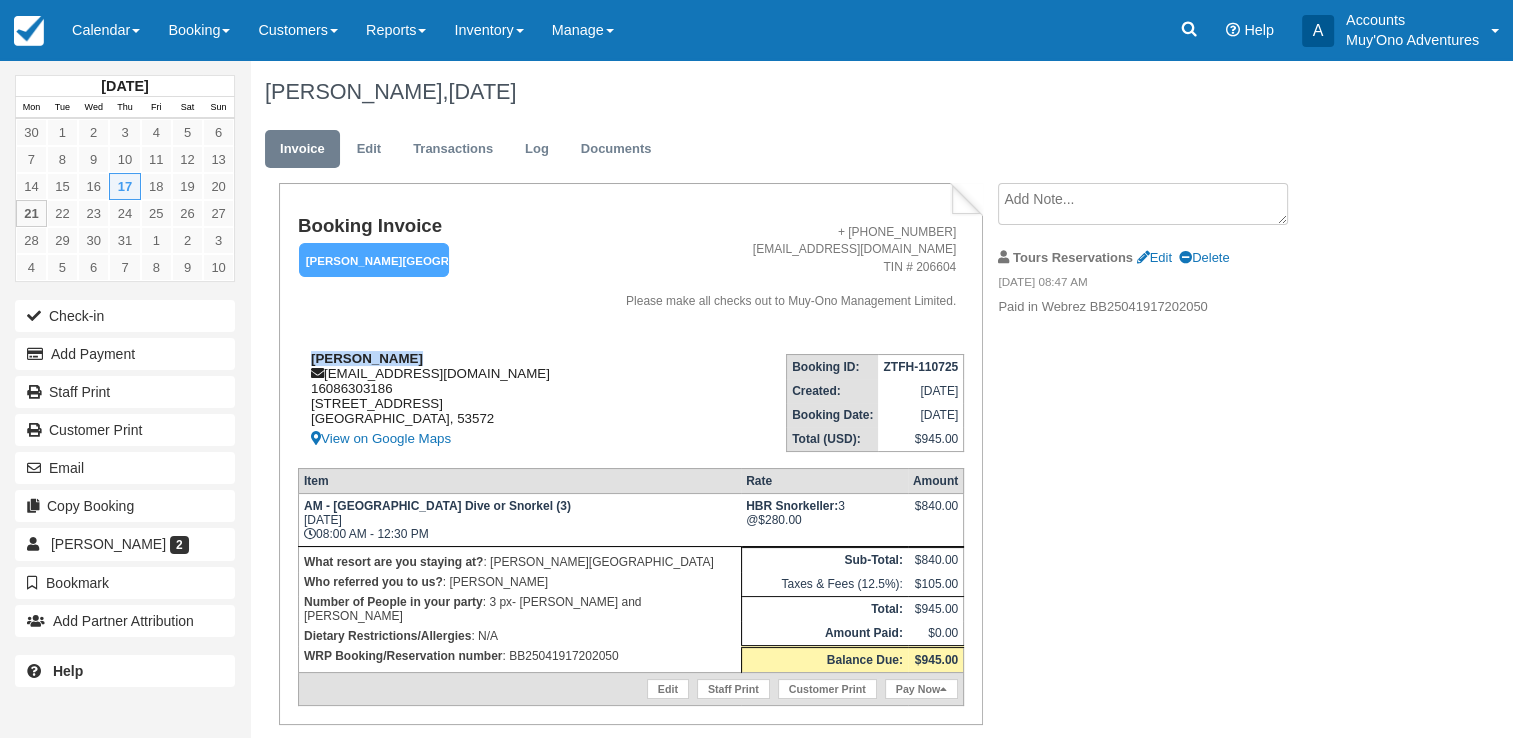 drag, startPoint x: 311, startPoint y: 356, endPoint x: 394, endPoint y: 365, distance: 83.48653 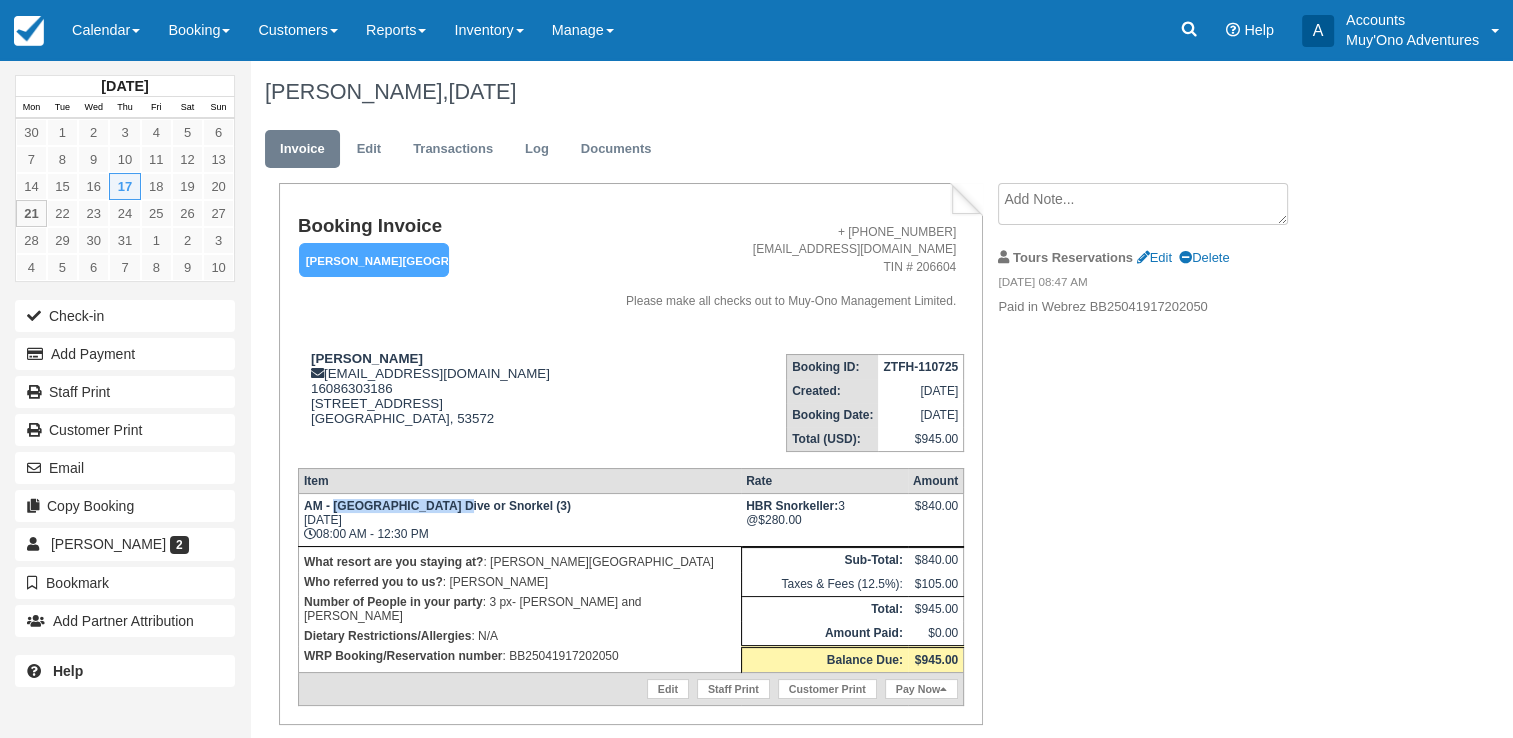 drag, startPoint x: 332, startPoint y: 511, endPoint x: 440, endPoint y: 512, distance: 108.00463 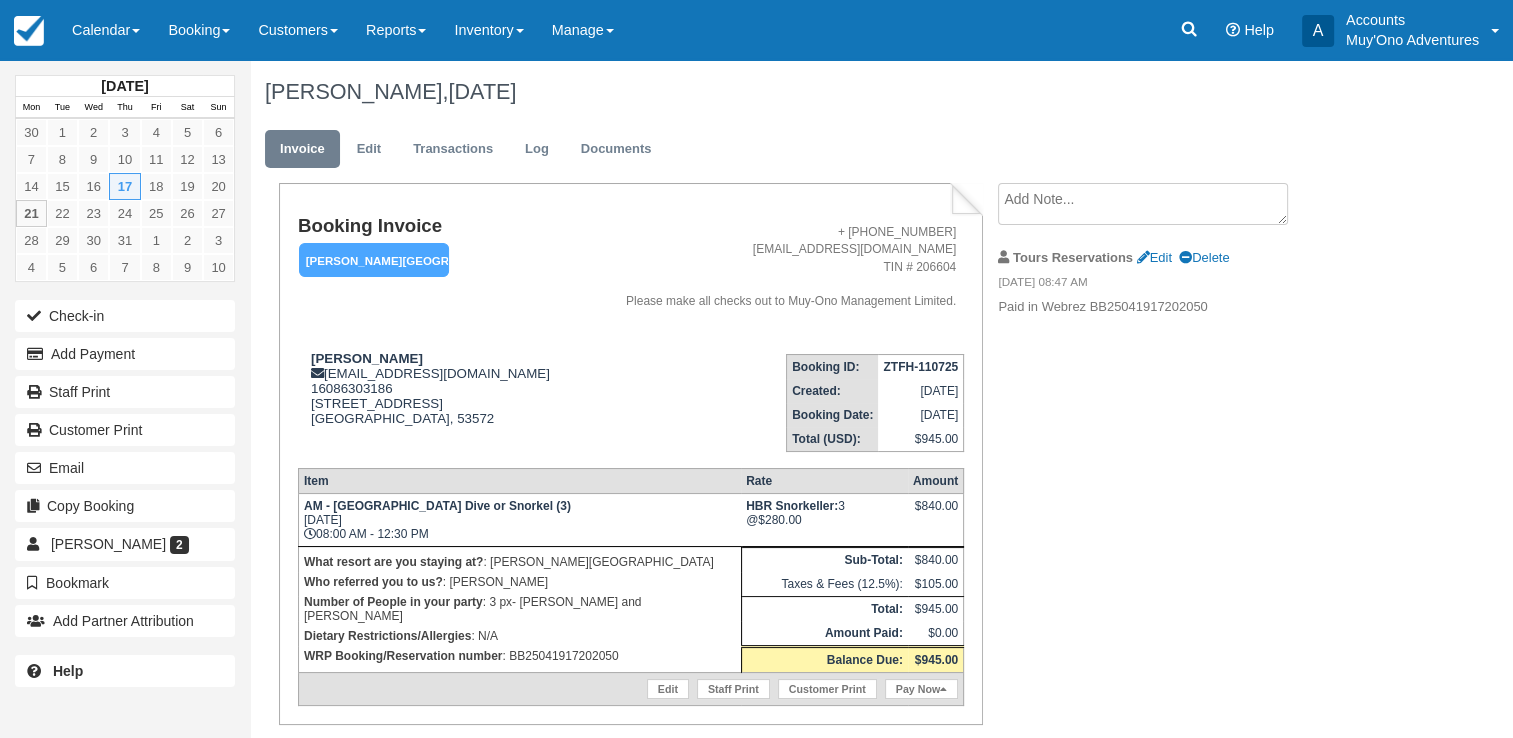 click on "WRP Booking/Reservation number : BB25041917202050" at bounding box center (520, 656) 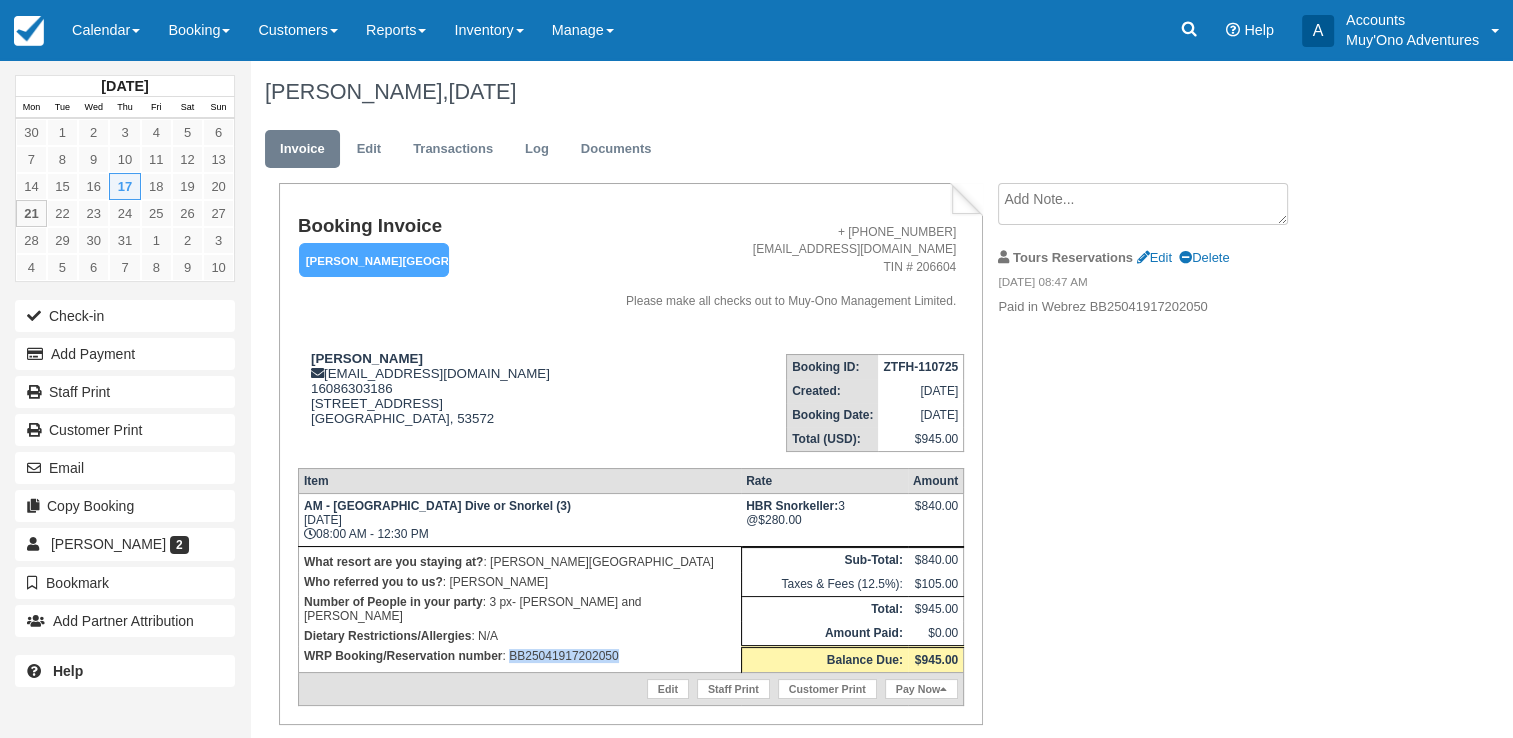 click on "WRP Booking/Reservation number : BB25041917202050" at bounding box center [520, 656] 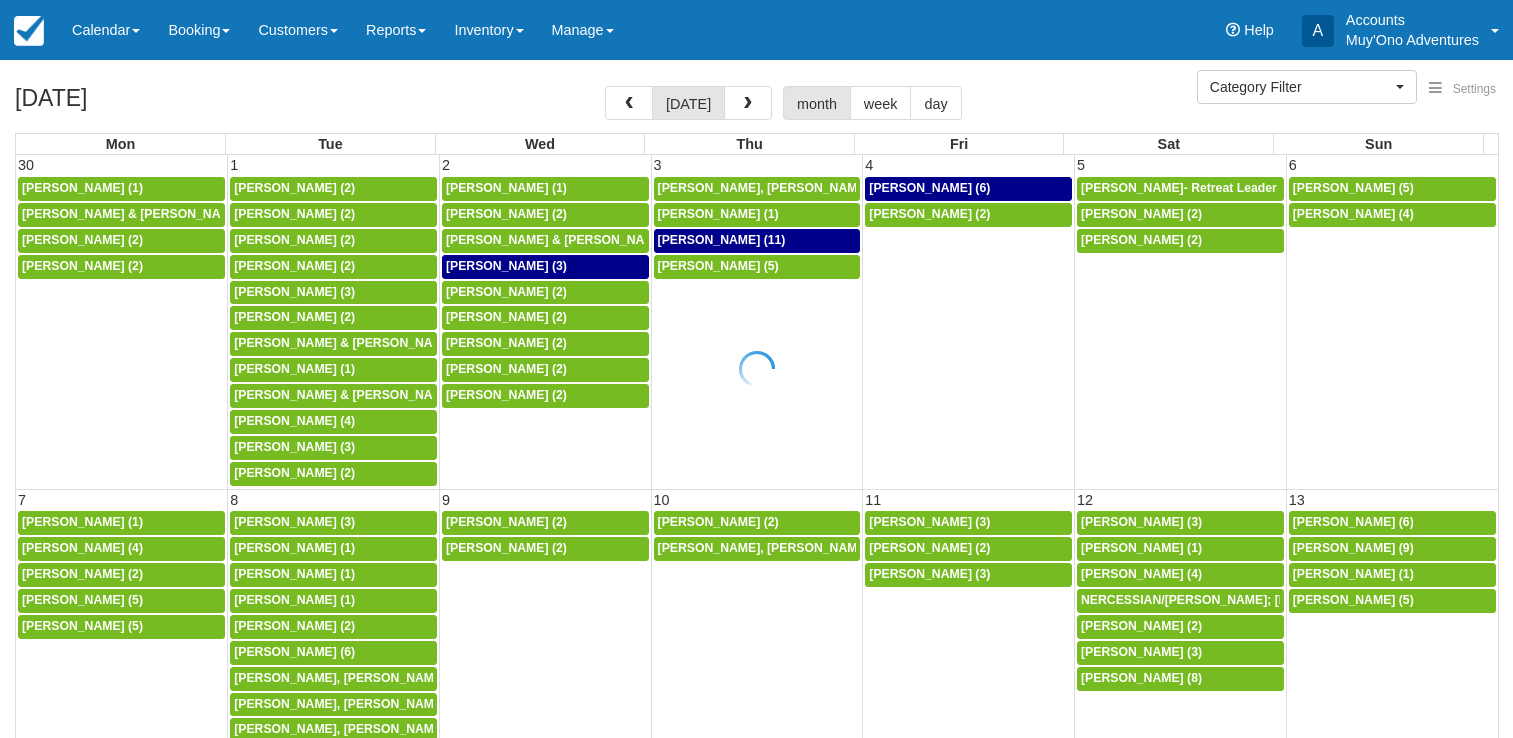 select 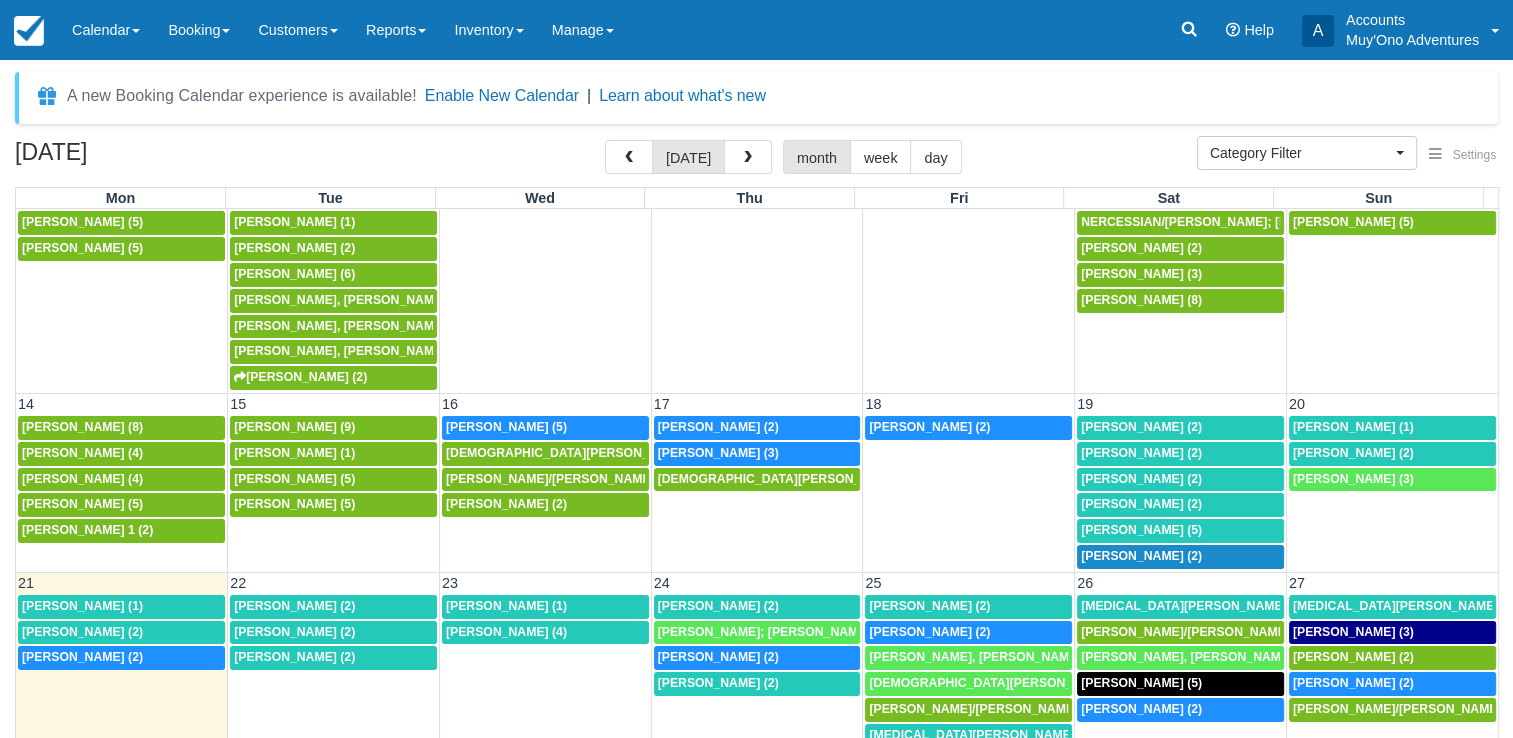 scroll, scrollTop: 431, scrollLeft: 0, axis: vertical 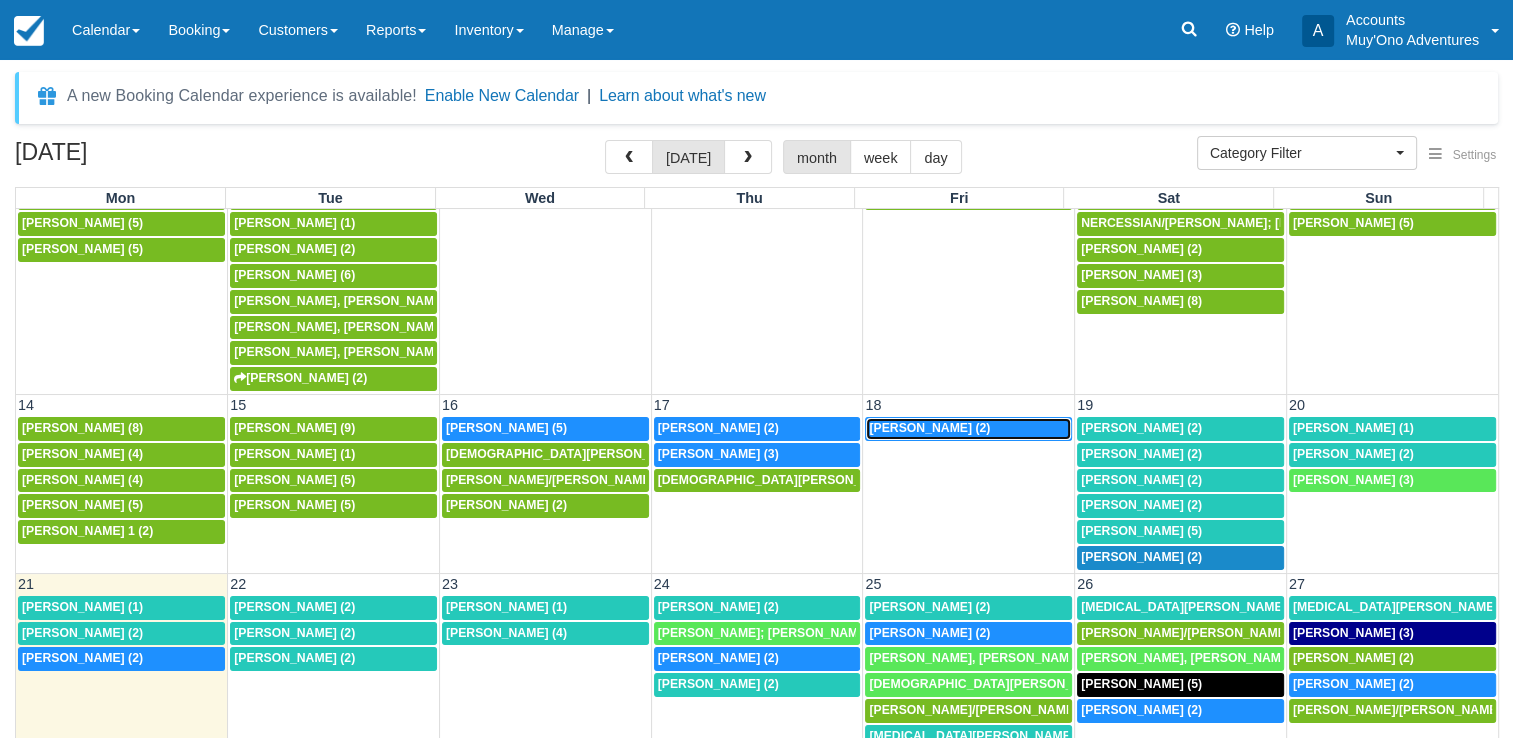 click on "[PERSON_NAME] (2)" at bounding box center (929, 428) 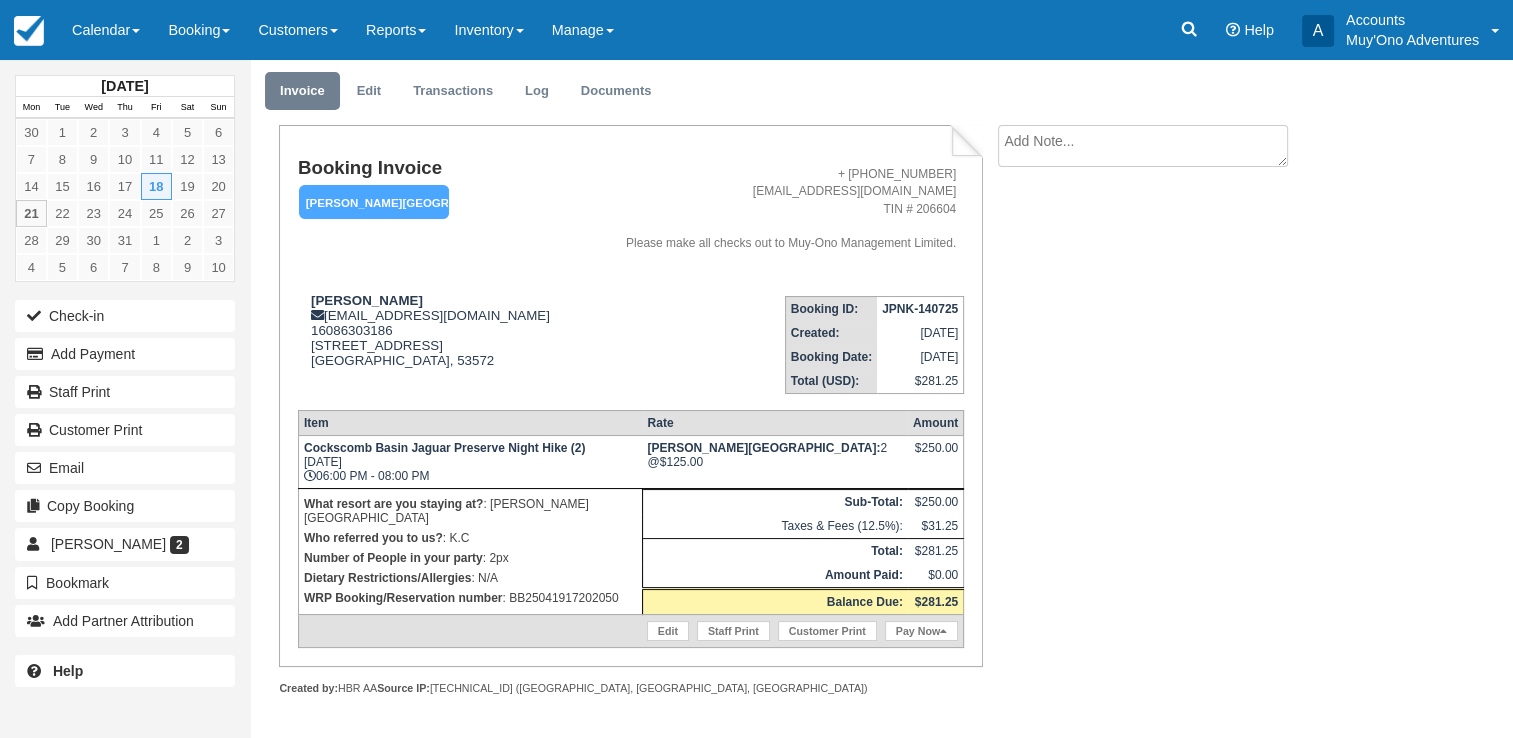 scroll, scrollTop: 60, scrollLeft: 0, axis: vertical 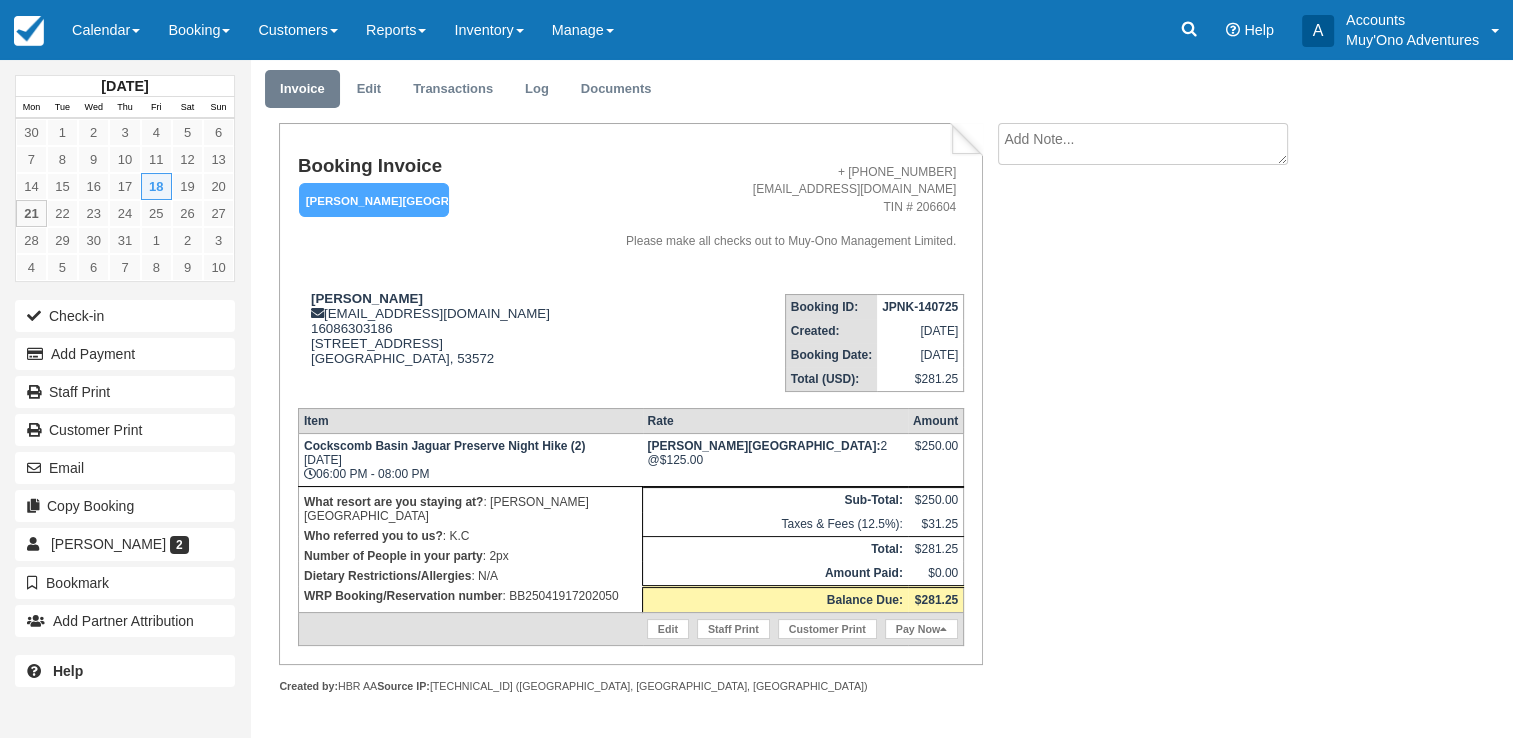 click on "WRP Booking/Reservation number : BB25041917202050" at bounding box center (470, 596) 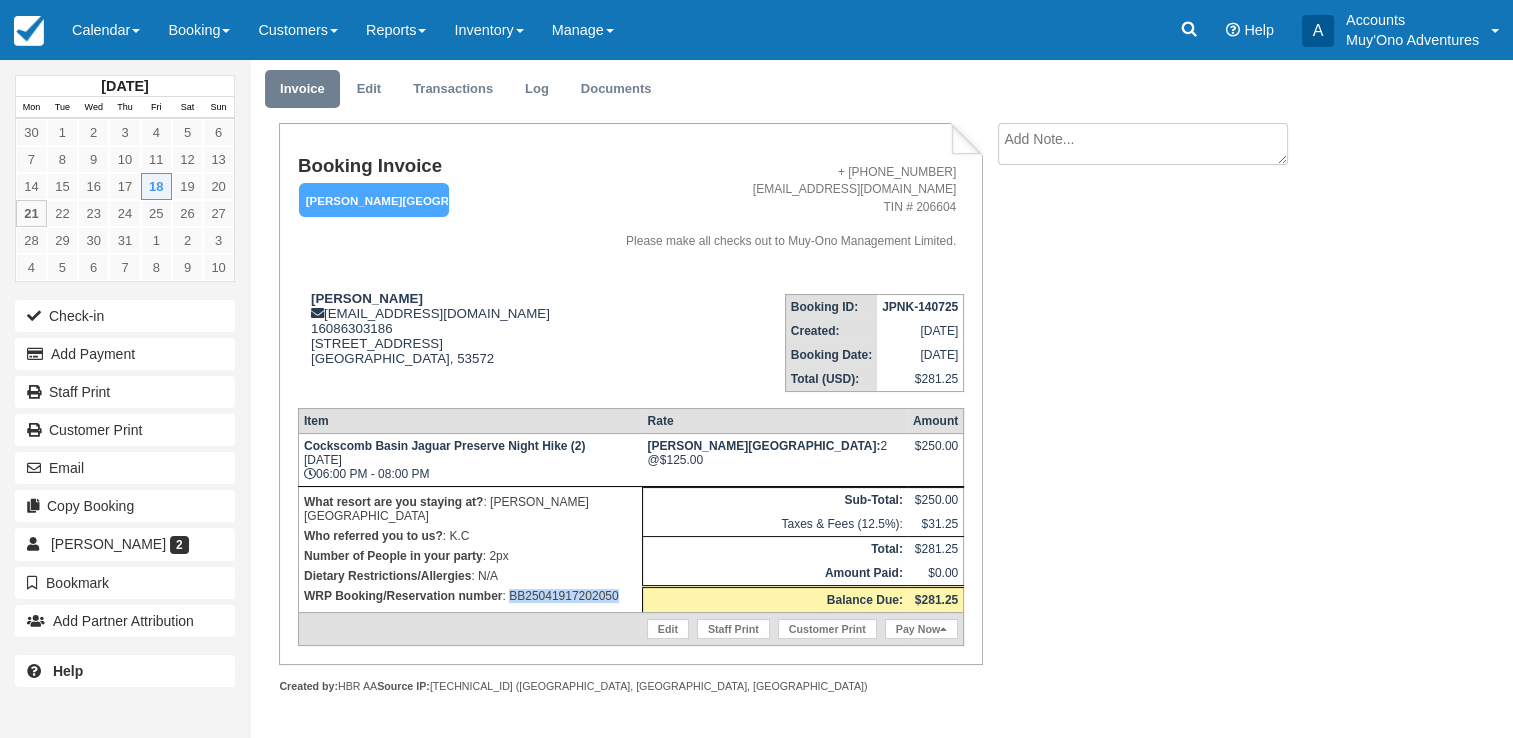 click on "WRP Booking/Reservation number : BB25041917202050" at bounding box center (470, 596) 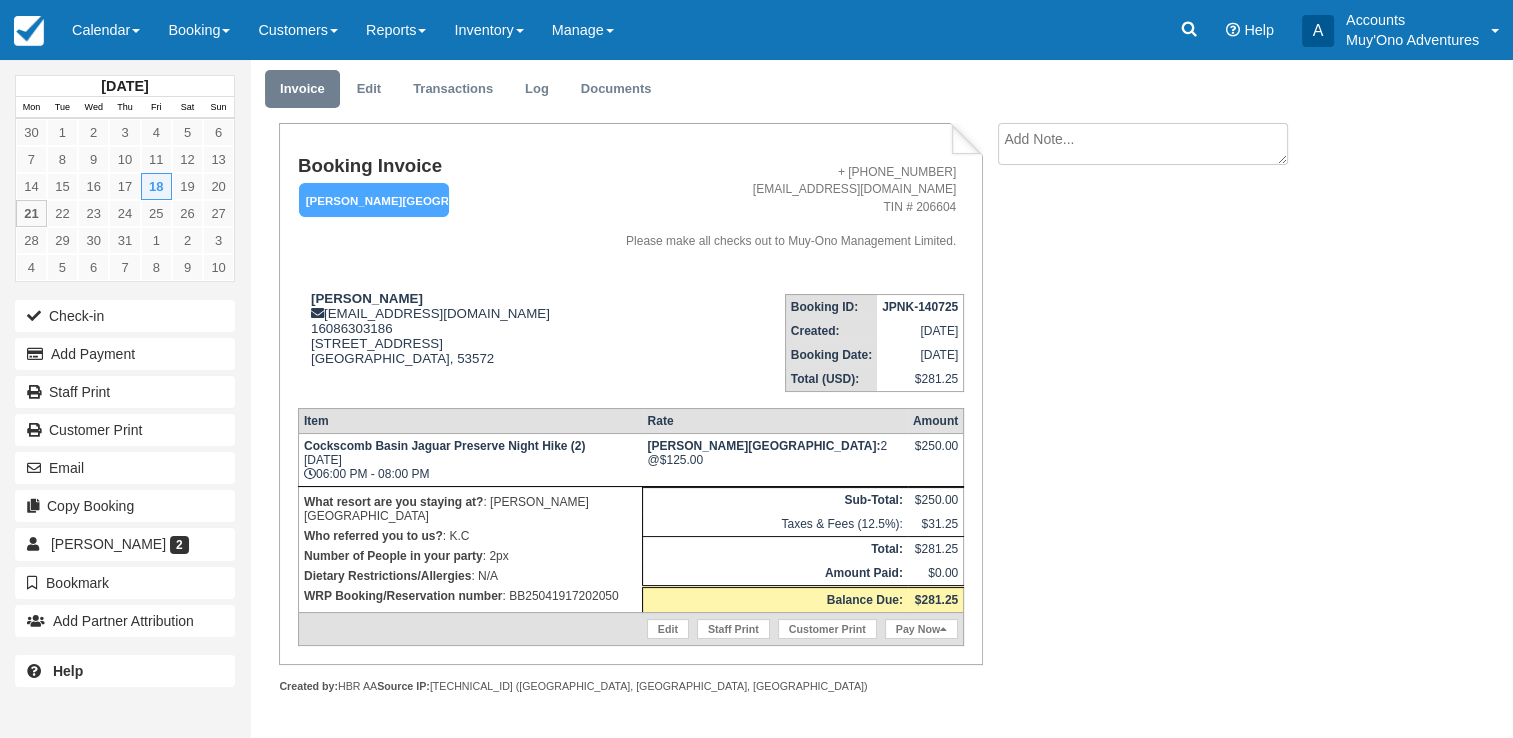 click on "JPNK-140725" at bounding box center (920, 307) 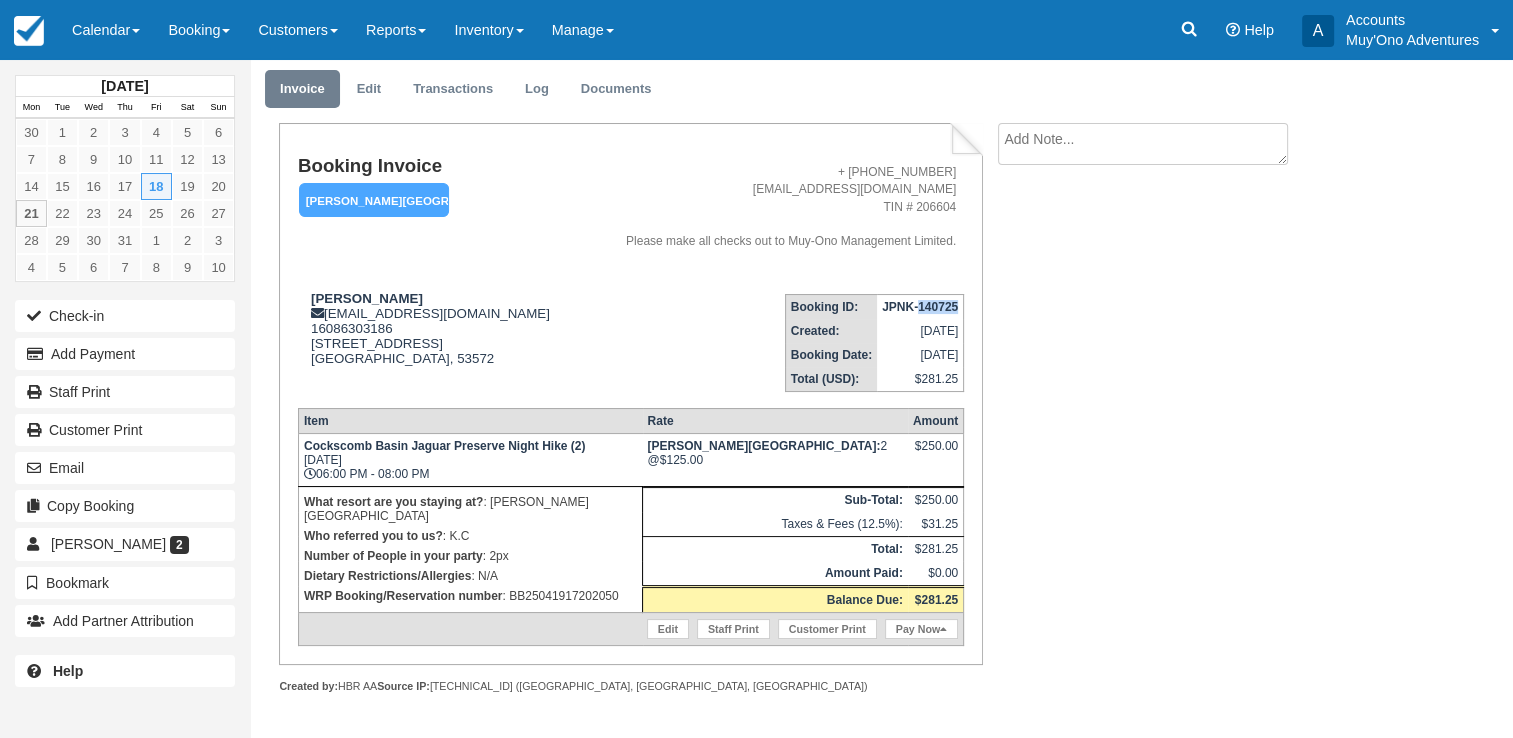 click on "JPNK-140725" at bounding box center (920, 307) 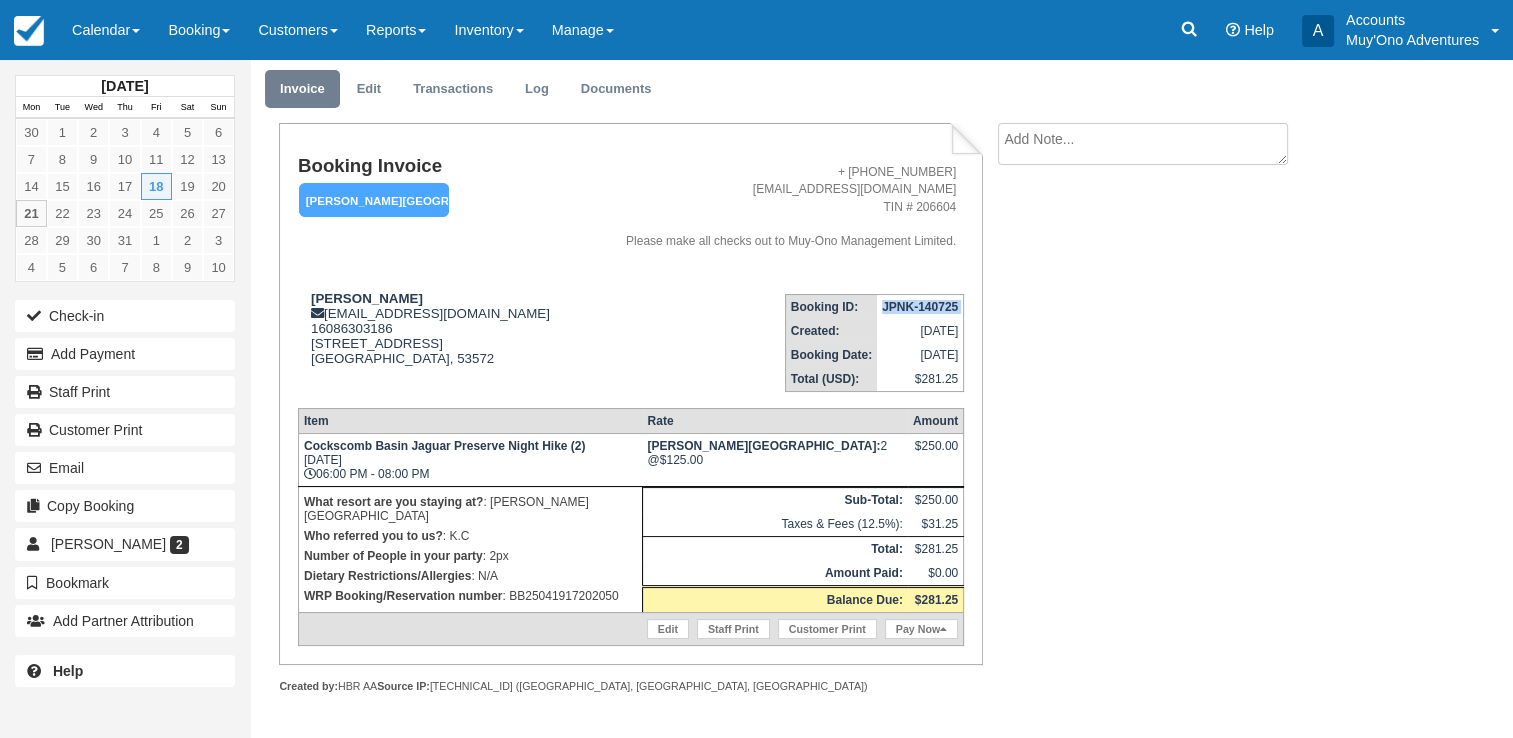 click on "JPNK-140725" at bounding box center (920, 307) 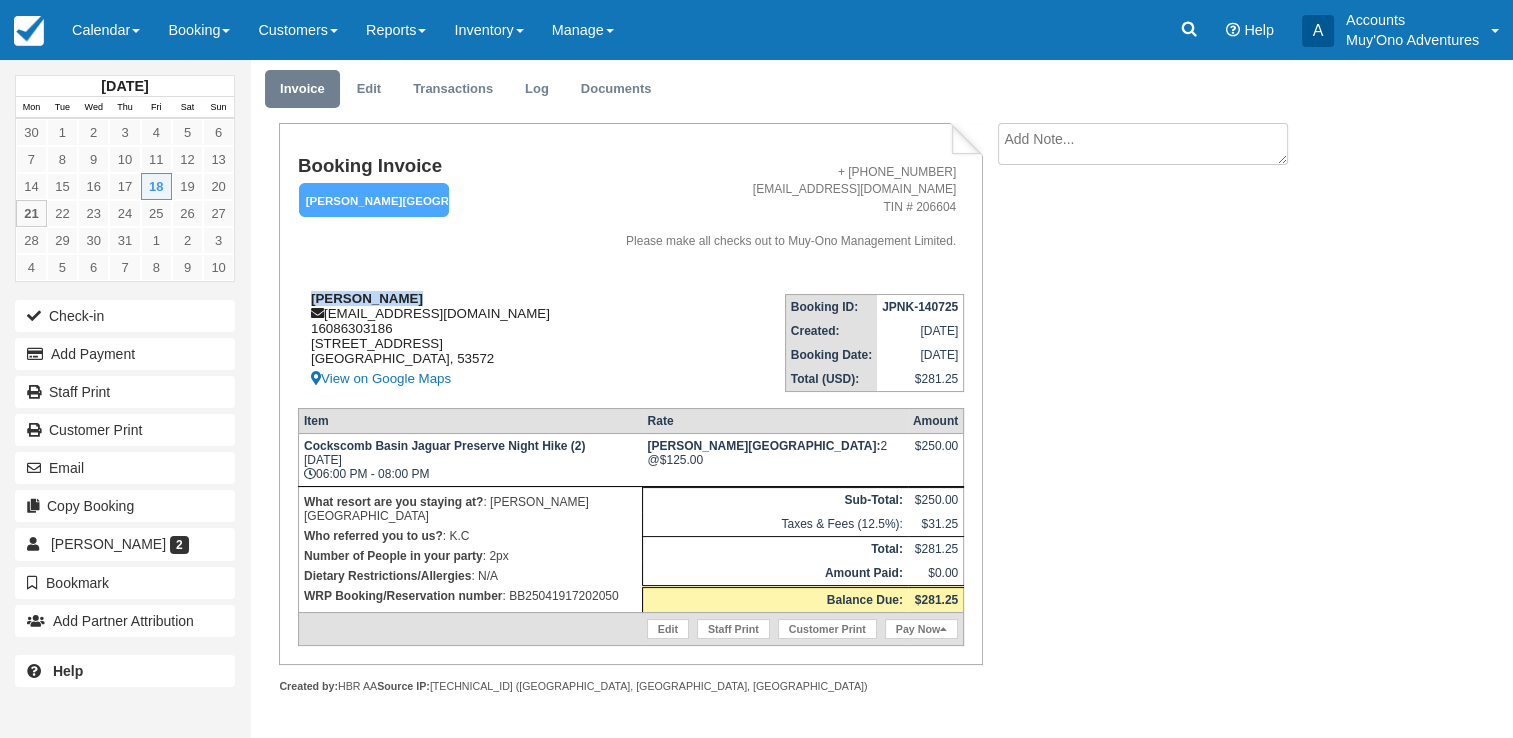 drag, startPoint x: 312, startPoint y: 298, endPoint x: 392, endPoint y: 298, distance: 80 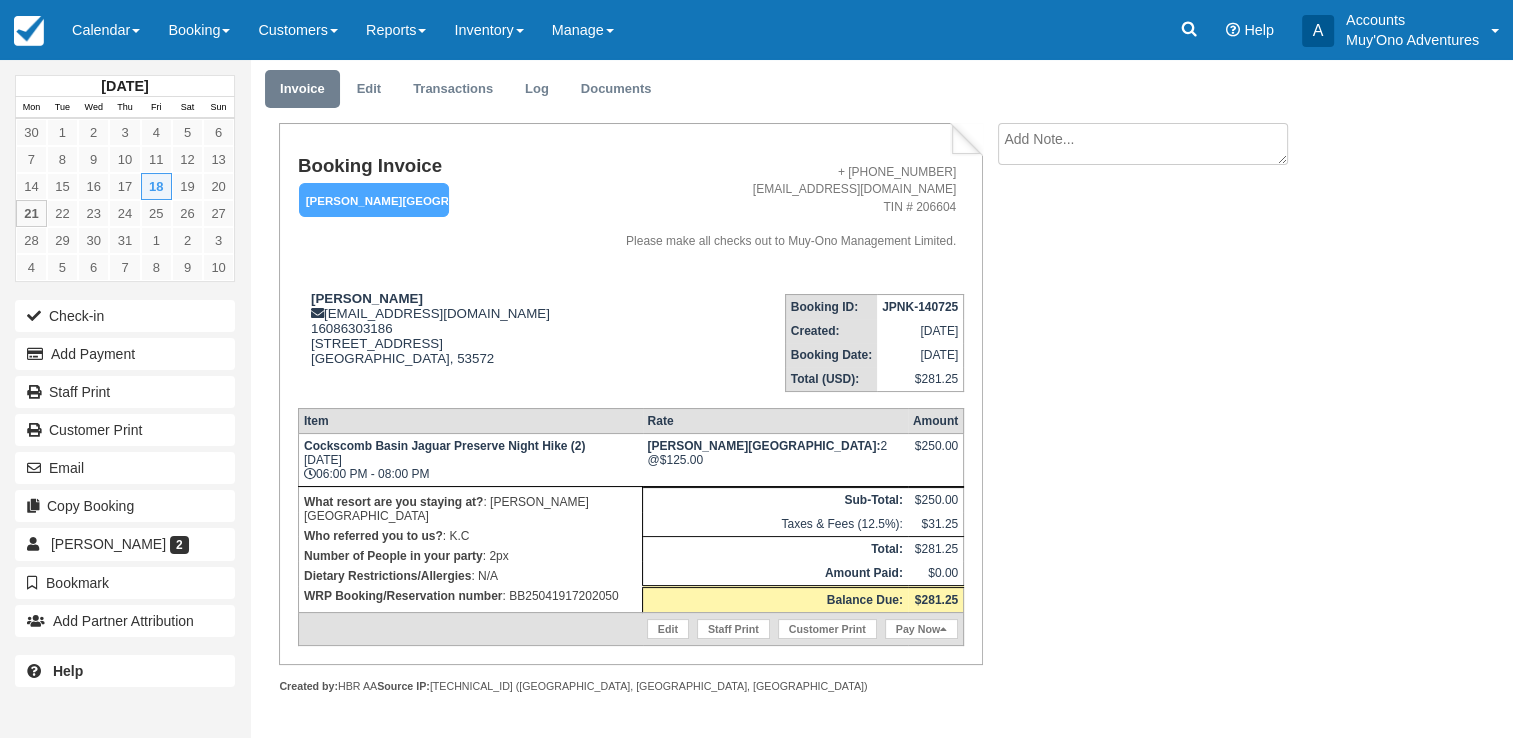 click on "WRP Booking/Reservation number : BB25041917202050" at bounding box center (470, 596) 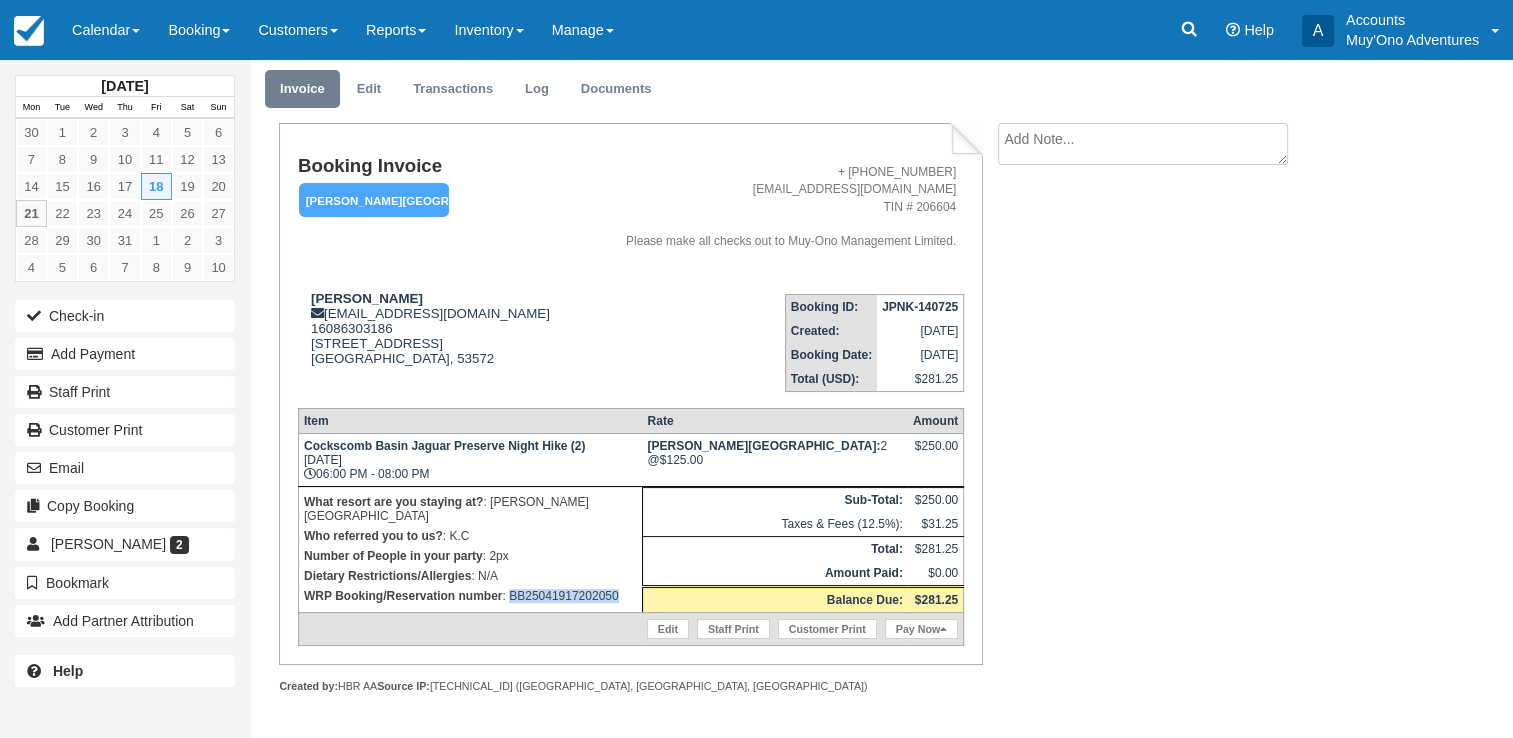 click on "WRP Booking/Reservation number : BB25041917202050" at bounding box center (470, 596) 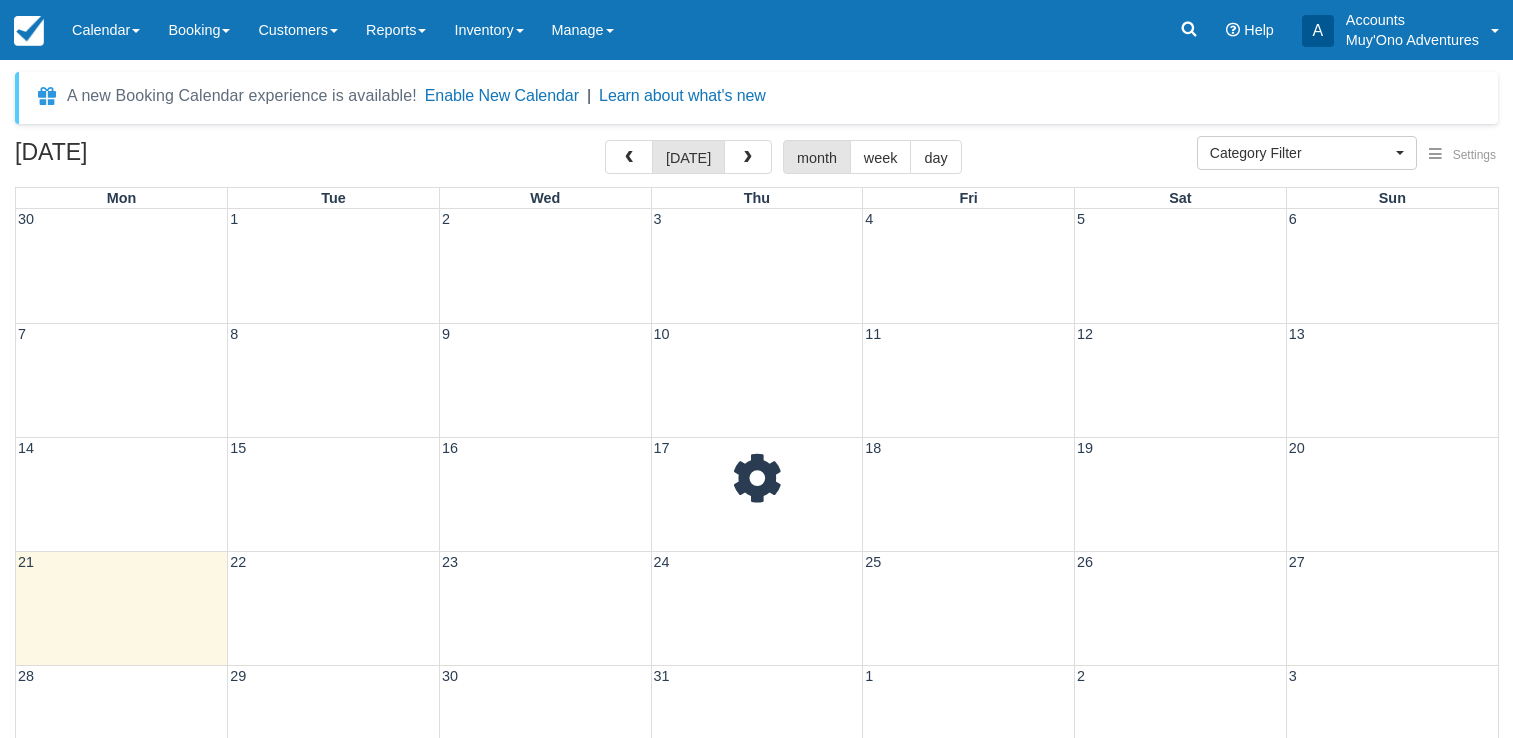 select 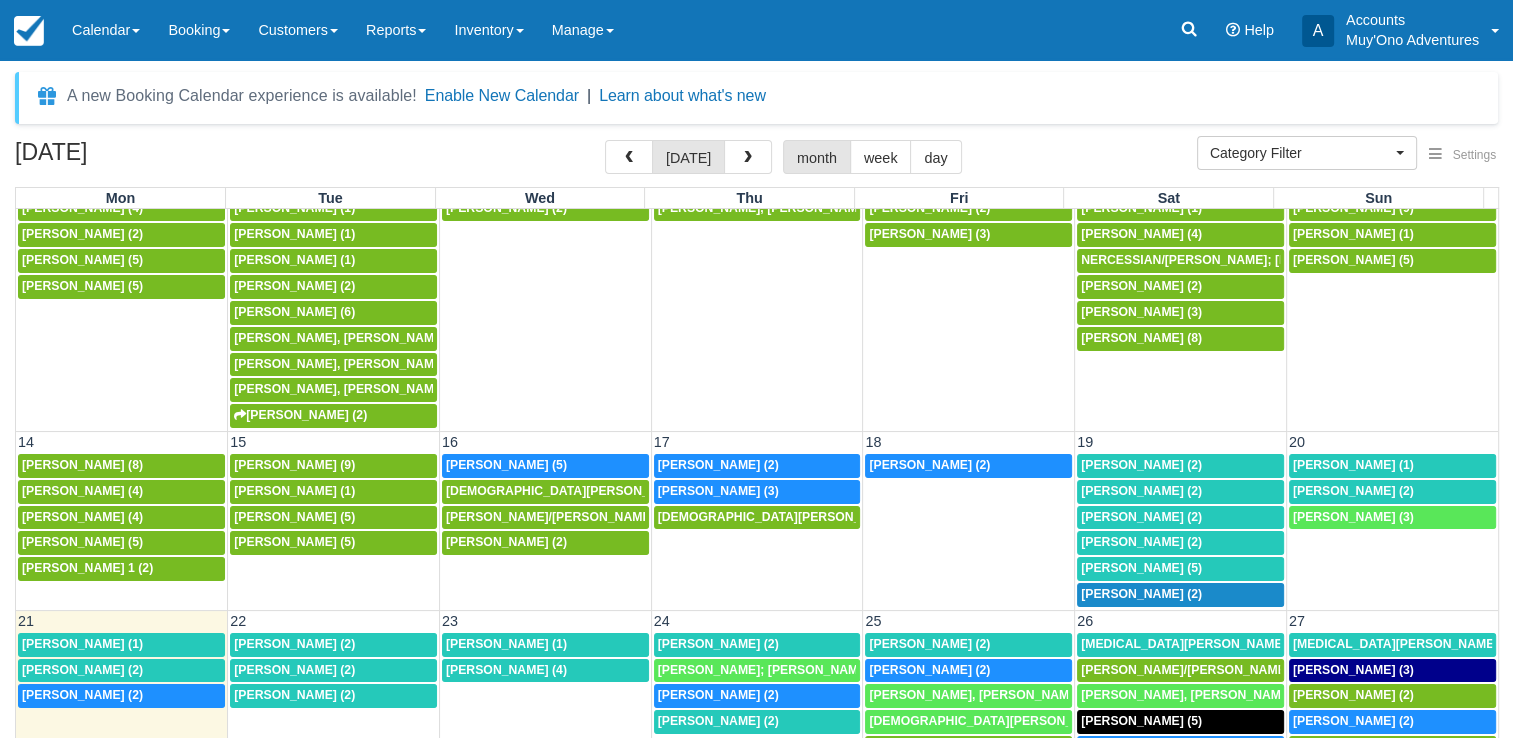 scroll, scrollTop: 392, scrollLeft: 0, axis: vertical 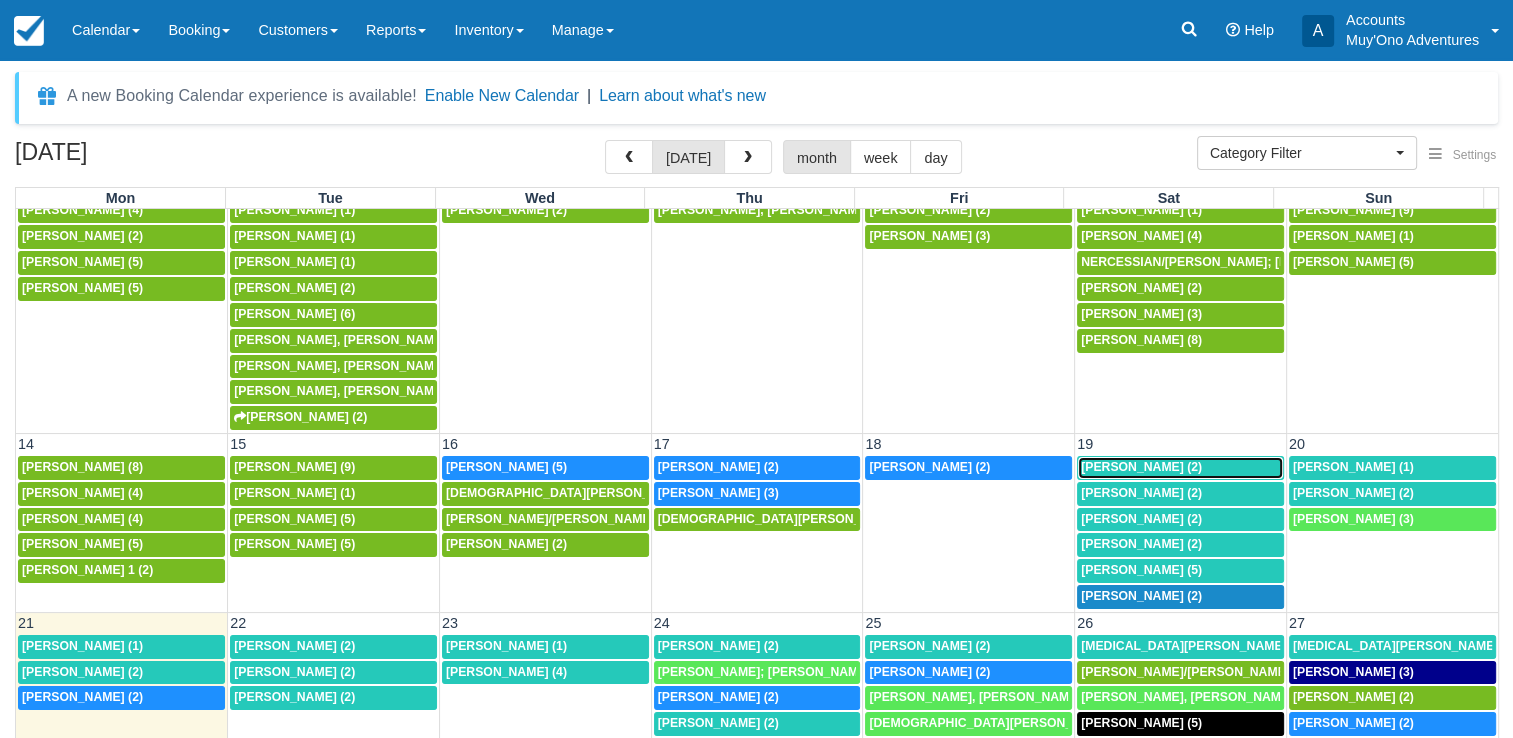 click on "[PERSON_NAME] (2)" at bounding box center [1141, 467] 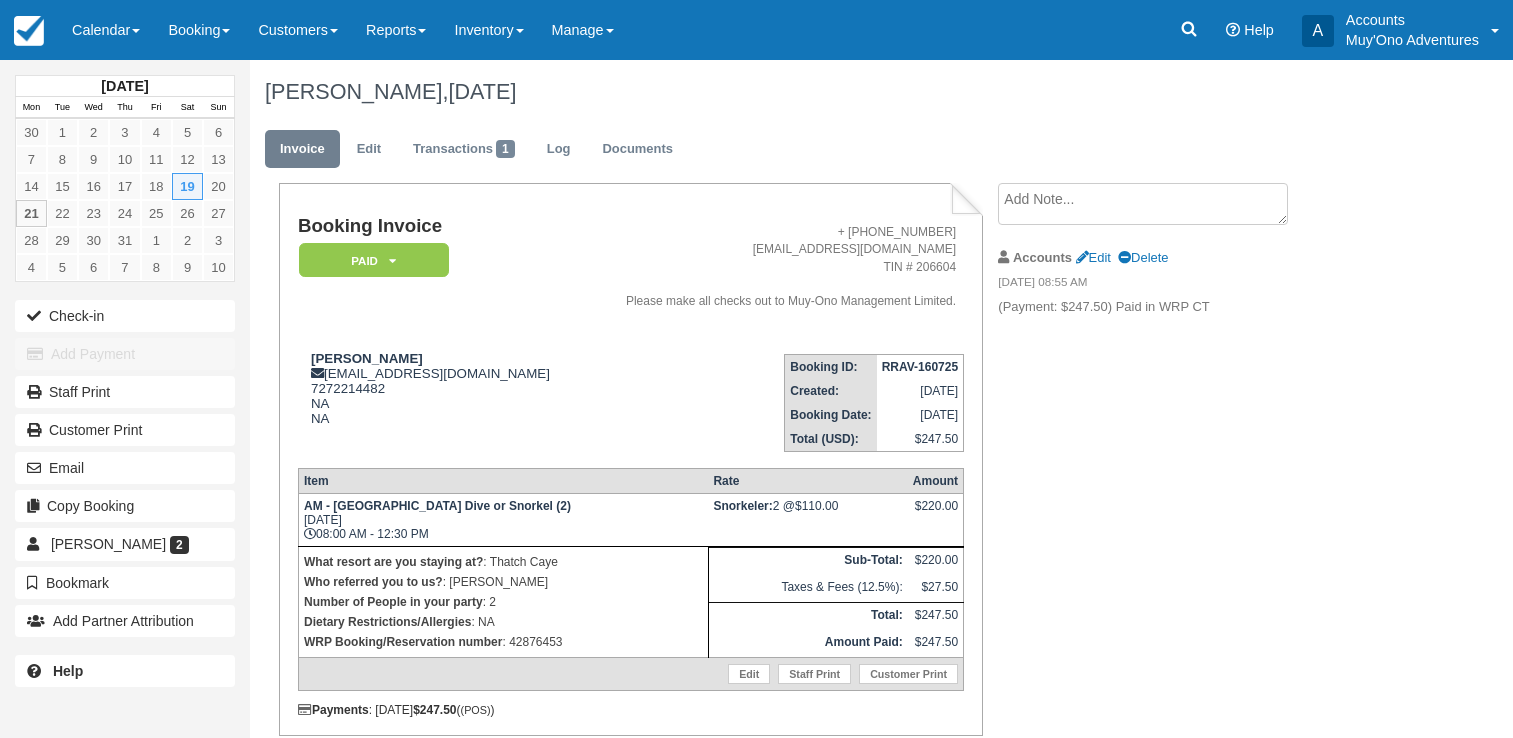 scroll, scrollTop: 0, scrollLeft: 0, axis: both 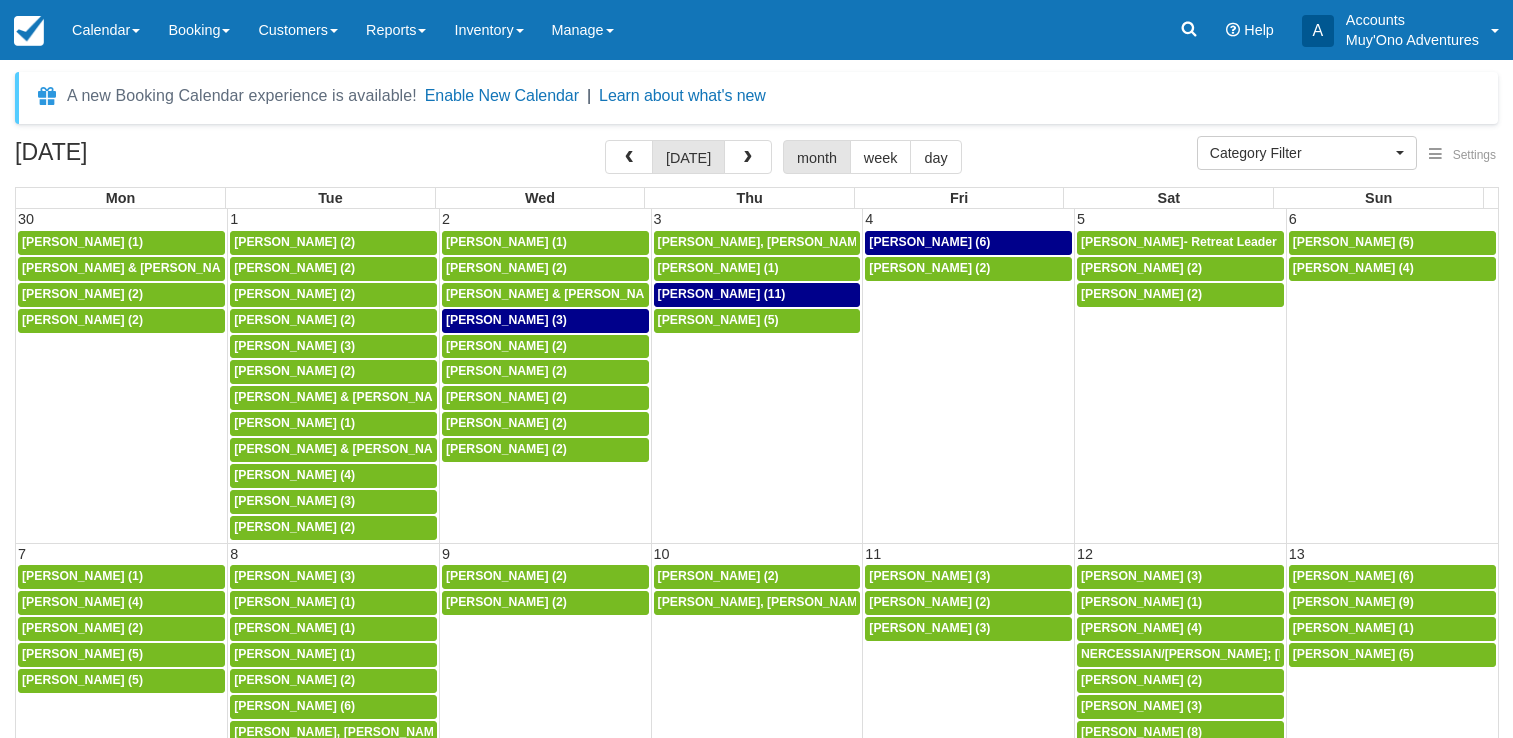 select 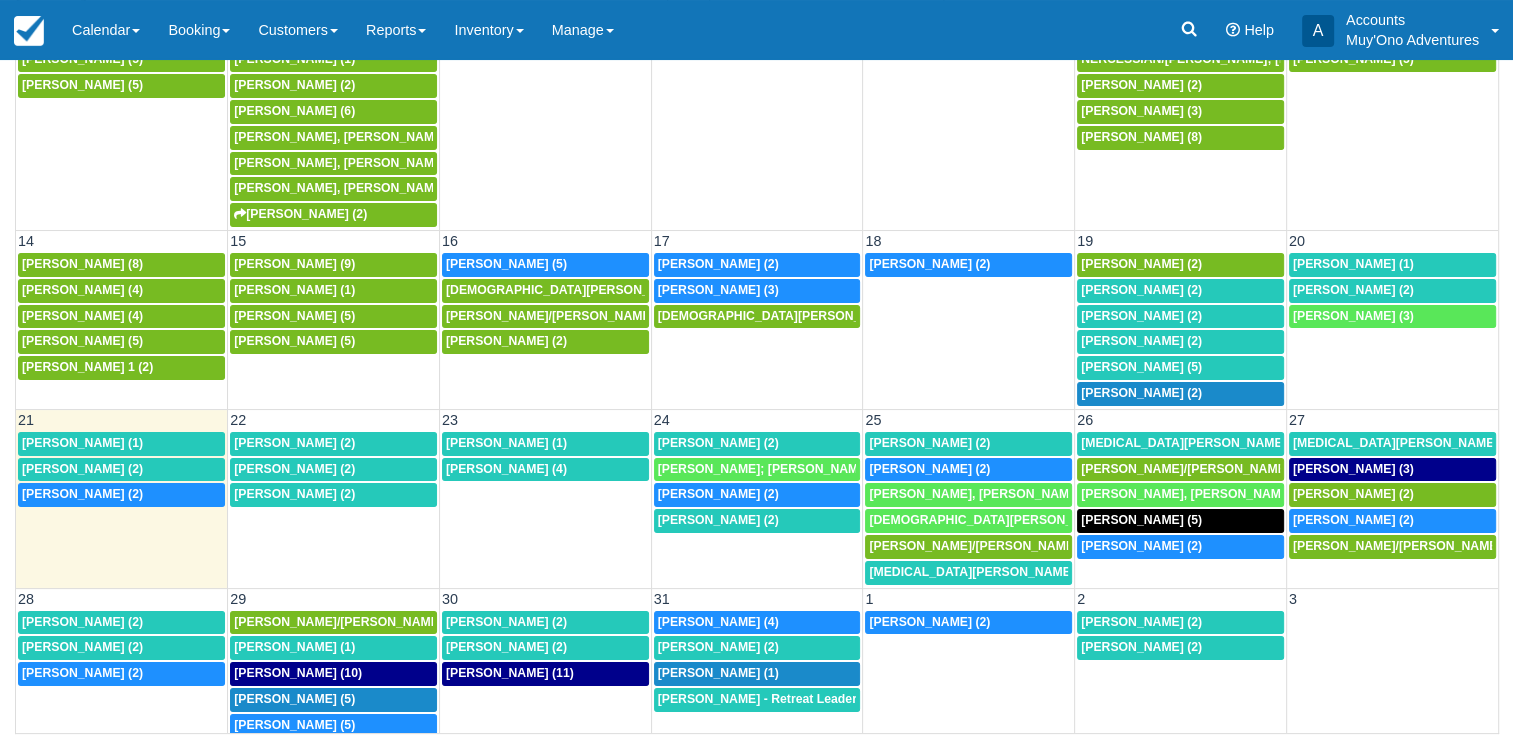 scroll, scrollTop: 436, scrollLeft: 0, axis: vertical 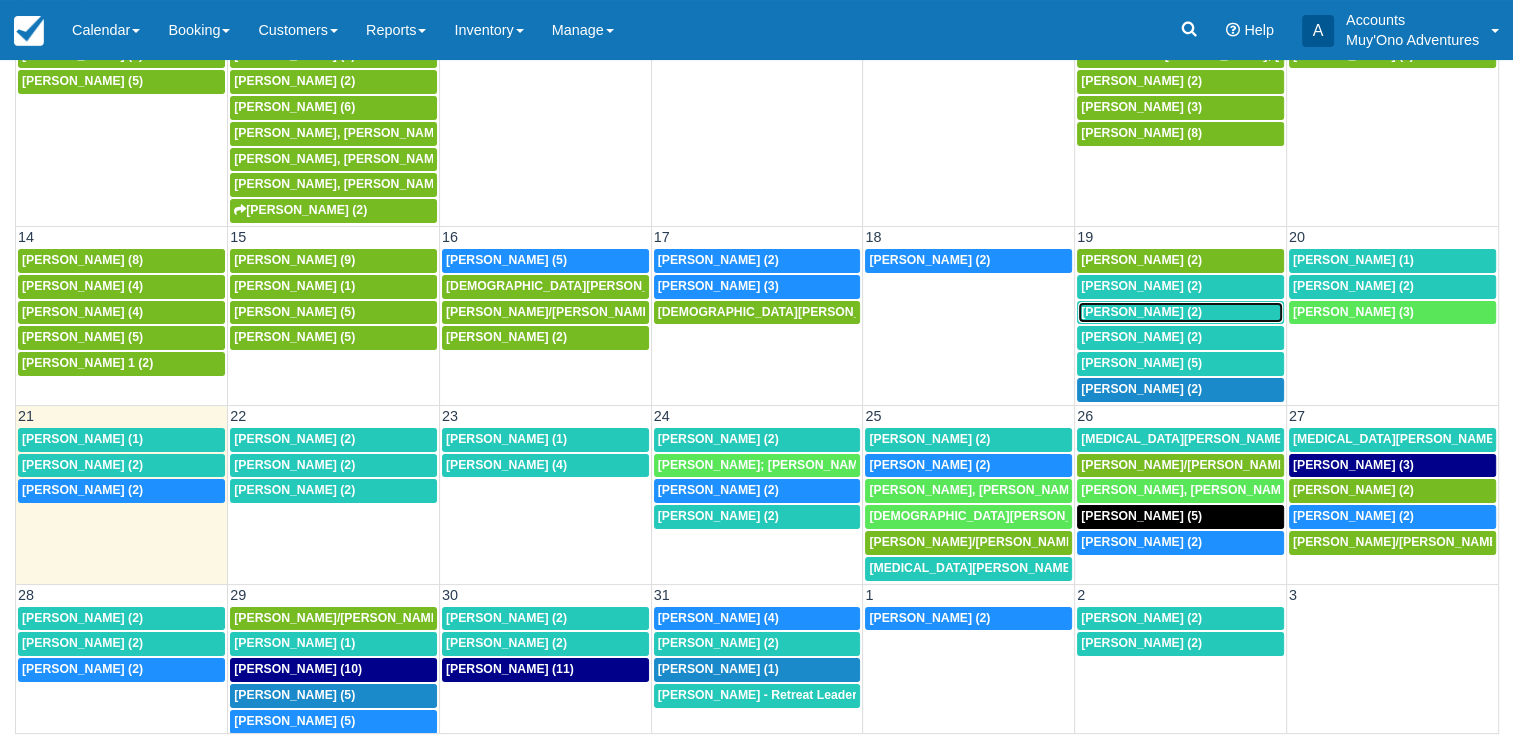 click on "Mary March (2)" at bounding box center (1141, 312) 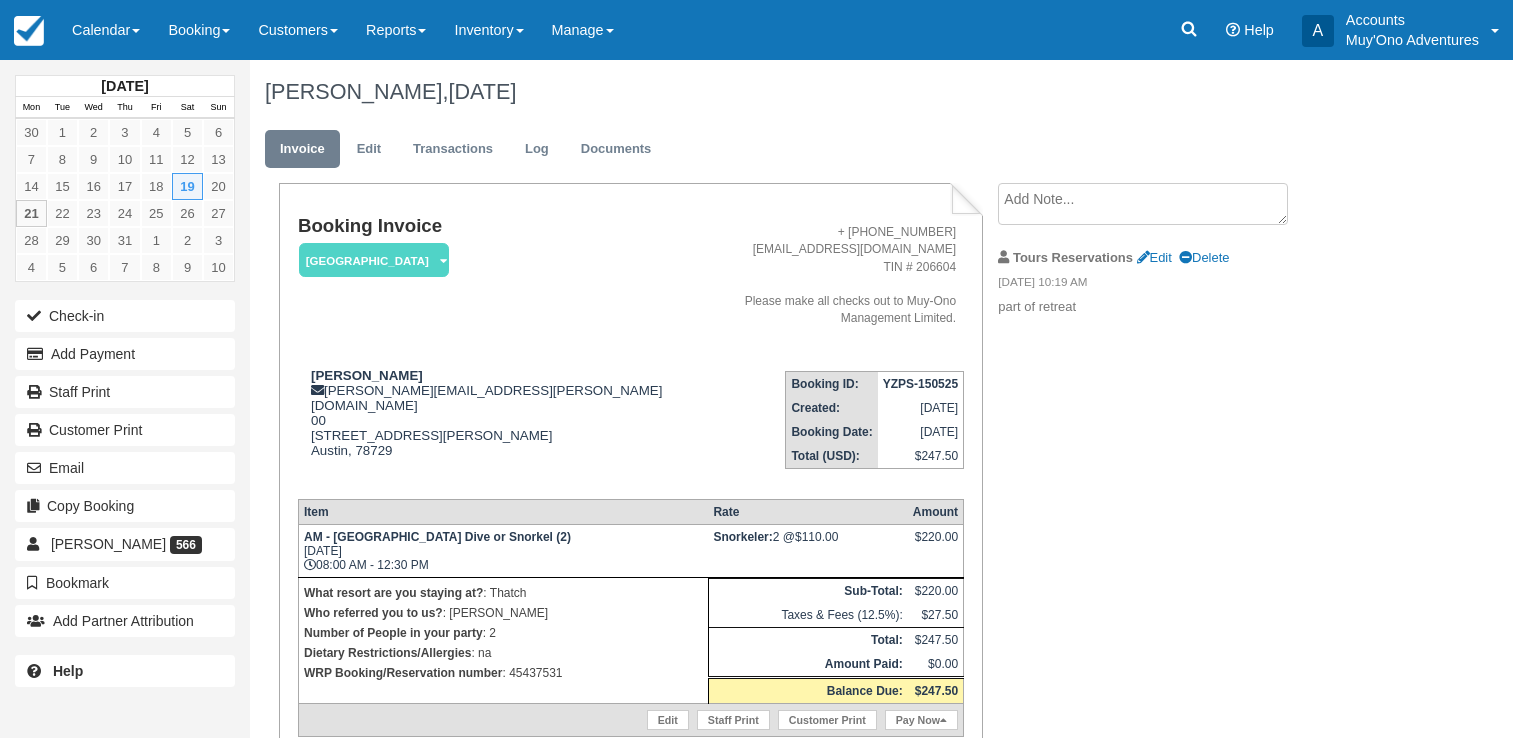 scroll, scrollTop: 0, scrollLeft: 0, axis: both 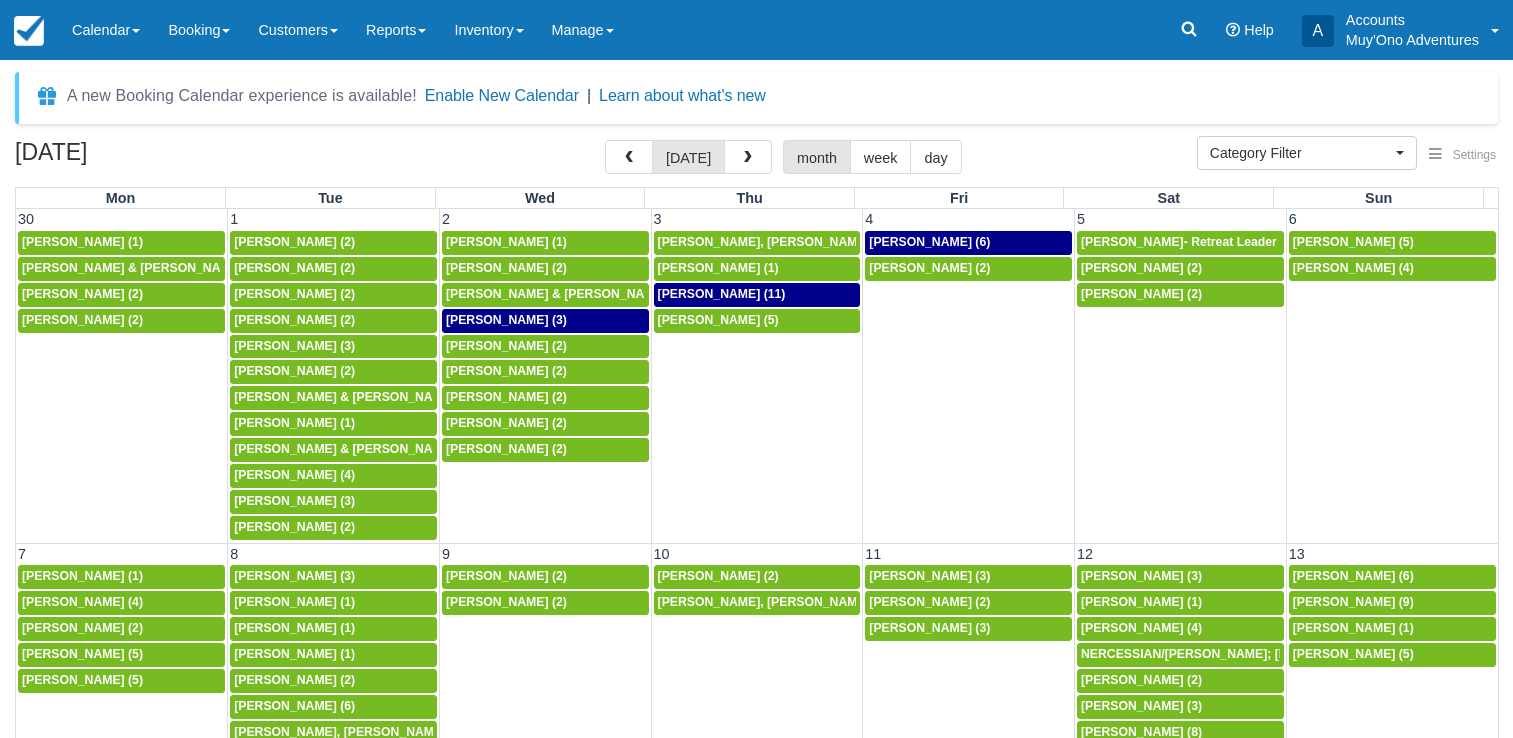 select 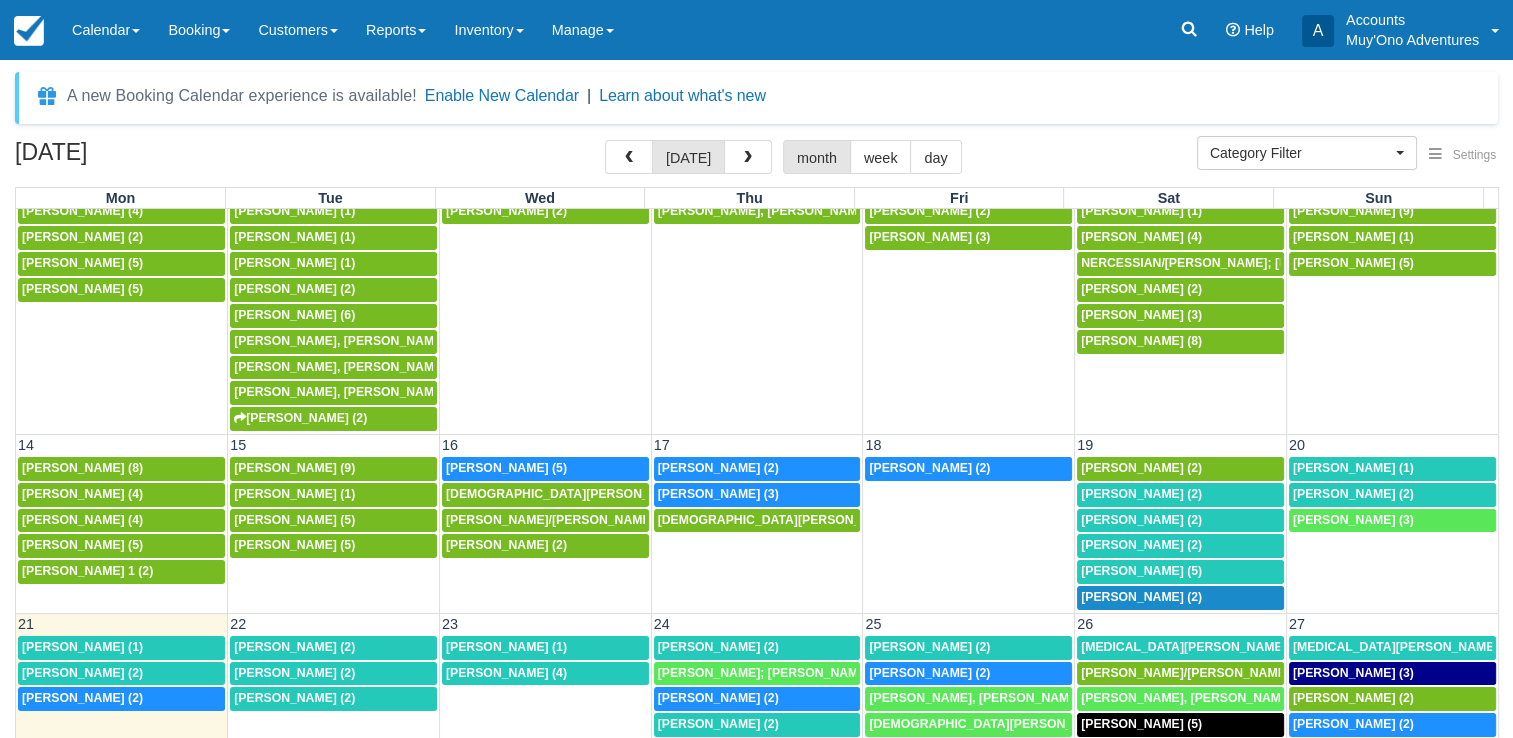 scroll, scrollTop: 392, scrollLeft: 0, axis: vertical 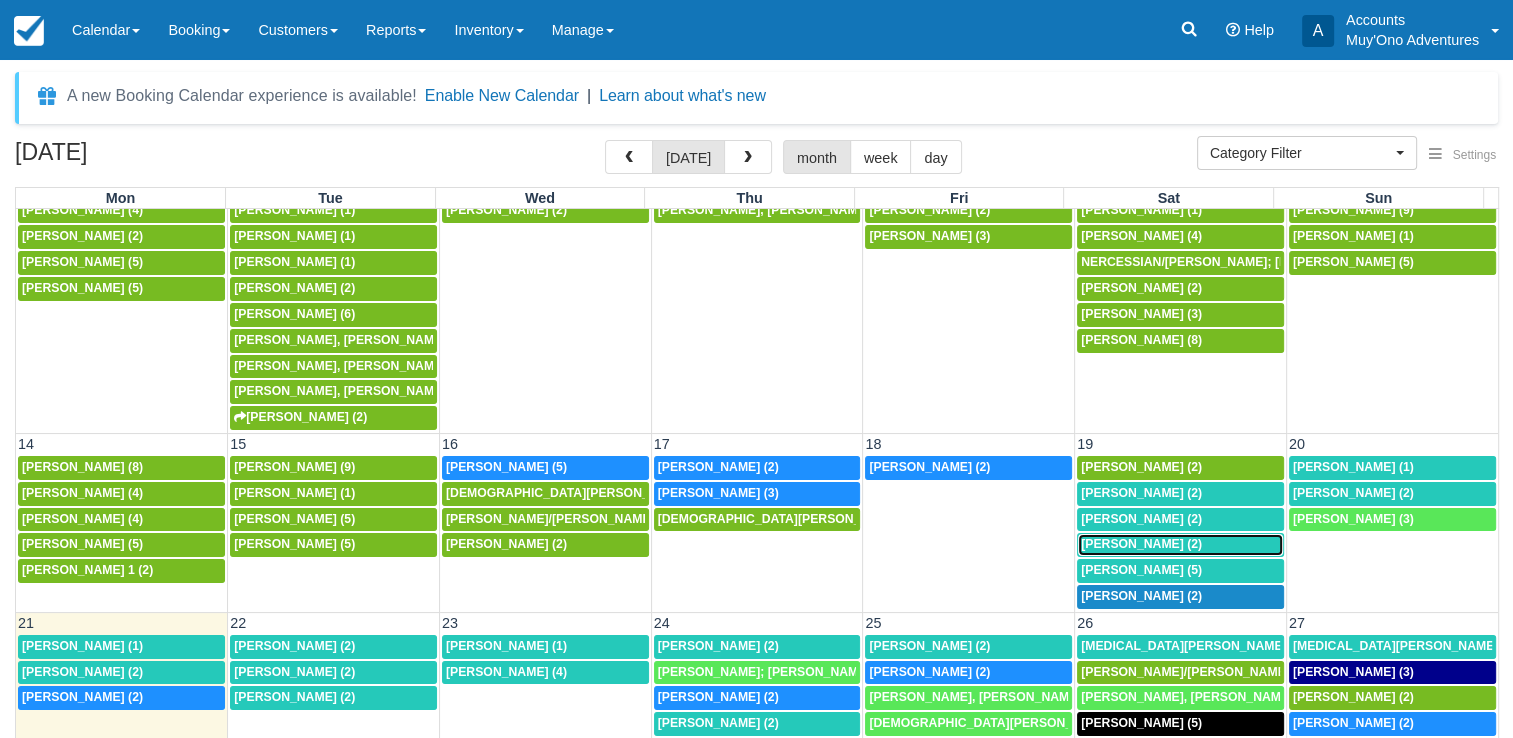 click on "[PERSON_NAME] (2)" at bounding box center (1141, 544) 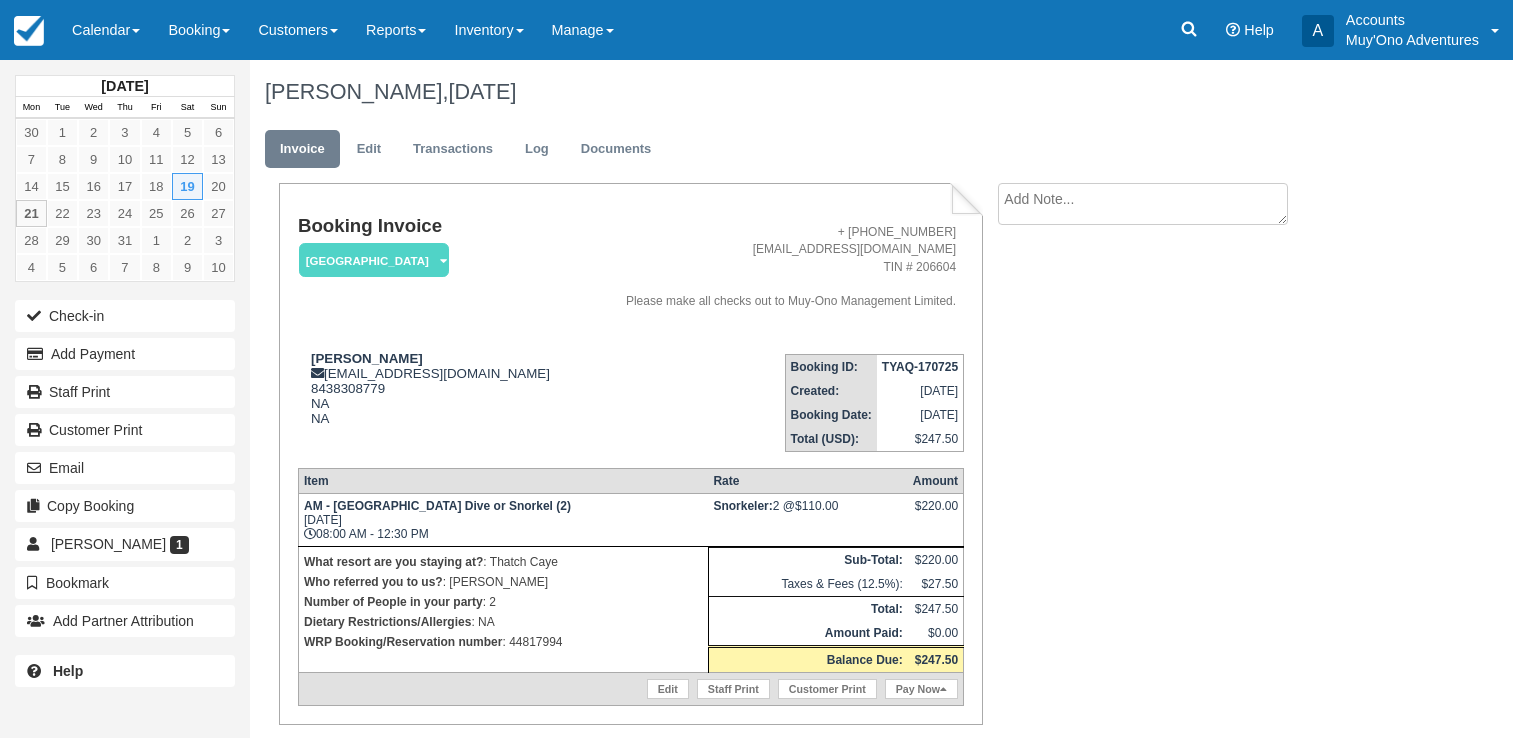 scroll, scrollTop: 0, scrollLeft: 0, axis: both 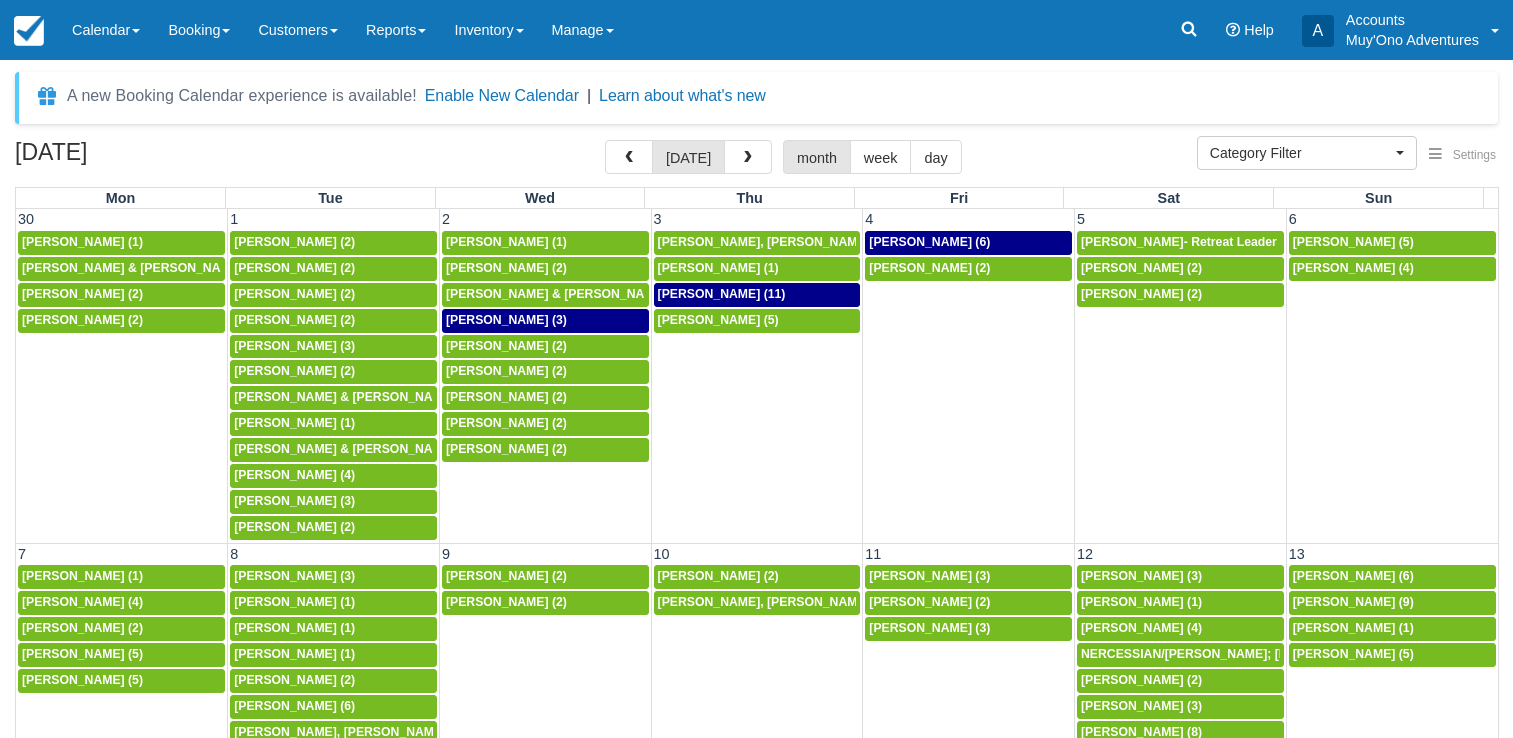 select 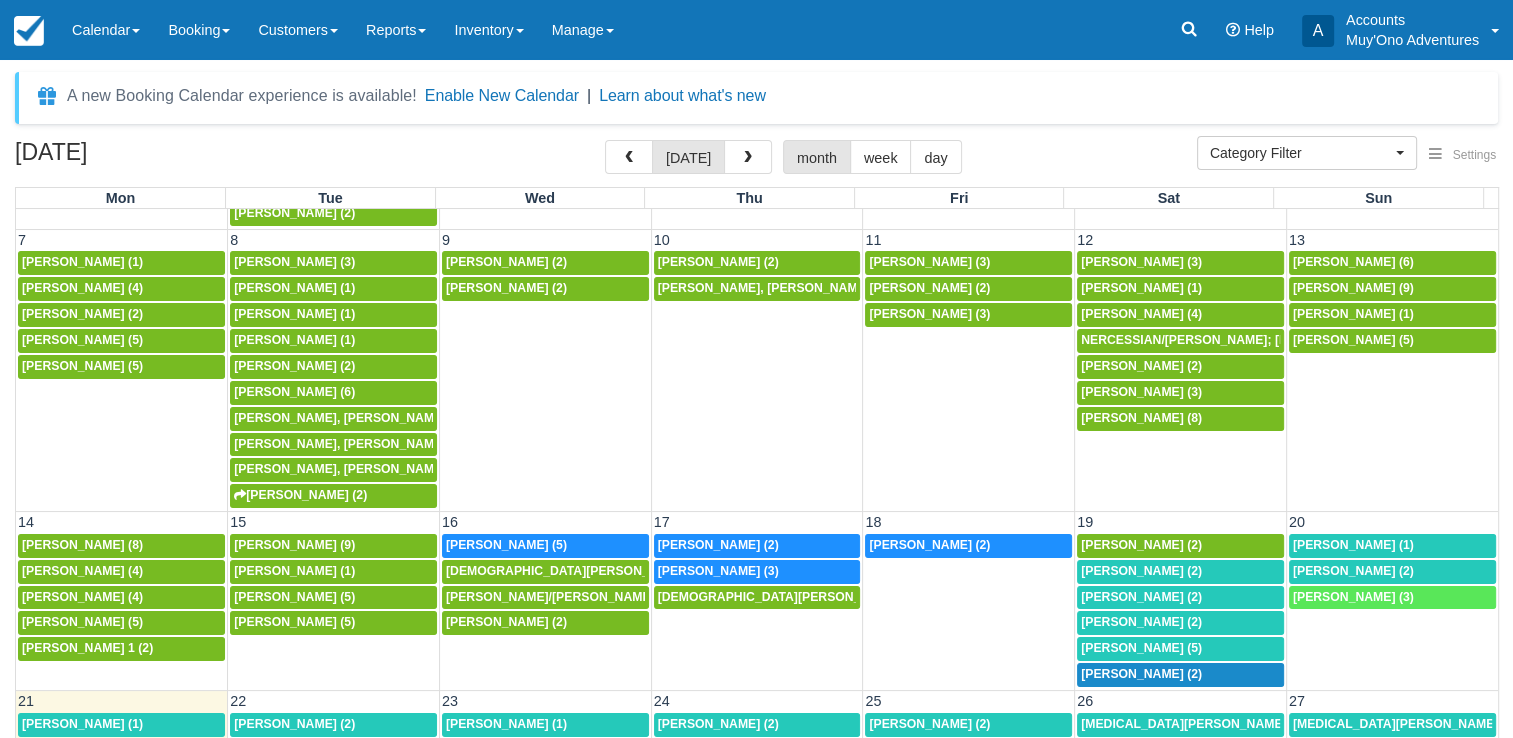 scroll, scrollTop: 322, scrollLeft: 0, axis: vertical 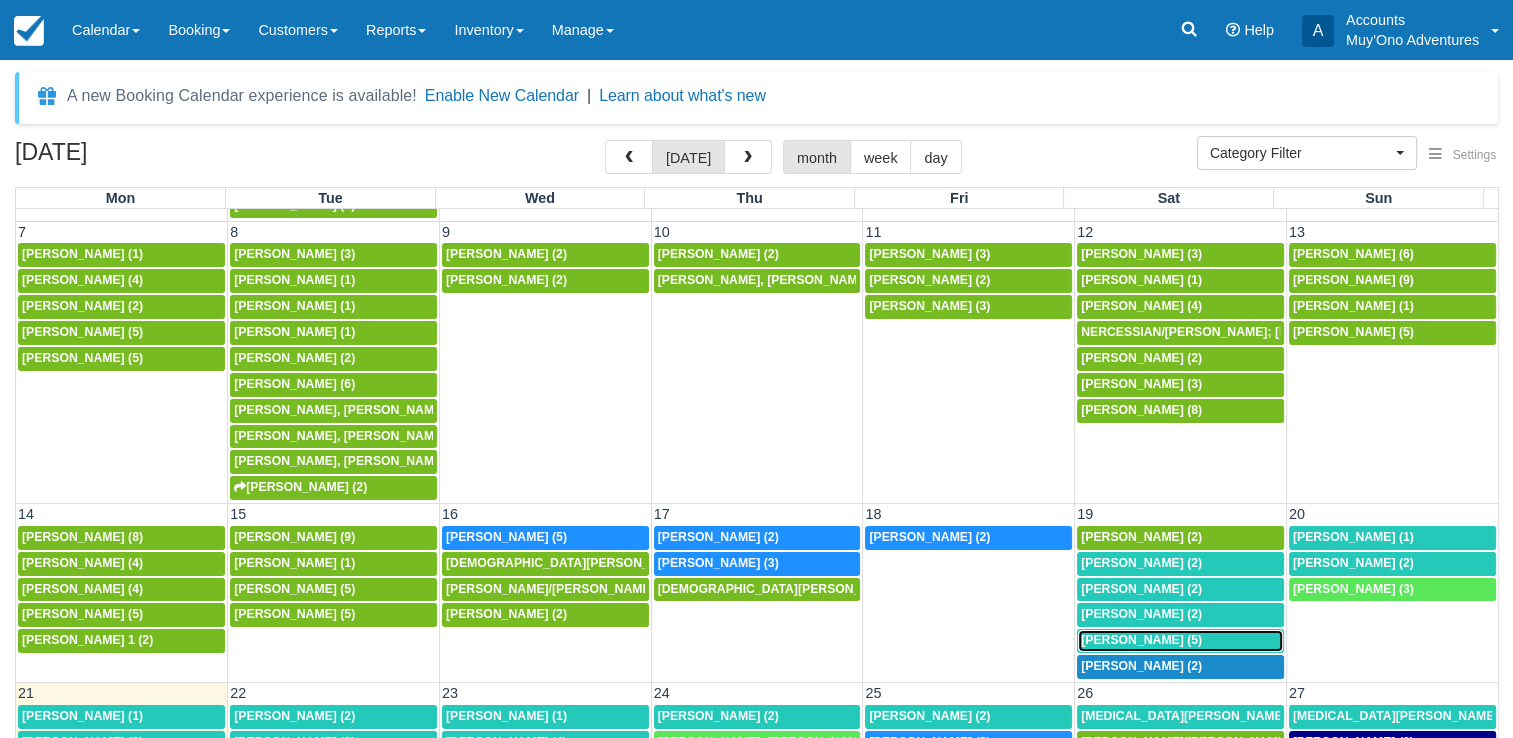 click on "[PERSON_NAME] (5)" at bounding box center [1141, 640] 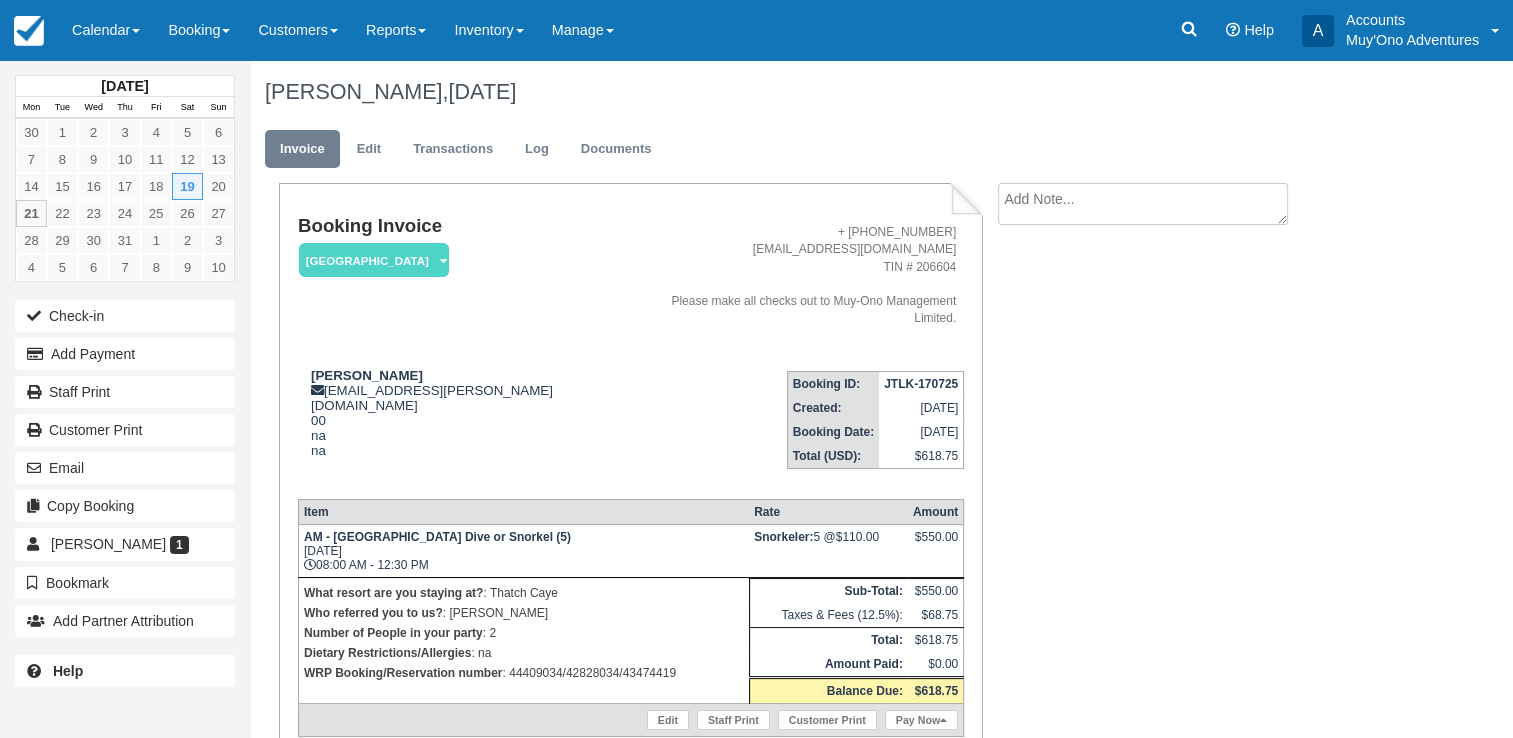 scroll, scrollTop: 60, scrollLeft: 0, axis: vertical 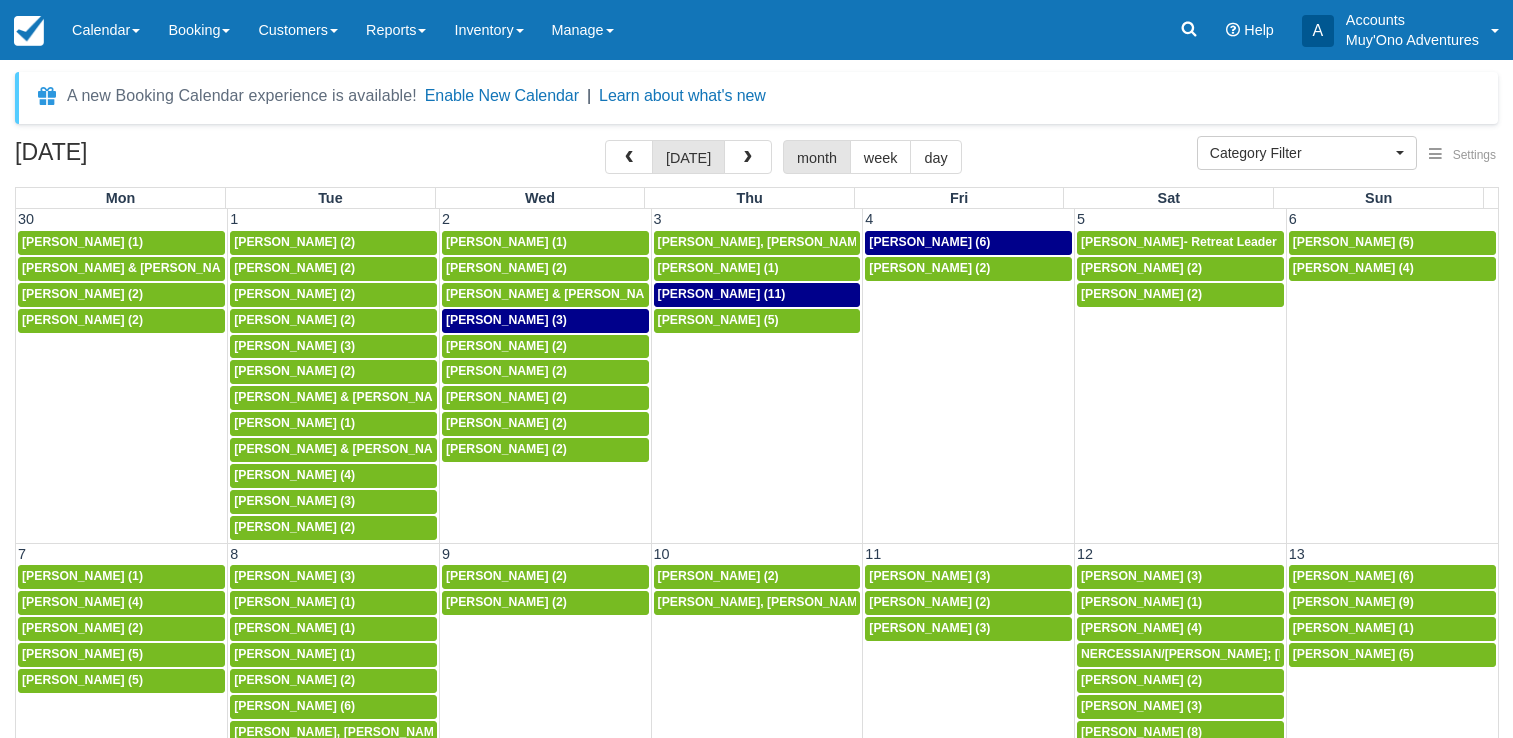 select 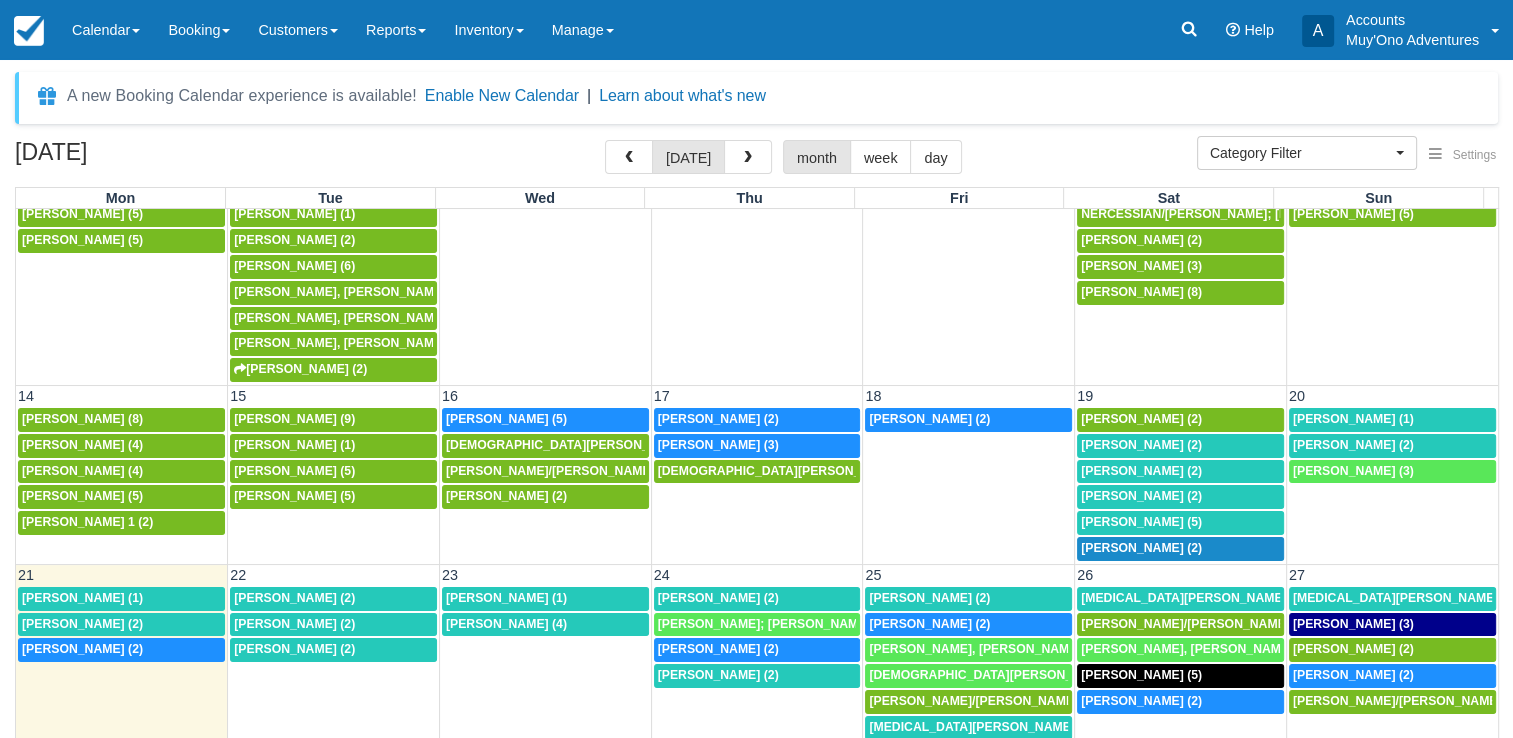 scroll, scrollTop: 472, scrollLeft: 0, axis: vertical 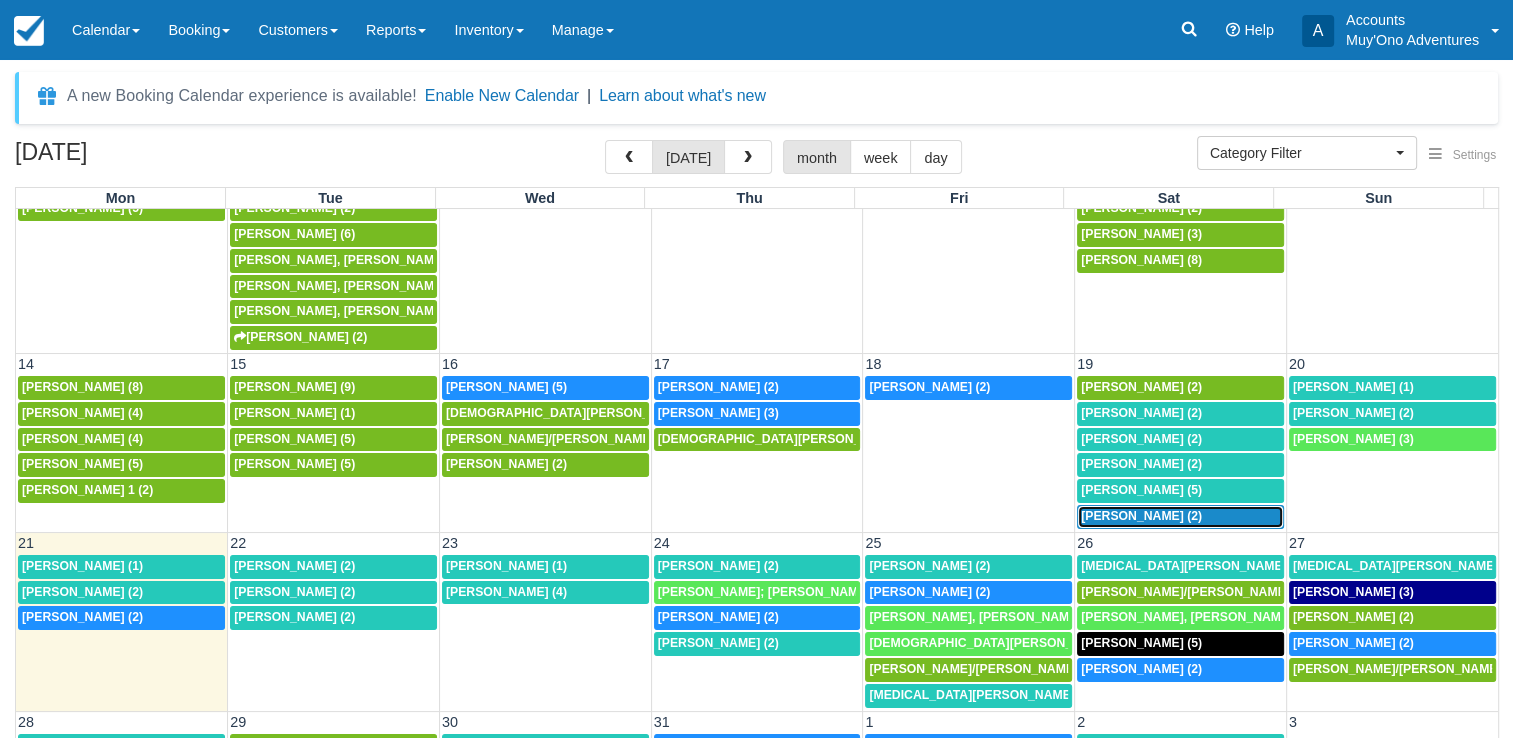click on "Vanessa Tuttle (2)" at bounding box center (1141, 516) 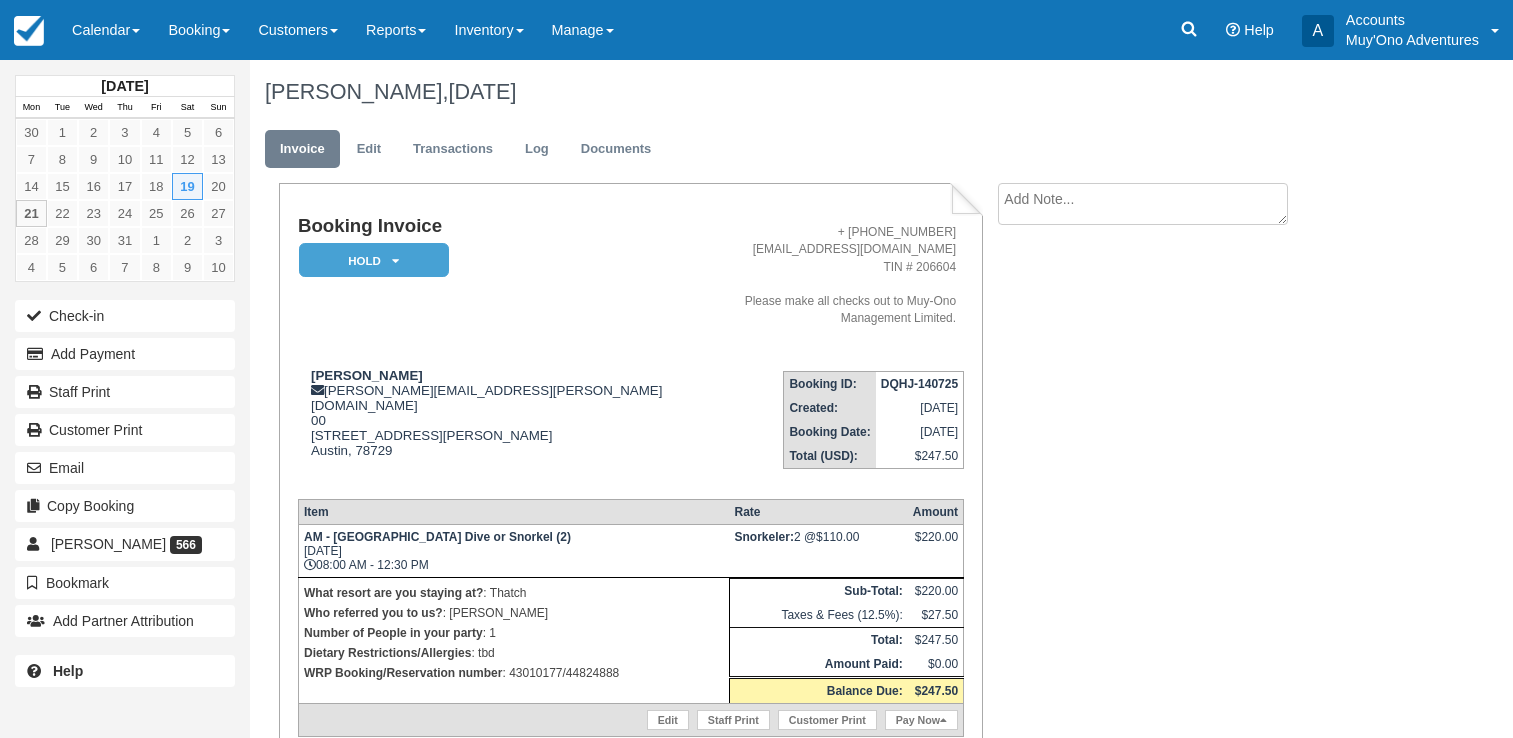 scroll, scrollTop: 0, scrollLeft: 0, axis: both 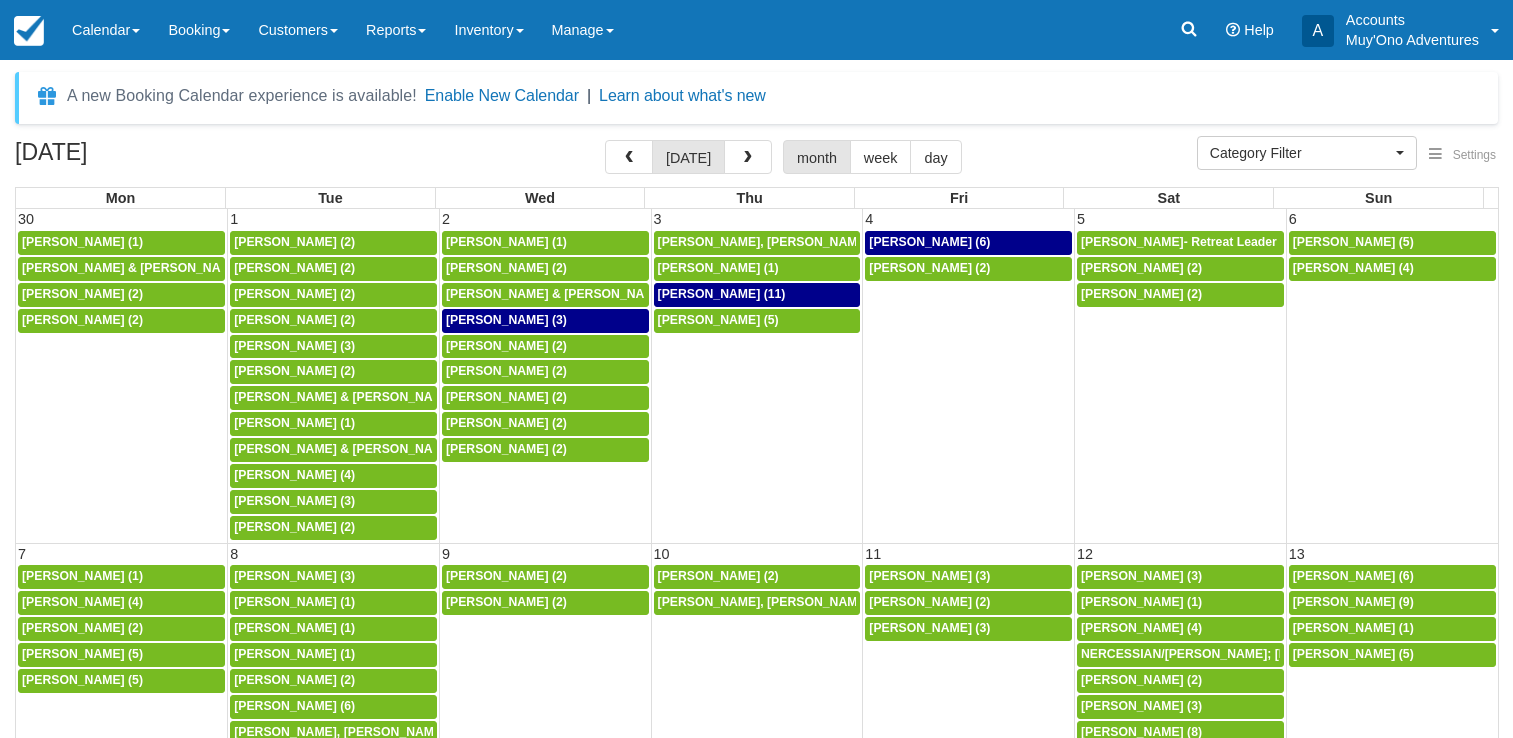 select 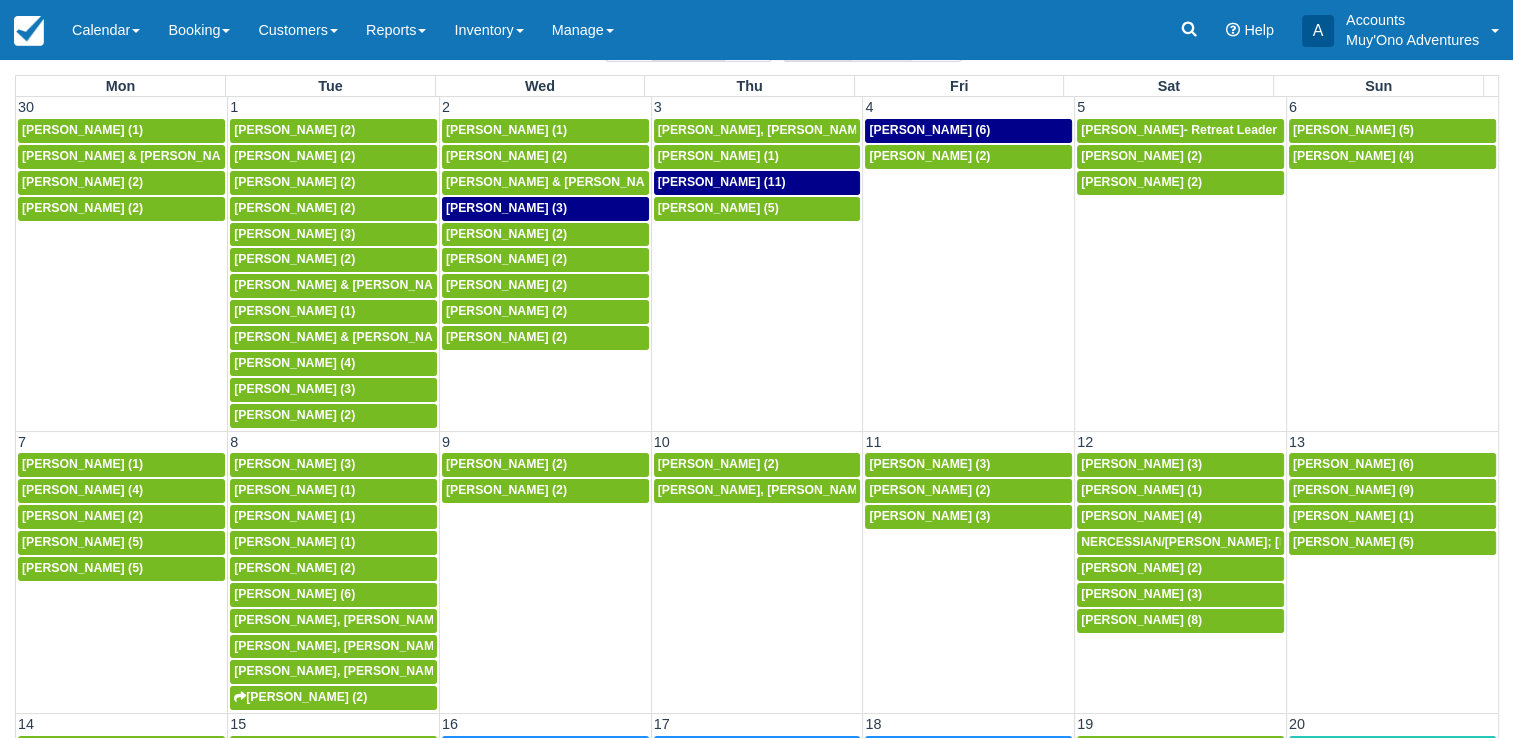 scroll, scrollTop: 163, scrollLeft: 0, axis: vertical 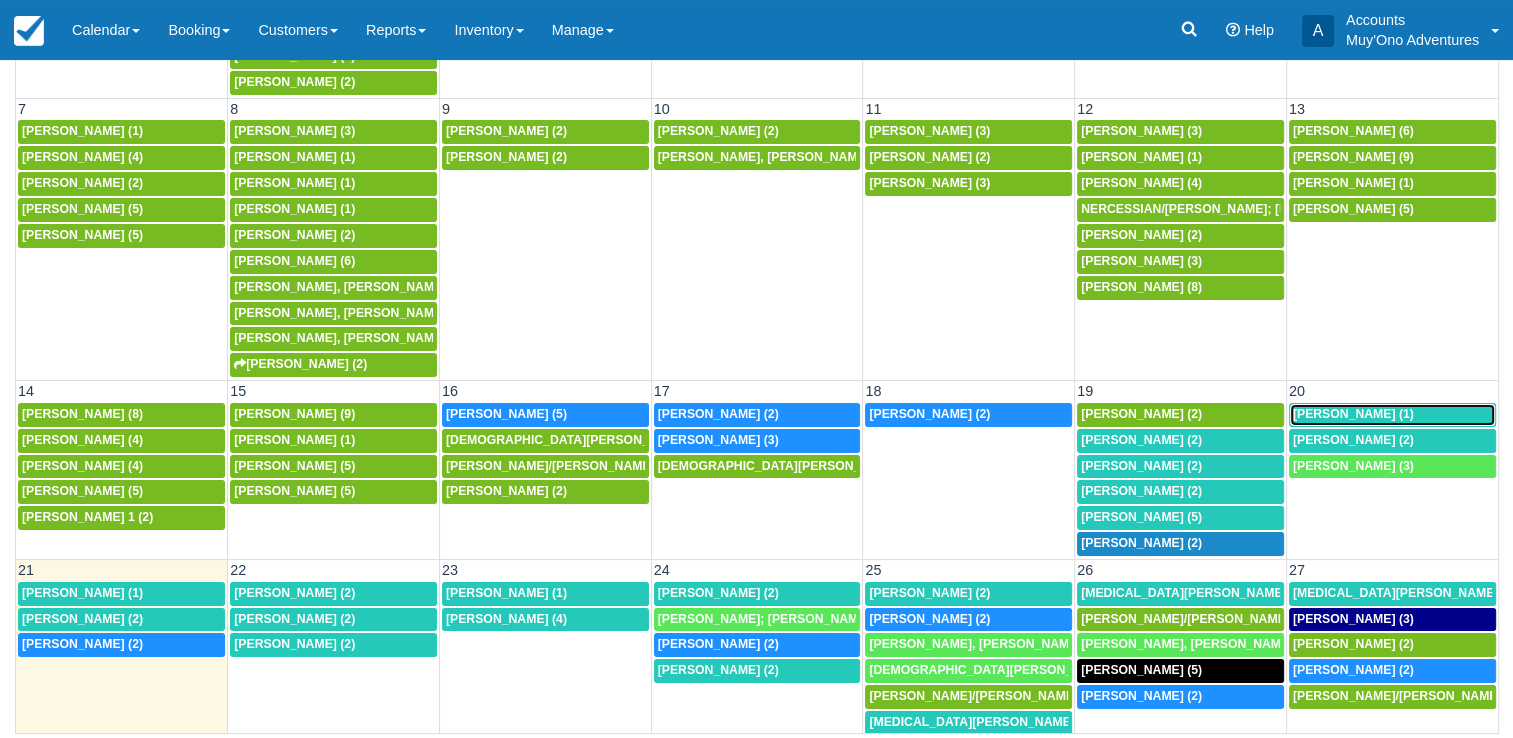 click on "[PERSON_NAME] (1)" at bounding box center [1353, 414] 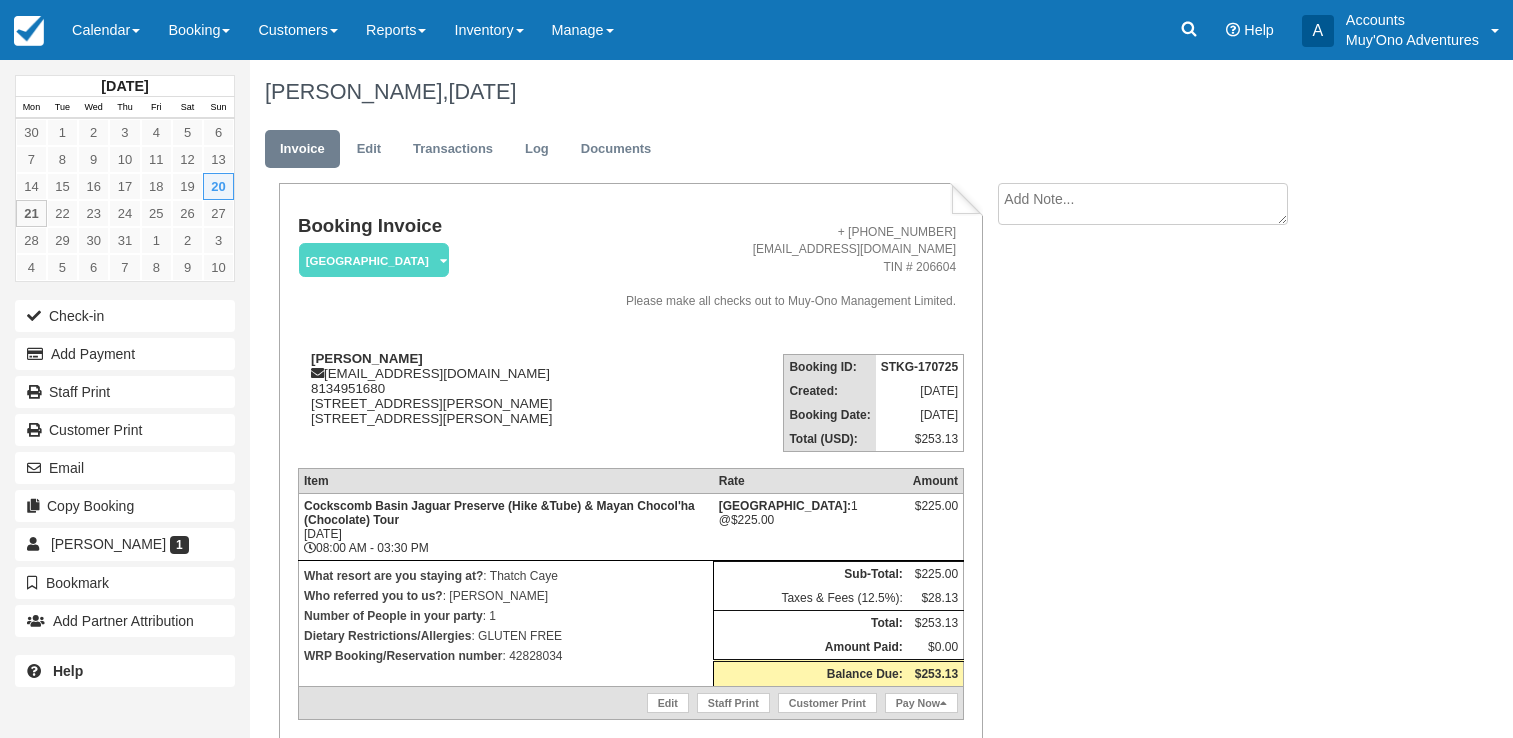 scroll, scrollTop: 0, scrollLeft: 0, axis: both 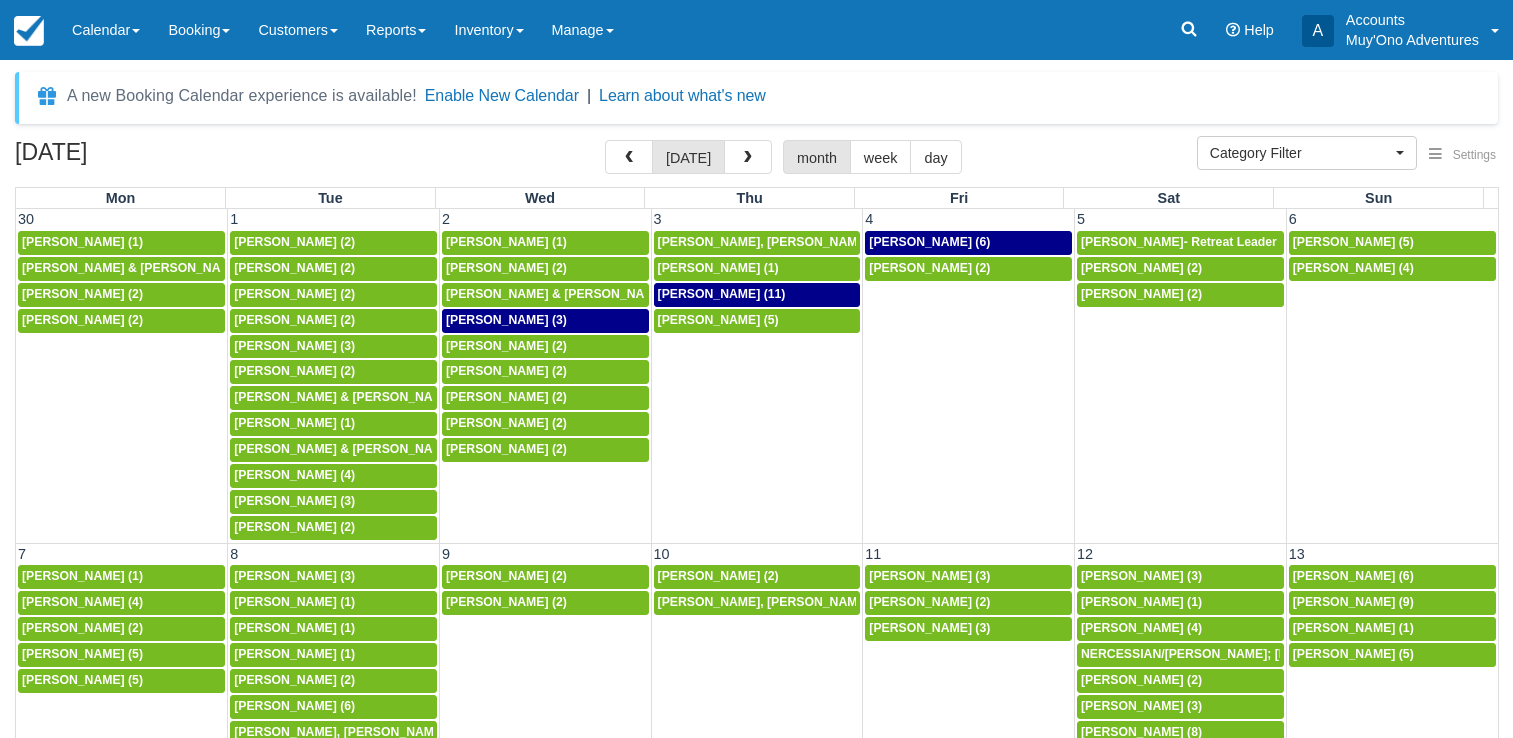 select 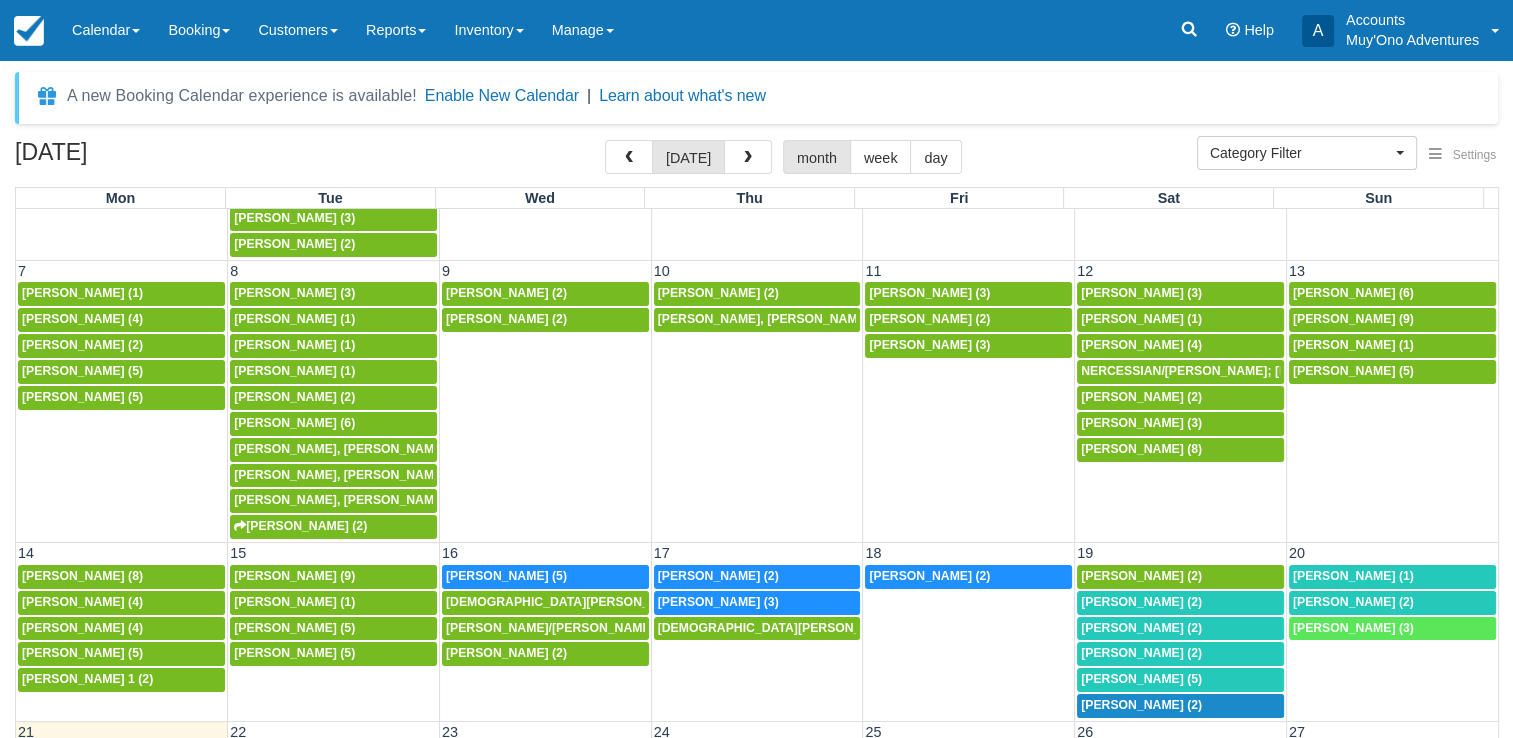 scroll, scrollTop: 335, scrollLeft: 0, axis: vertical 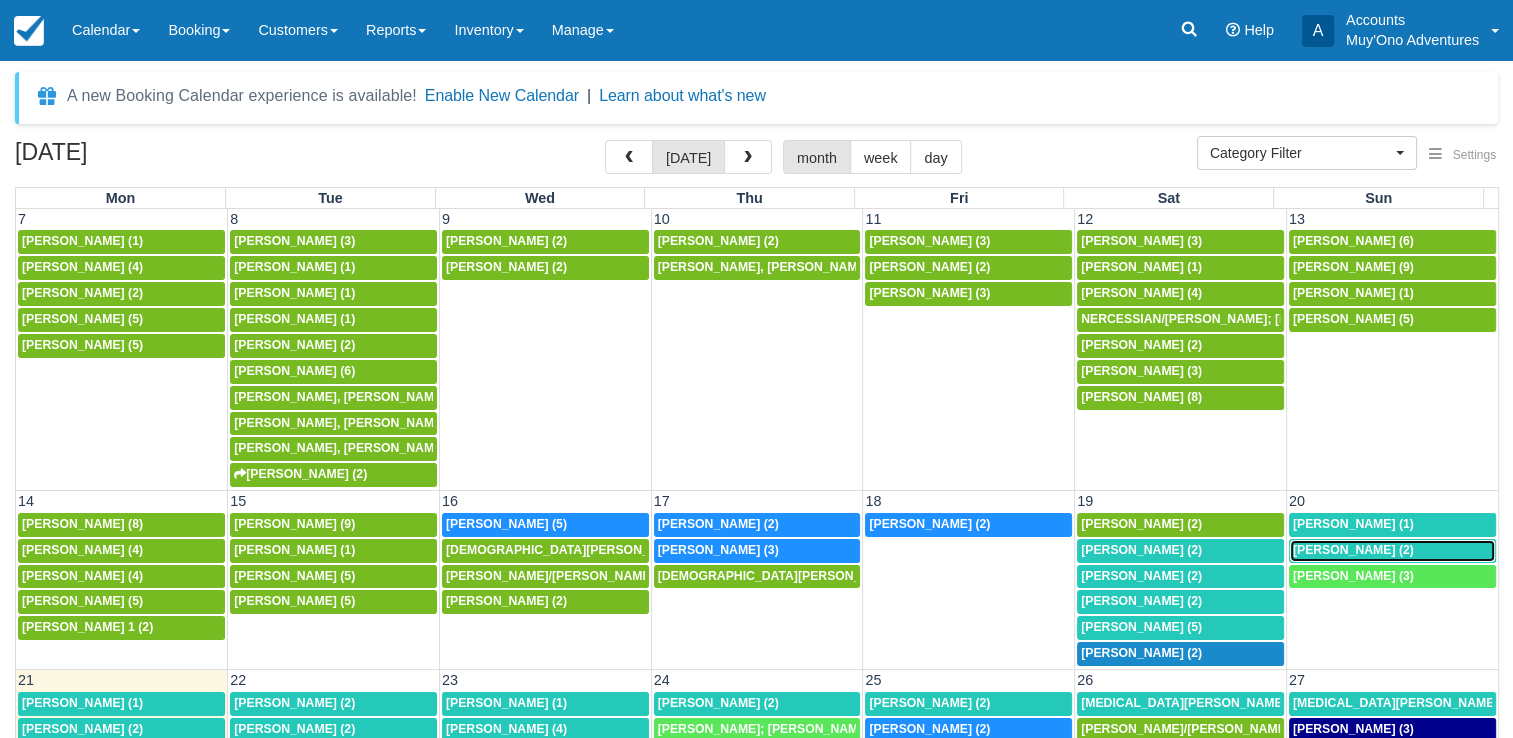 click on "Jemisa Santana (2)" at bounding box center [1353, 550] 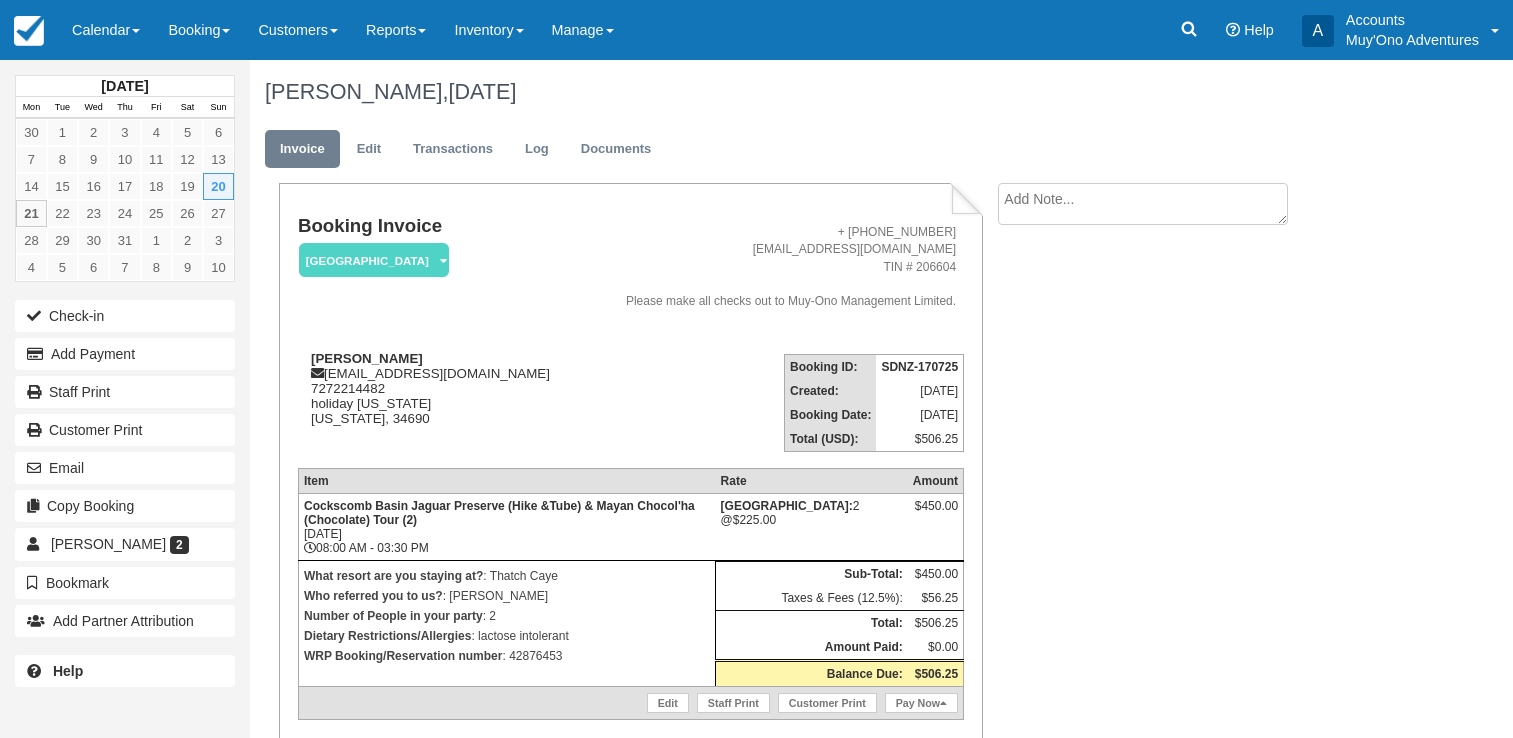 scroll, scrollTop: 0, scrollLeft: 0, axis: both 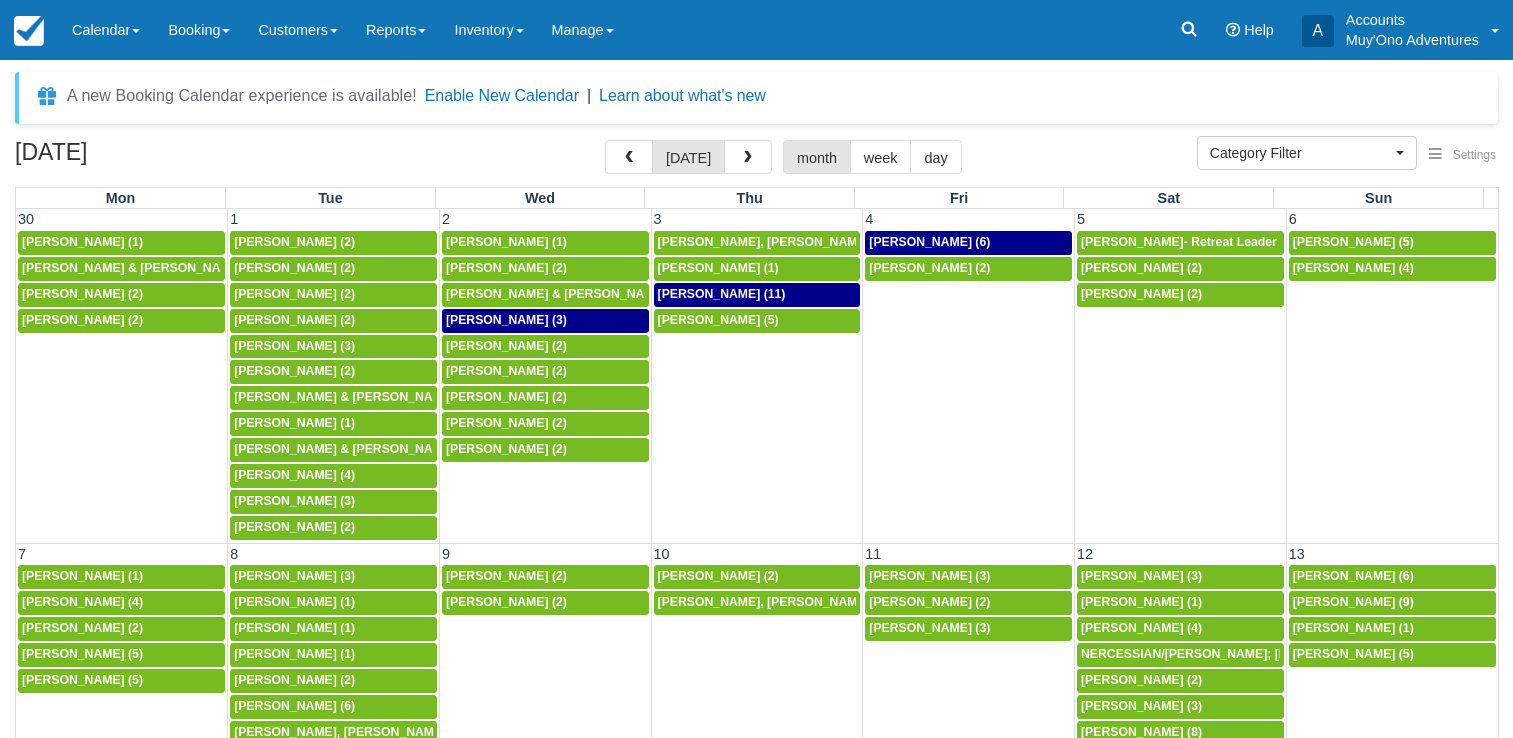 select 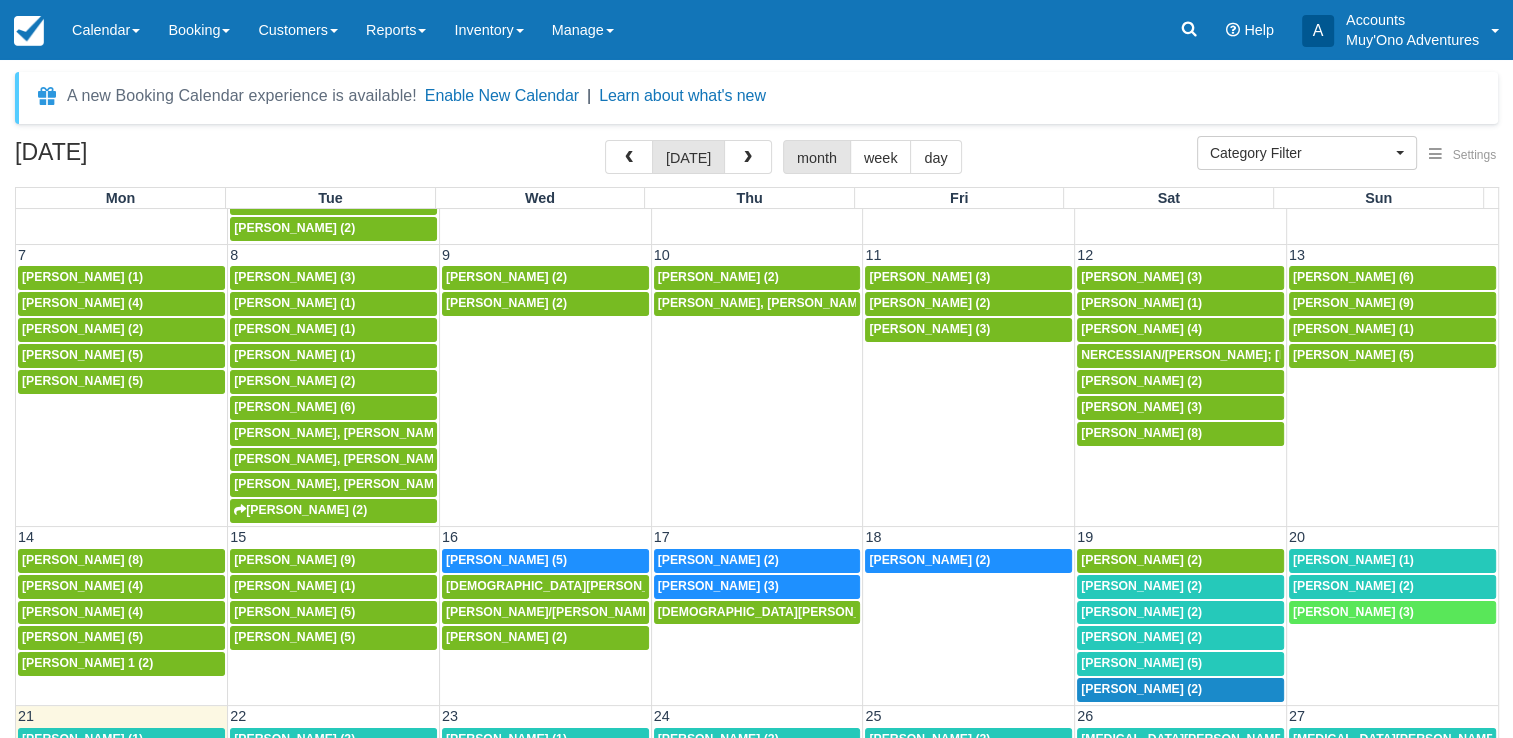 scroll, scrollTop: 316, scrollLeft: 0, axis: vertical 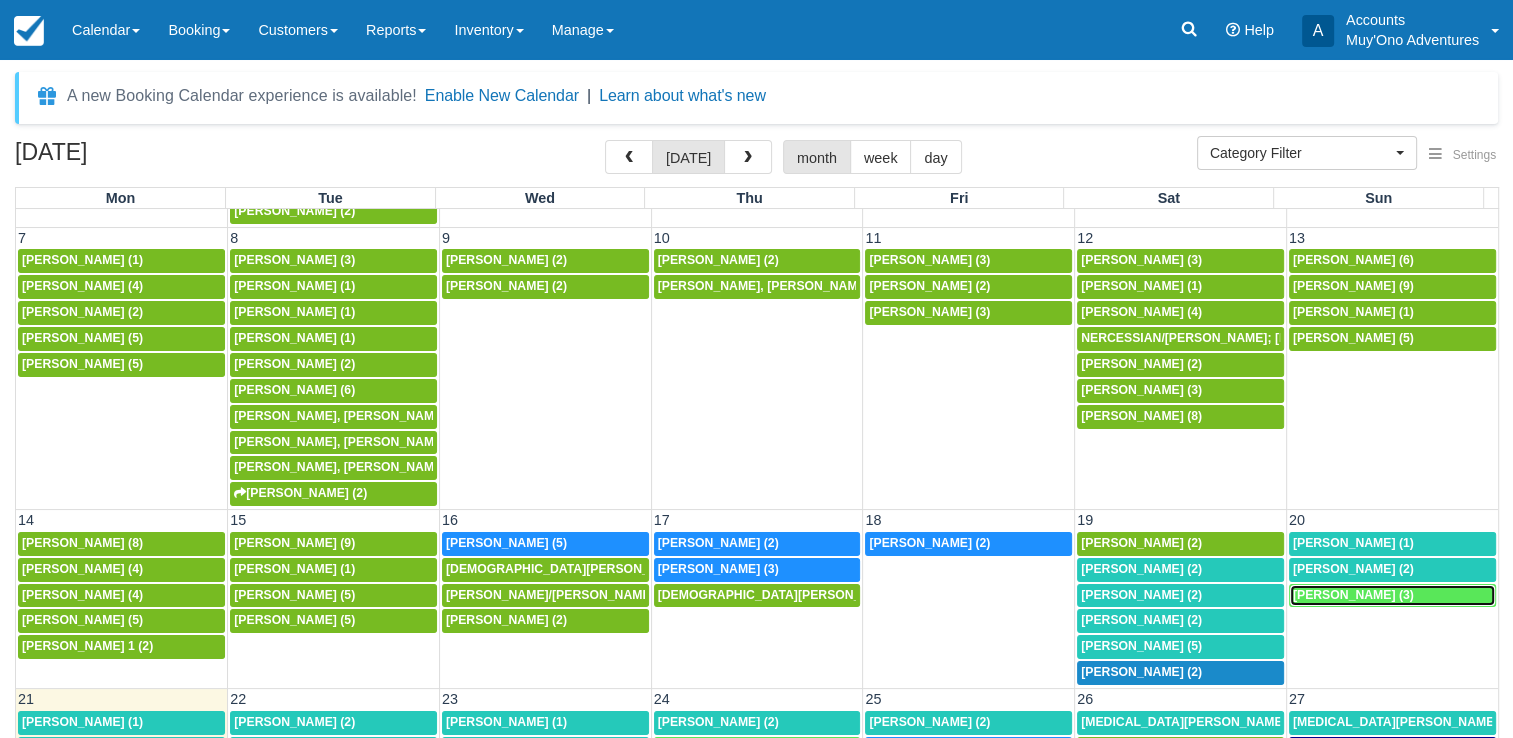 click on "[PERSON_NAME] (3)" at bounding box center (1353, 595) 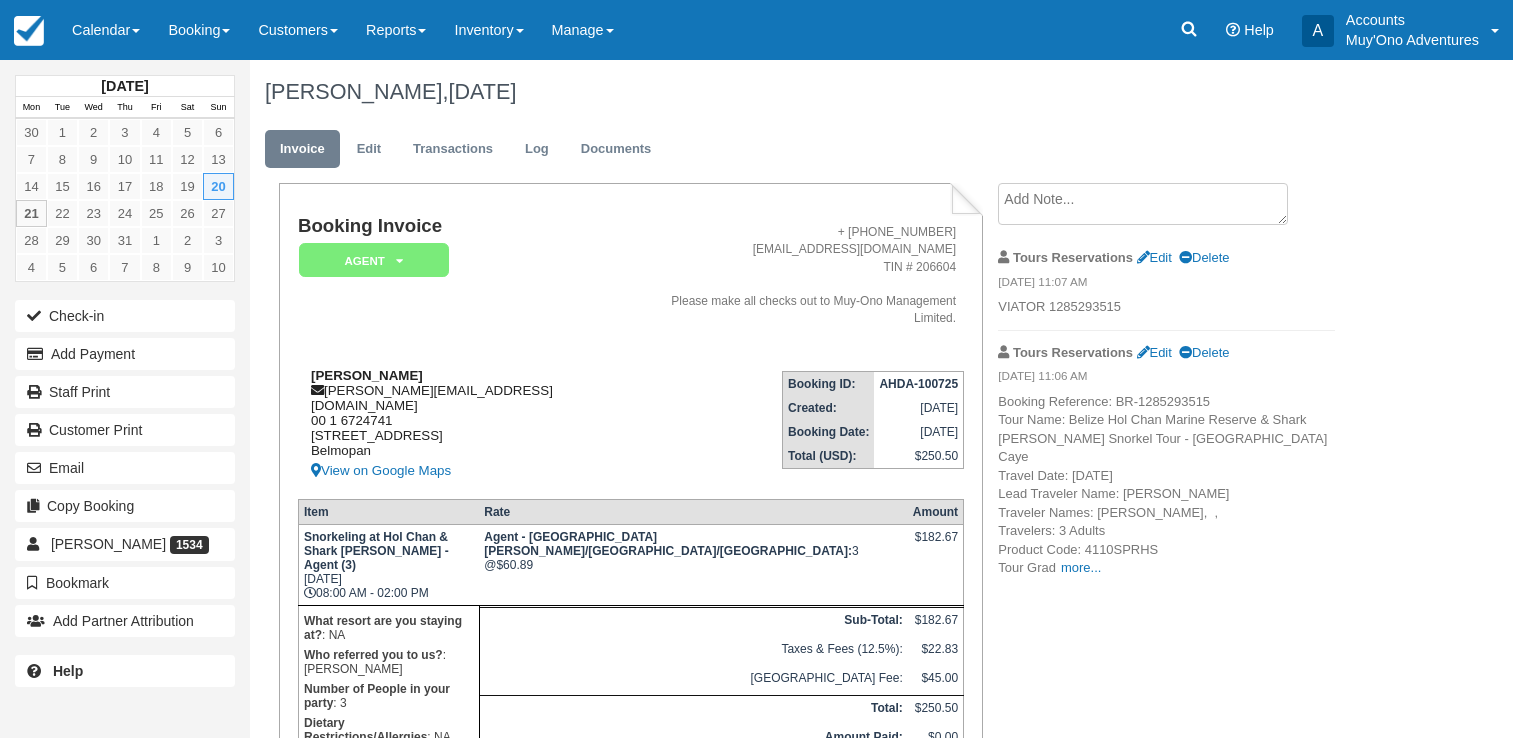 scroll, scrollTop: 0, scrollLeft: 0, axis: both 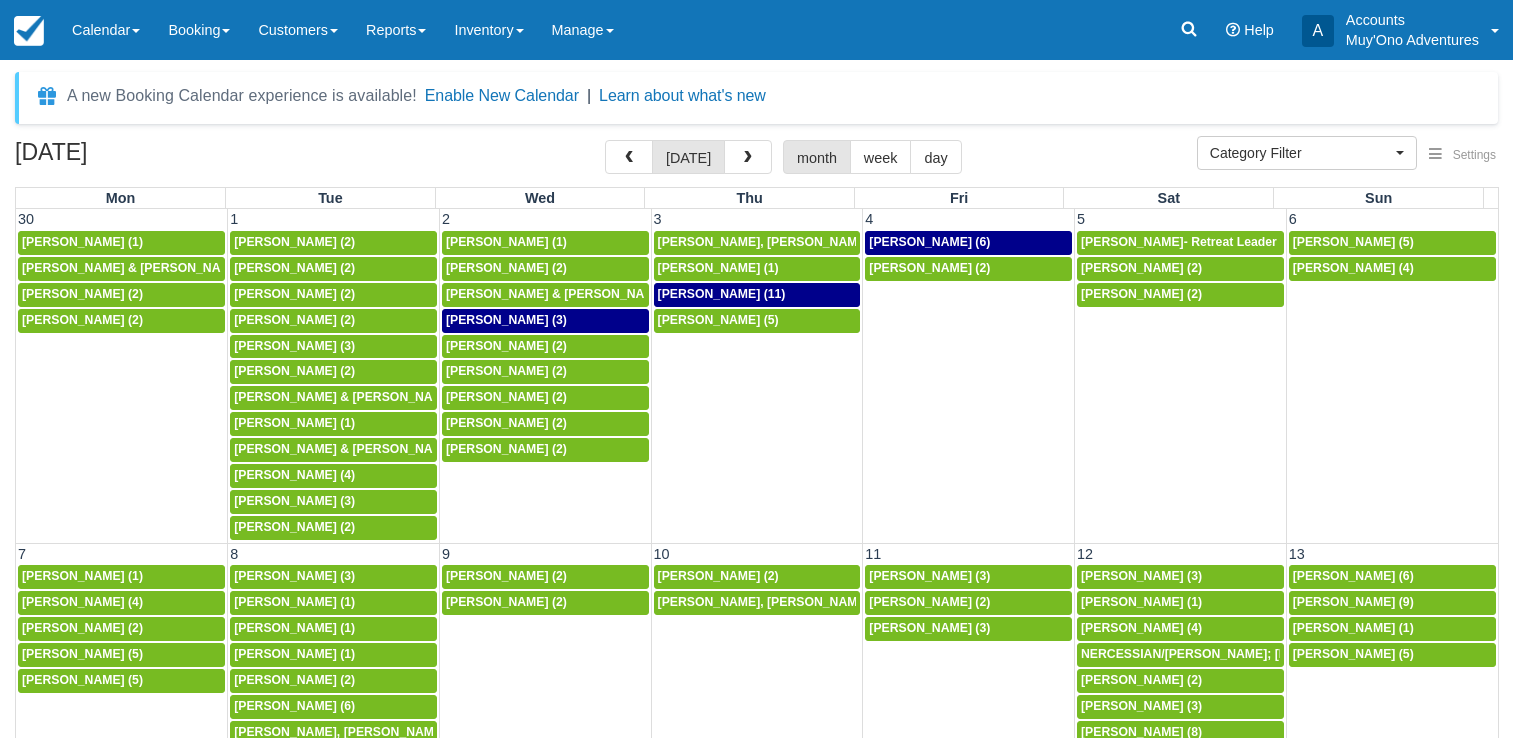select 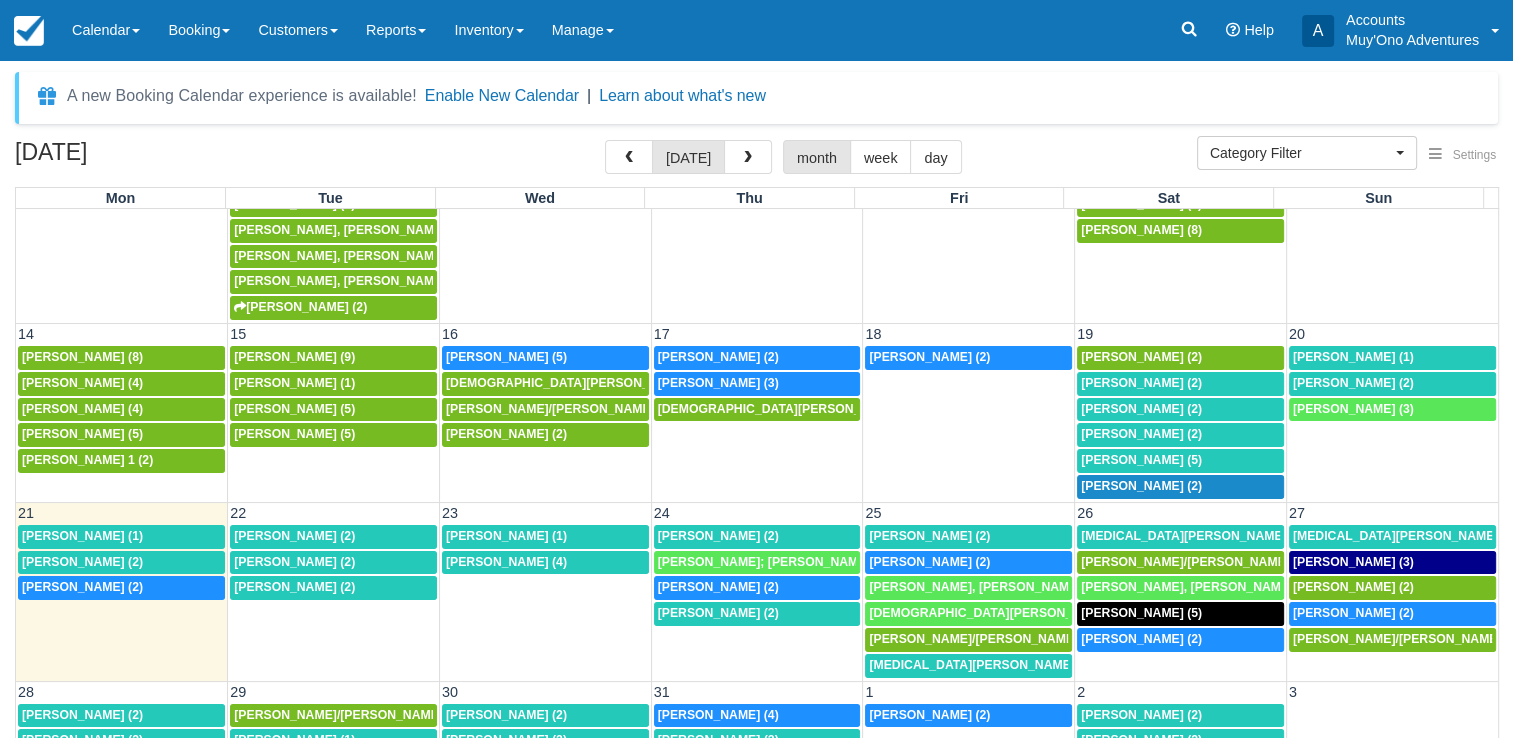 scroll, scrollTop: 504, scrollLeft: 0, axis: vertical 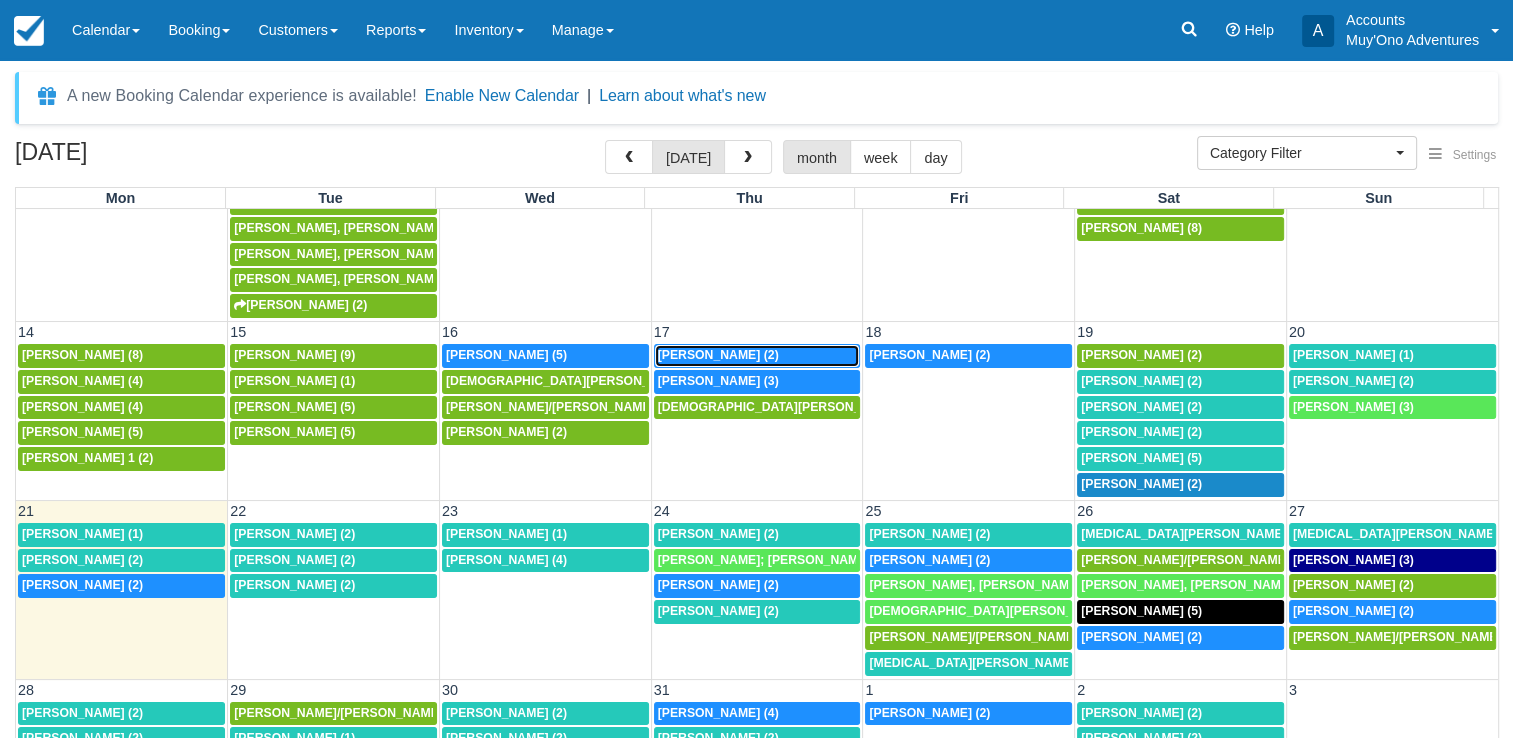 click on "Steven Clark (2)" at bounding box center (718, 355) 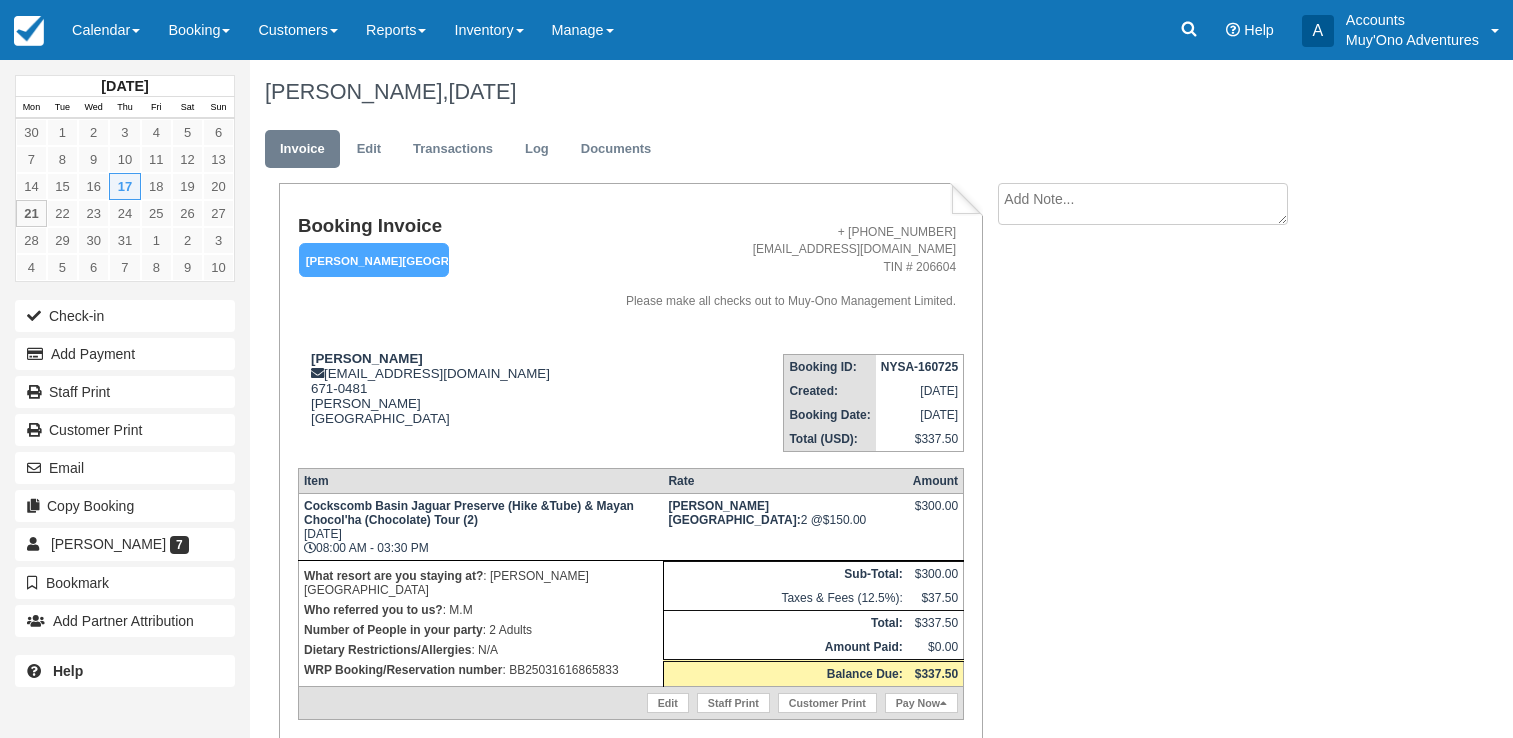 scroll, scrollTop: 0, scrollLeft: 0, axis: both 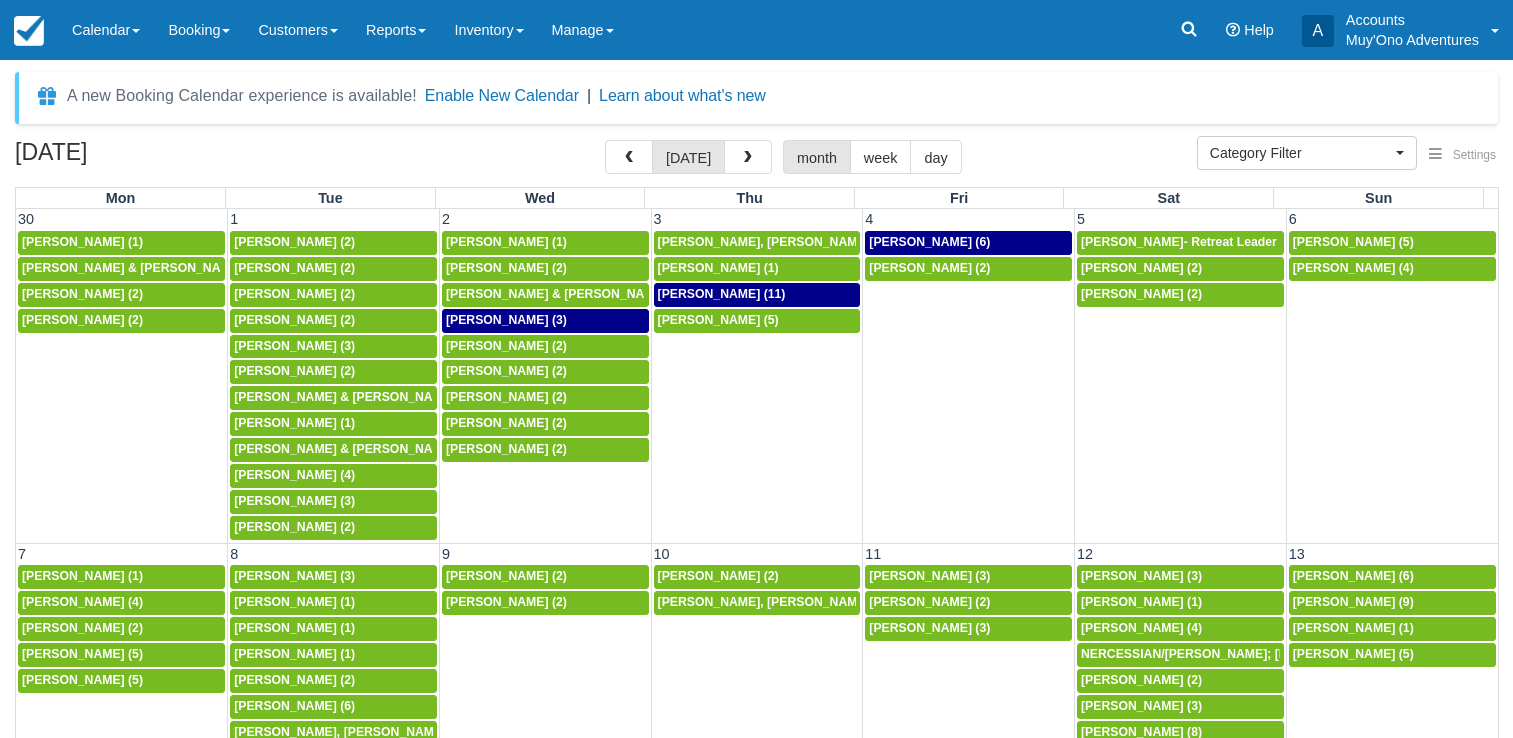 select 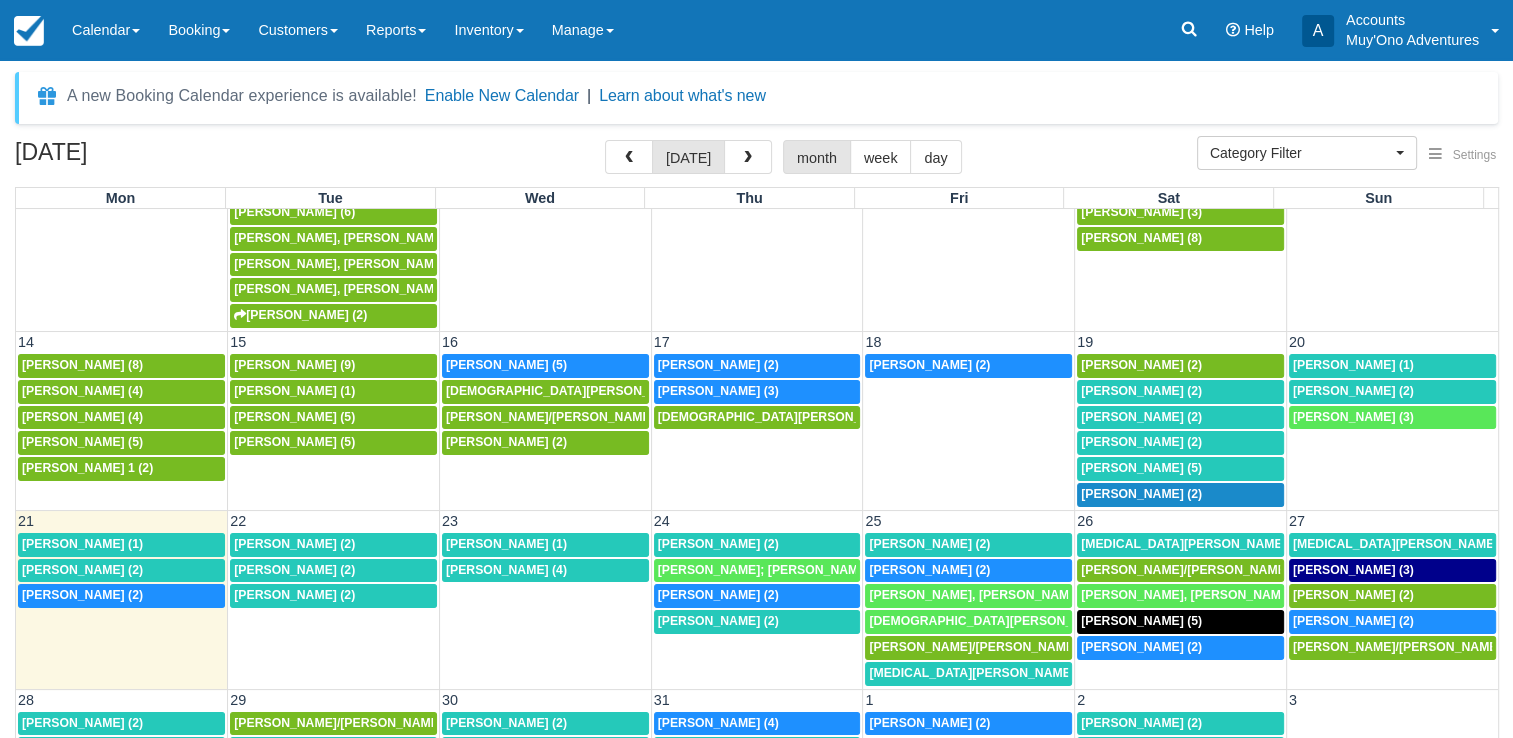 scroll, scrollTop: 496, scrollLeft: 0, axis: vertical 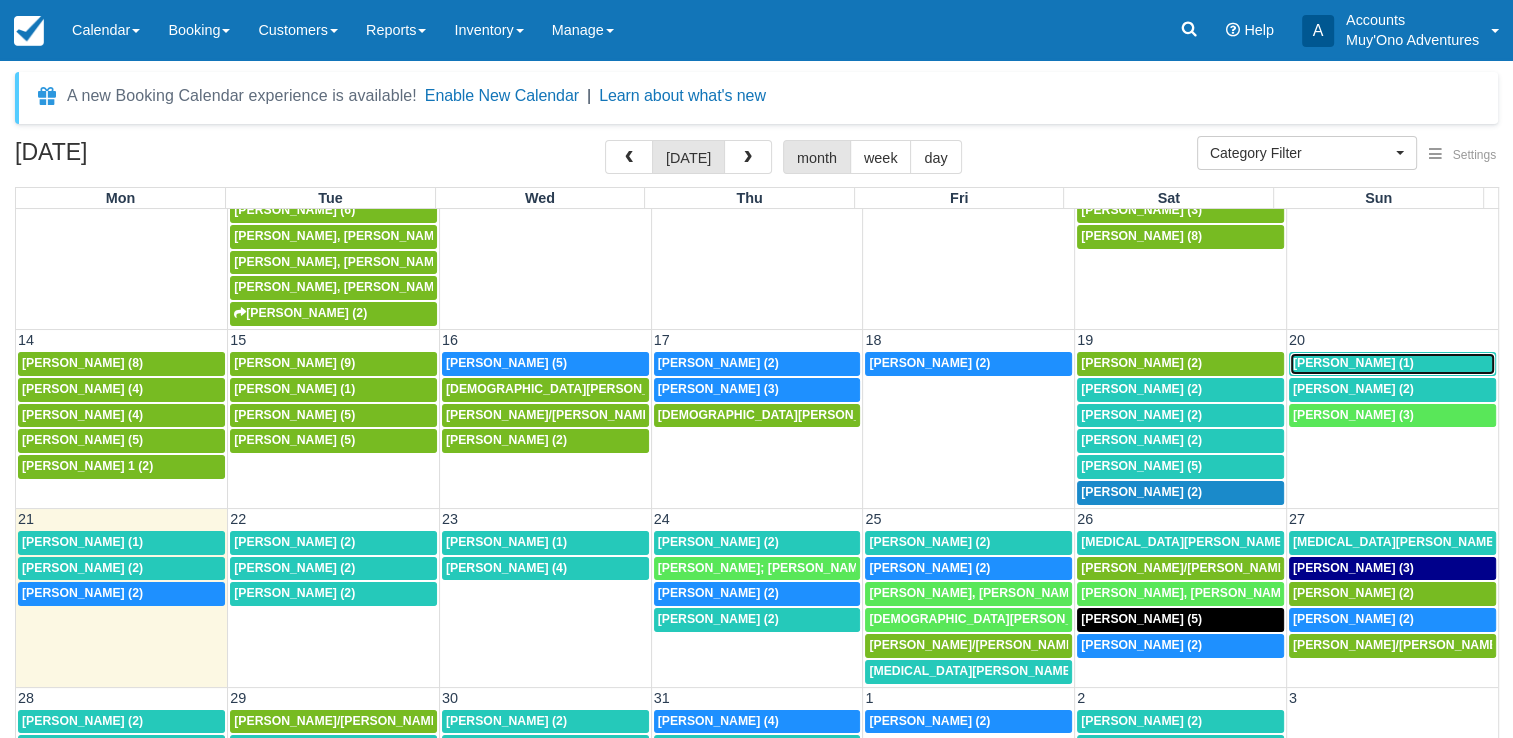 click on "Heather Snyder (1)" at bounding box center [1353, 363] 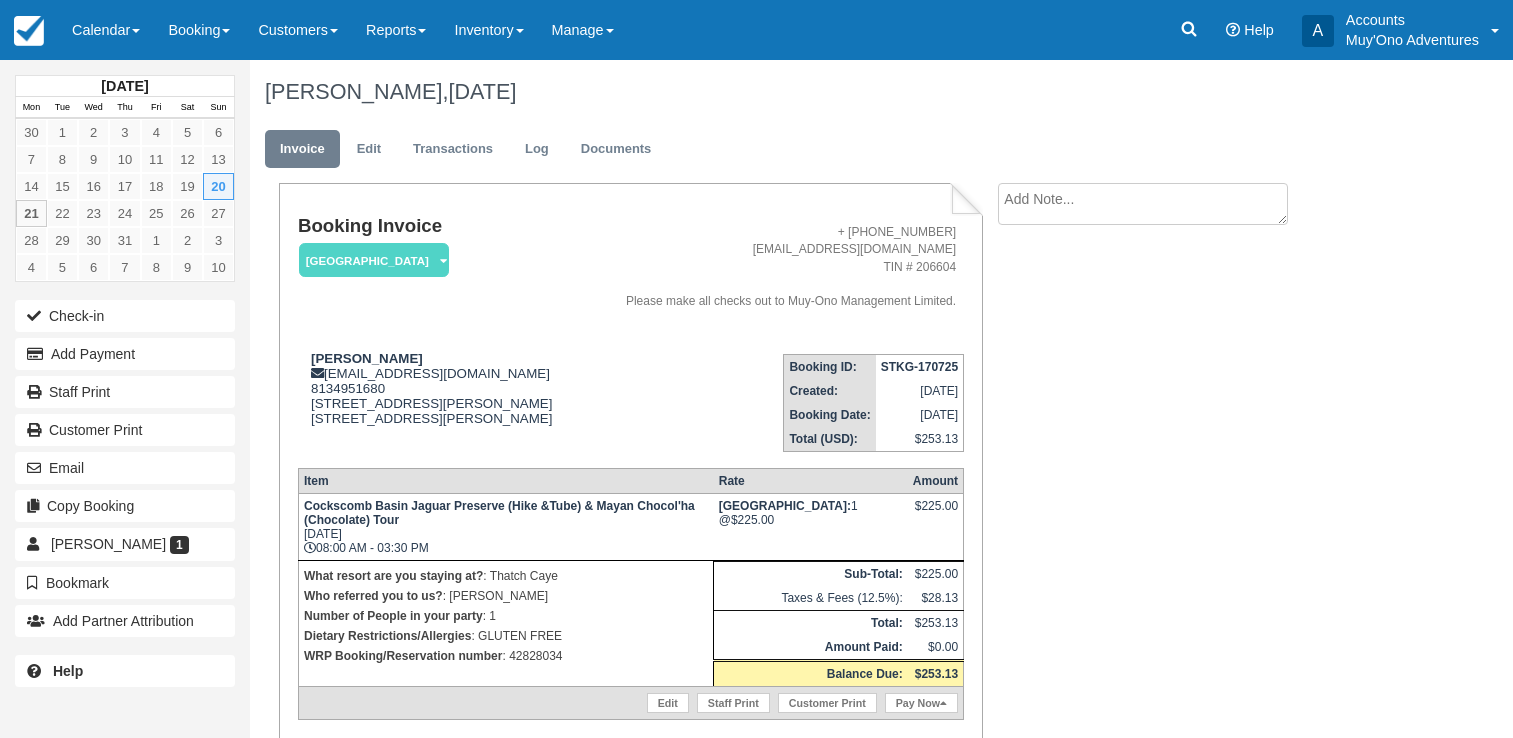 scroll, scrollTop: 0, scrollLeft: 0, axis: both 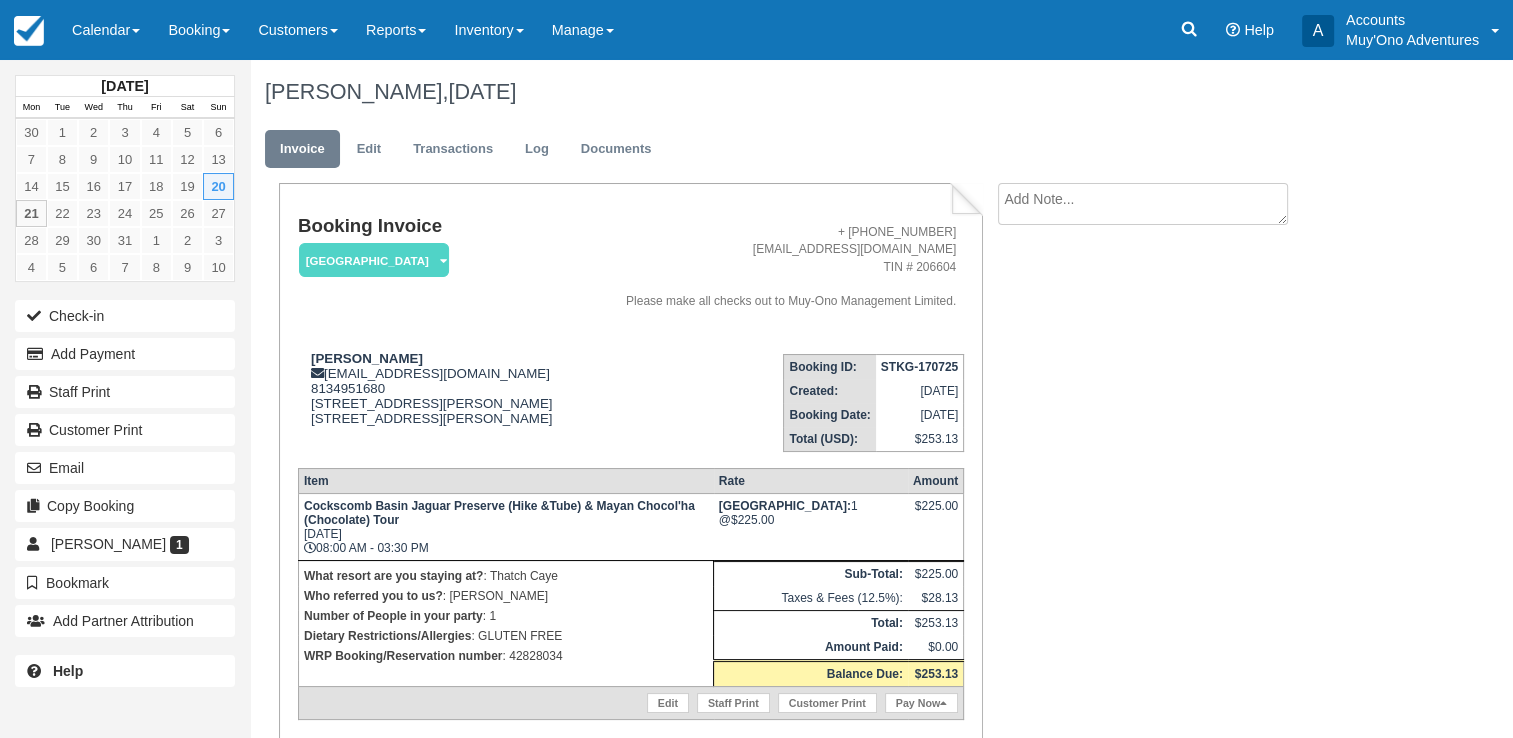 click on "WRP Booking/Reservation number : 42828034" at bounding box center [506, 656] 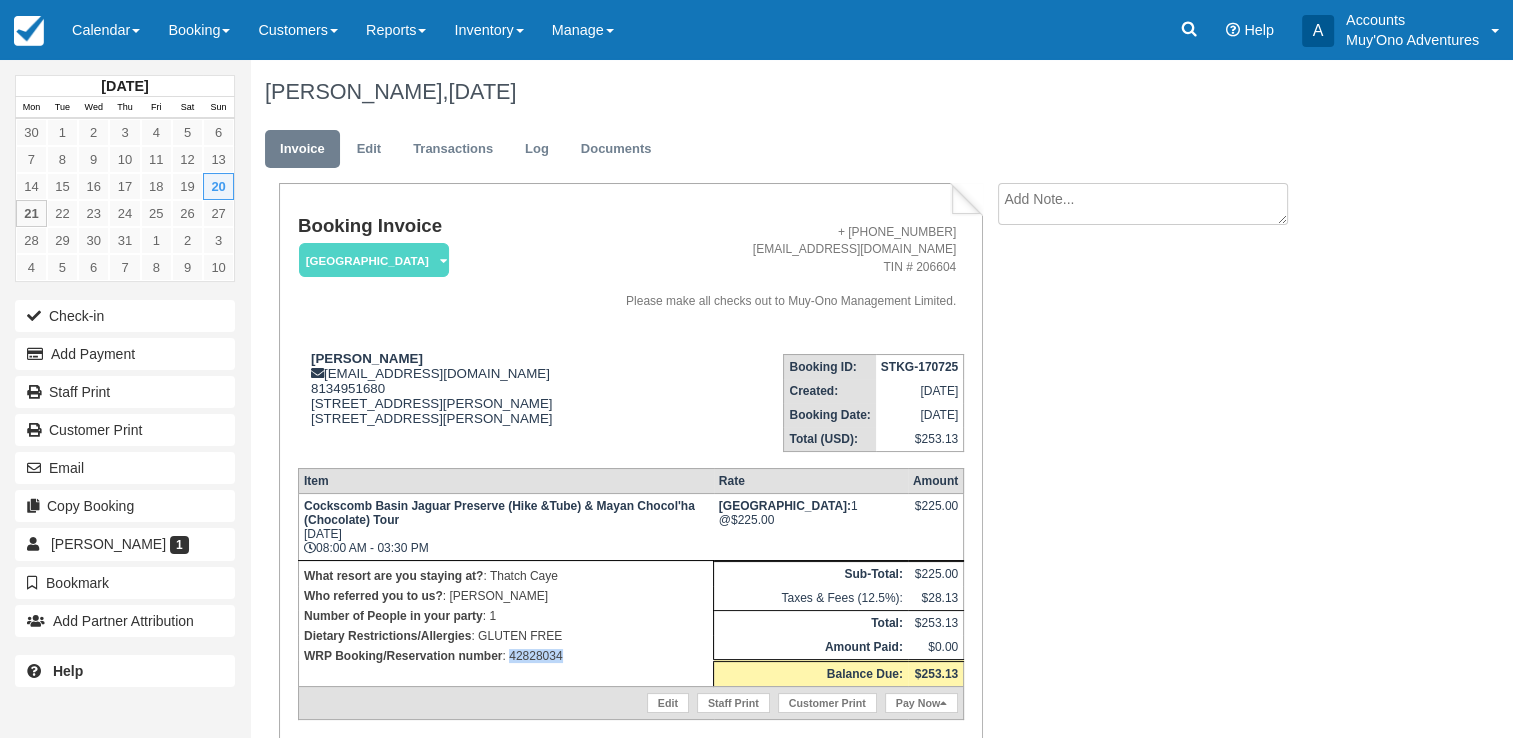click on "WRP Booking/Reservation number : 42828034" at bounding box center (506, 656) 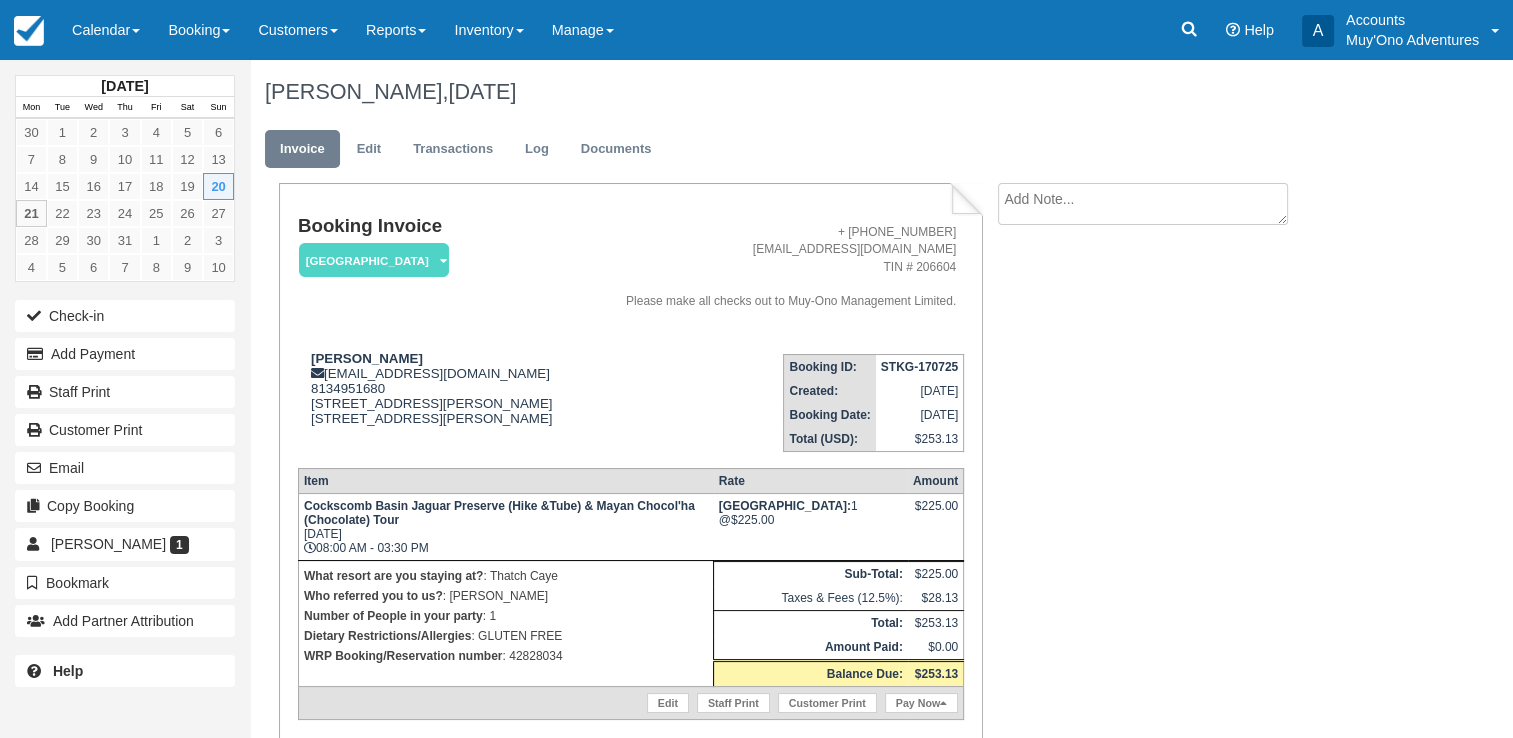 click on "STKG-170725" at bounding box center (919, 367) 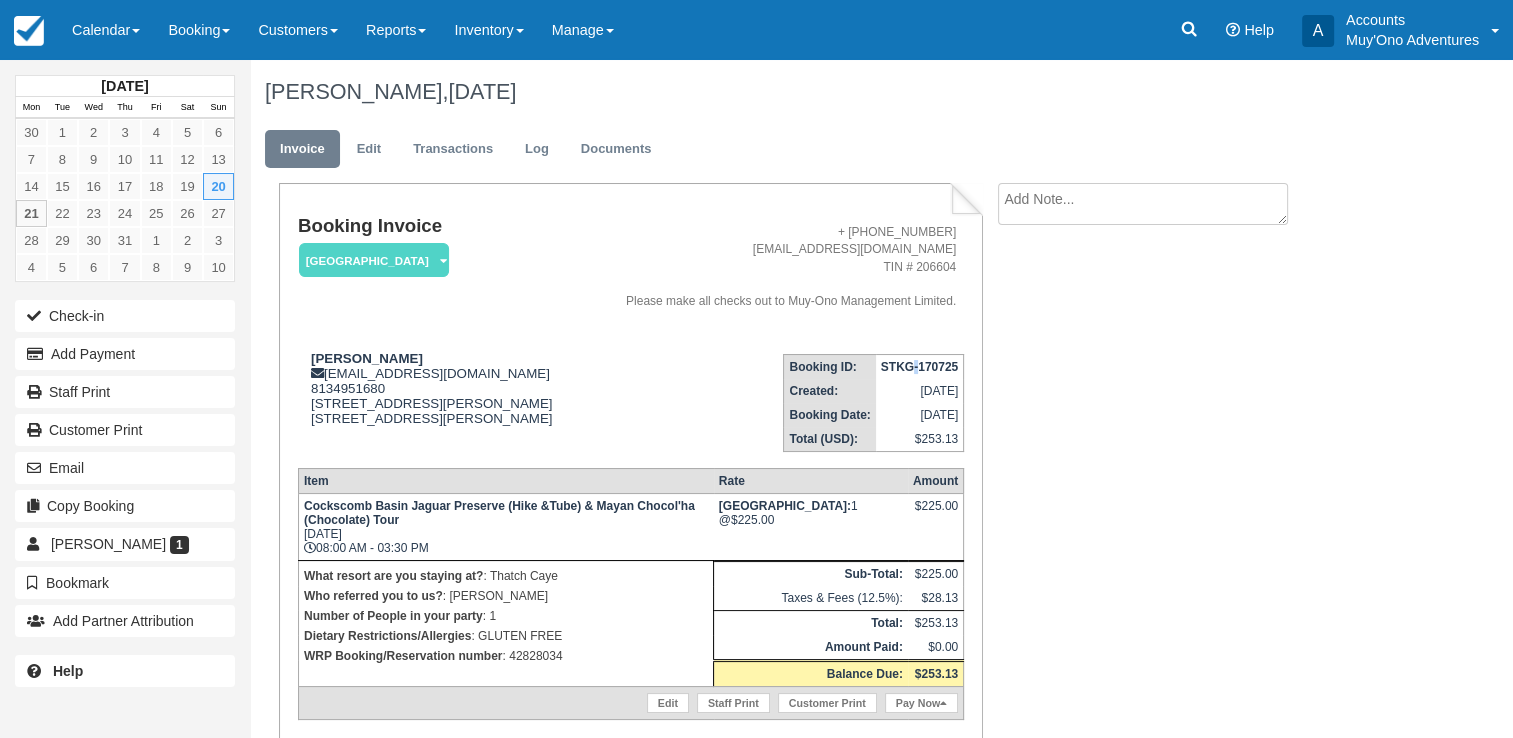 click on "STKG-170725" at bounding box center [919, 367] 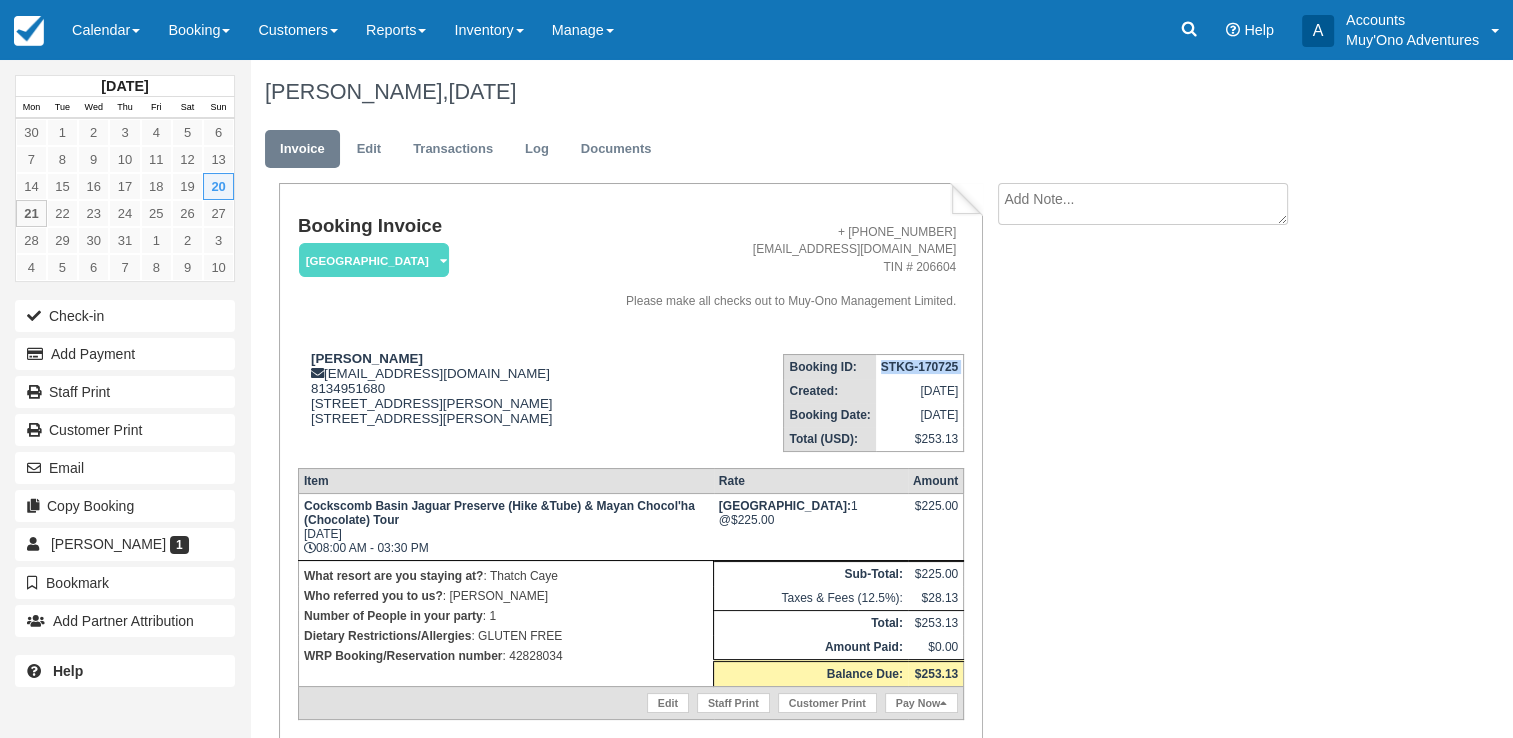 click on "STKG-170725" at bounding box center [919, 367] 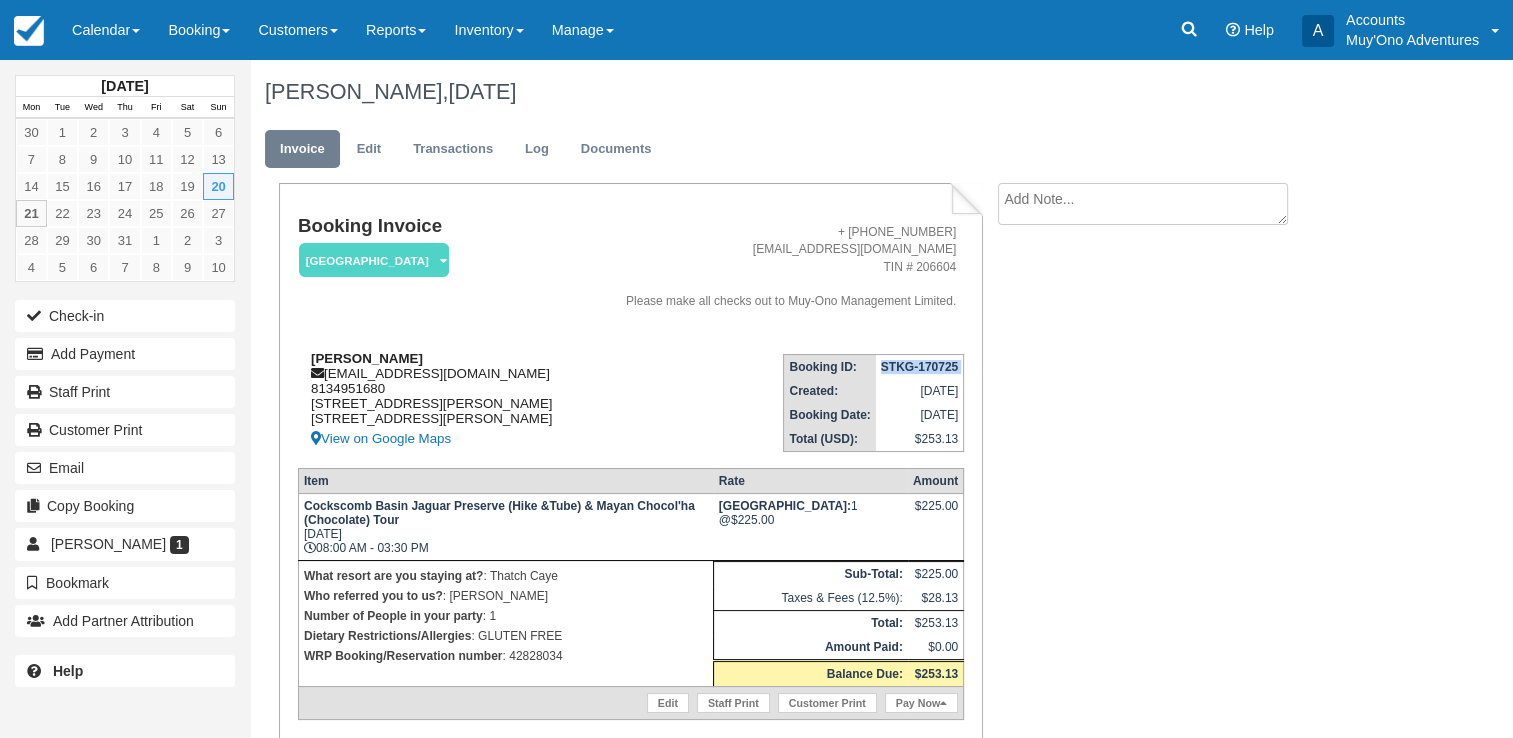drag, startPoint x: 312, startPoint y: 353, endPoint x: 407, endPoint y: 365, distance: 95.7549 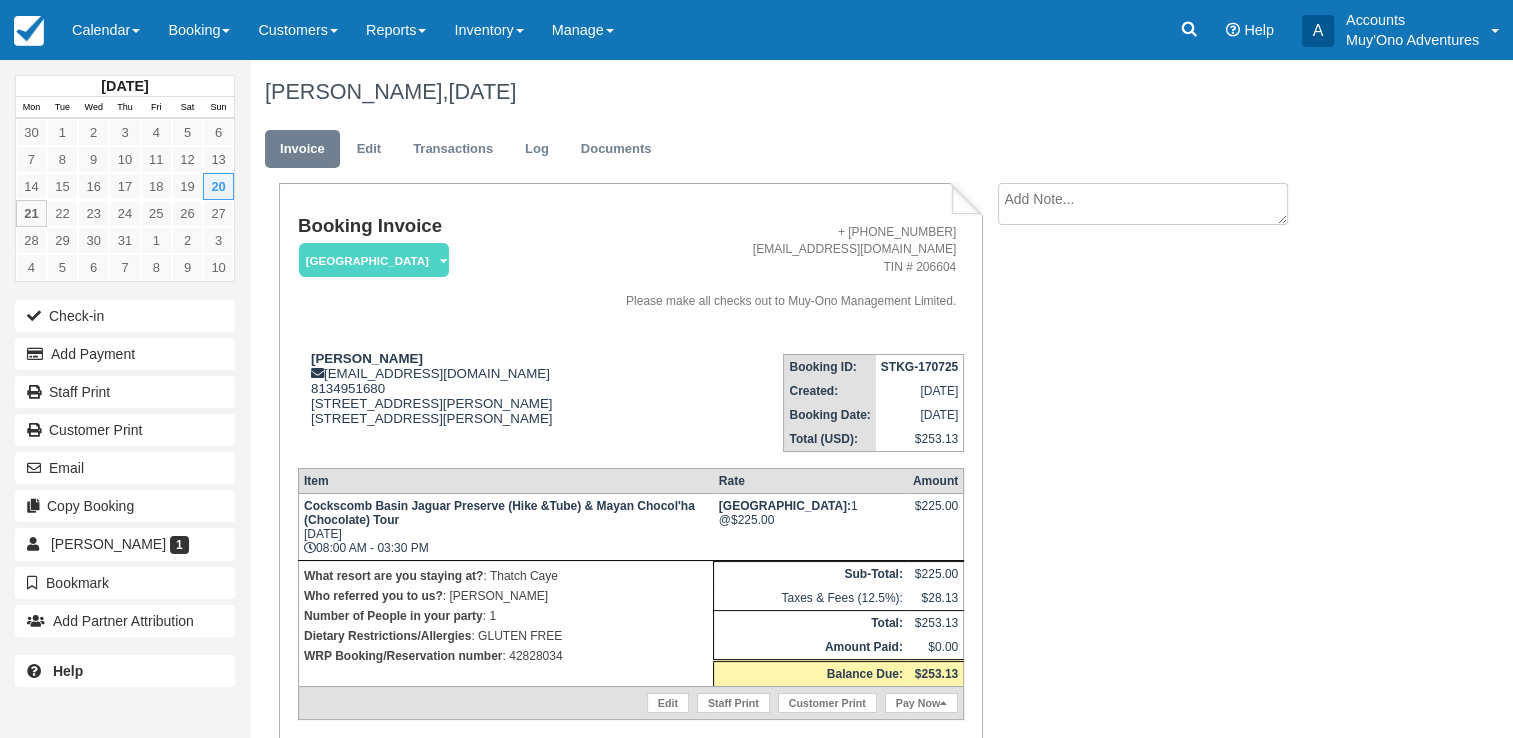 click on "WRP Booking/Reservation number : 42828034" at bounding box center [506, 656] 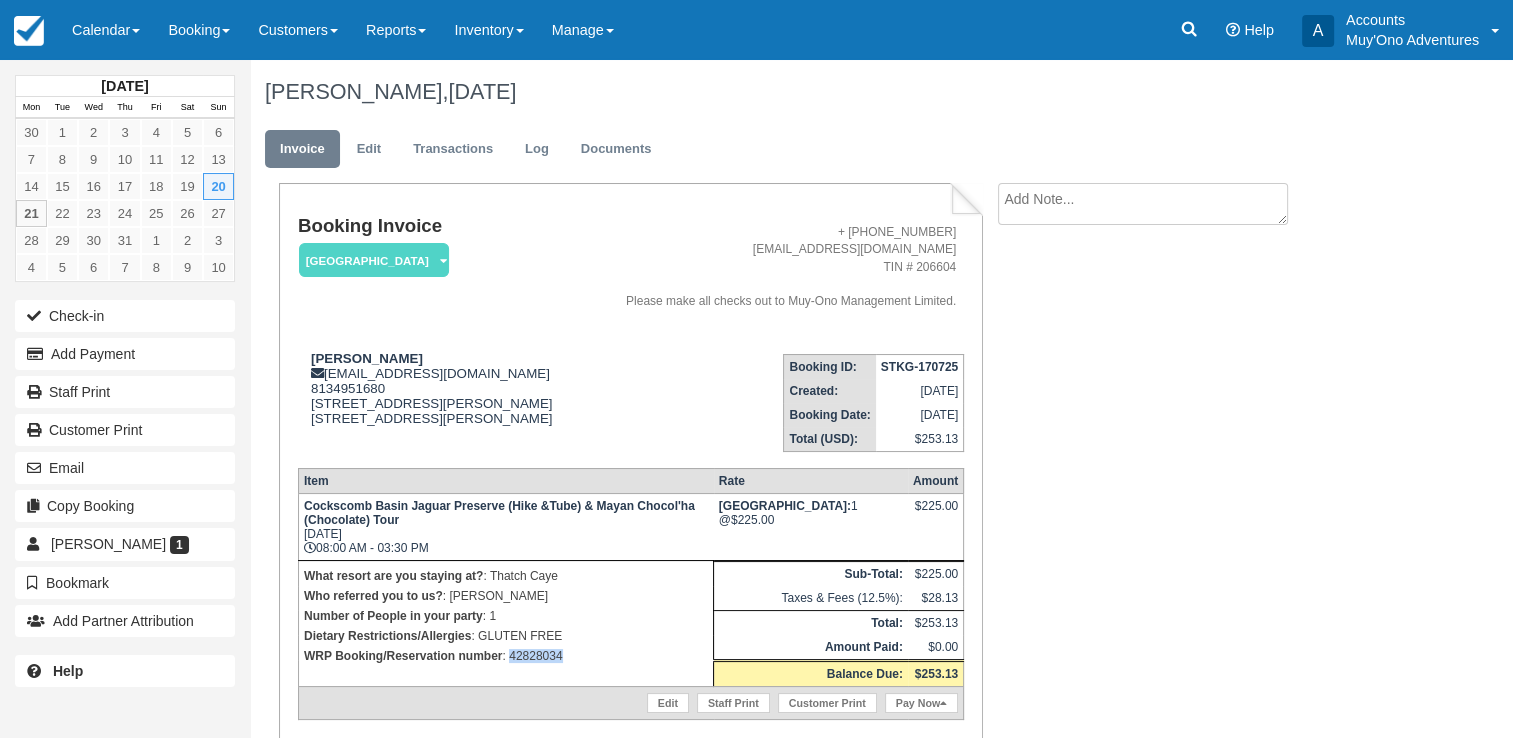 click on "WRP Booking/Reservation number : 42828034" at bounding box center (506, 656) 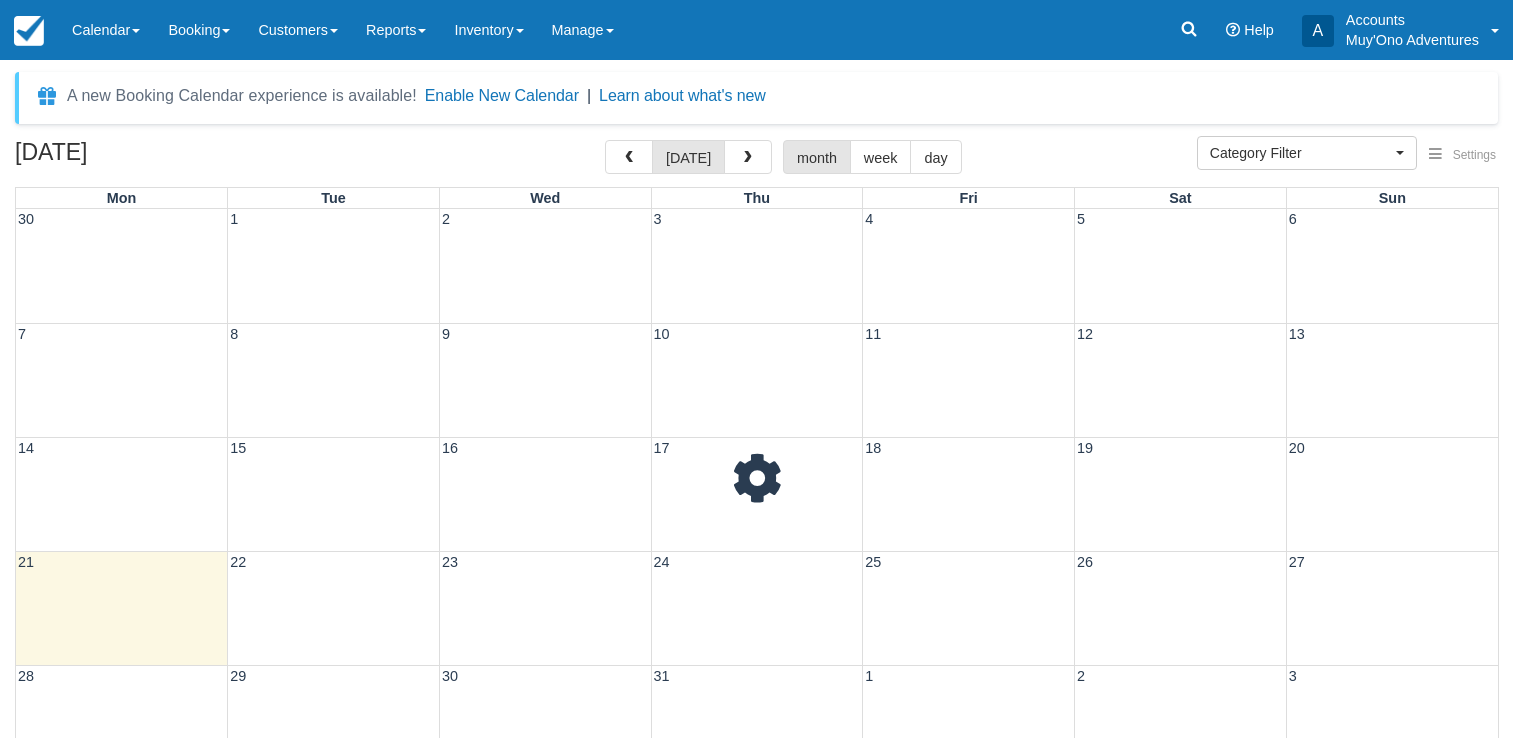 select 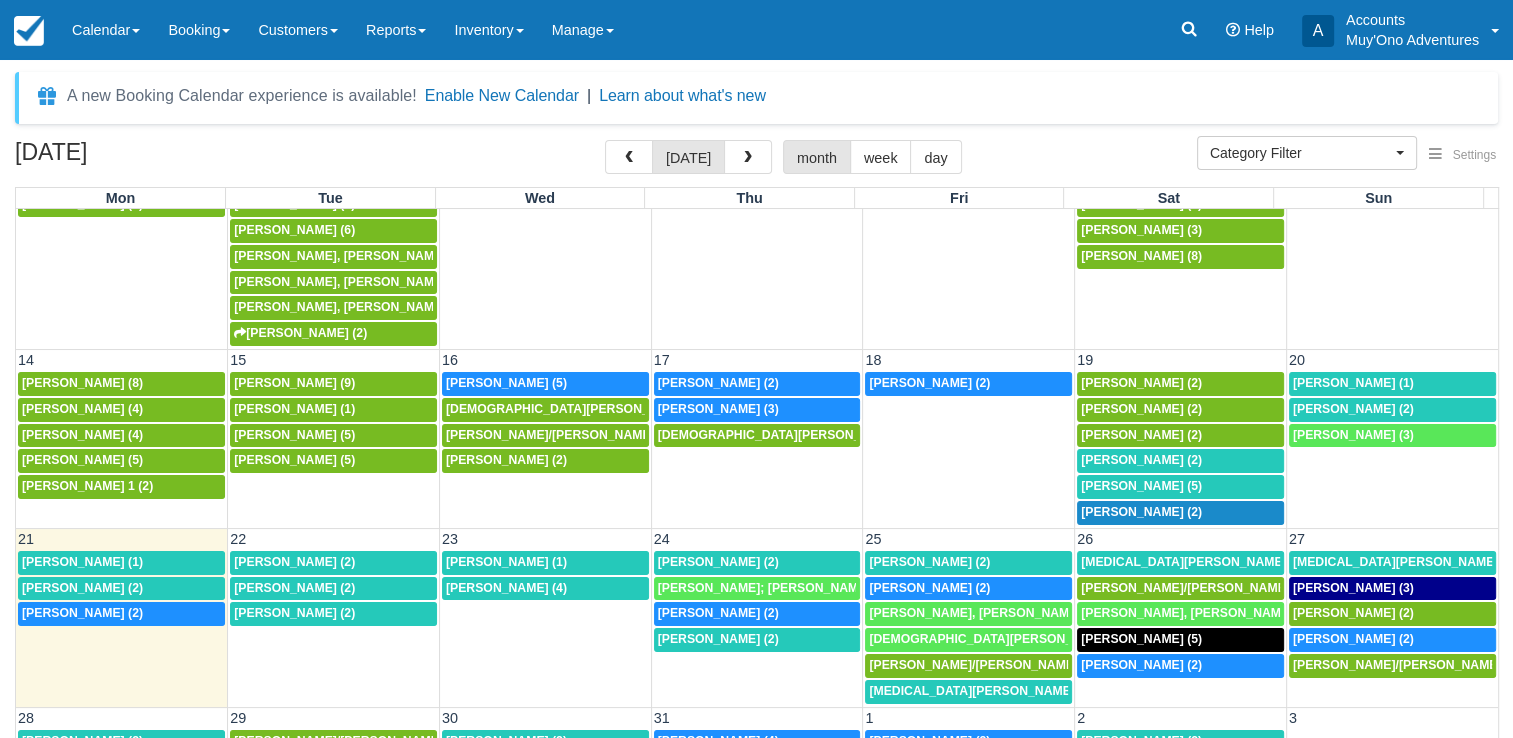 scroll, scrollTop: 482, scrollLeft: 0, axis: vertical 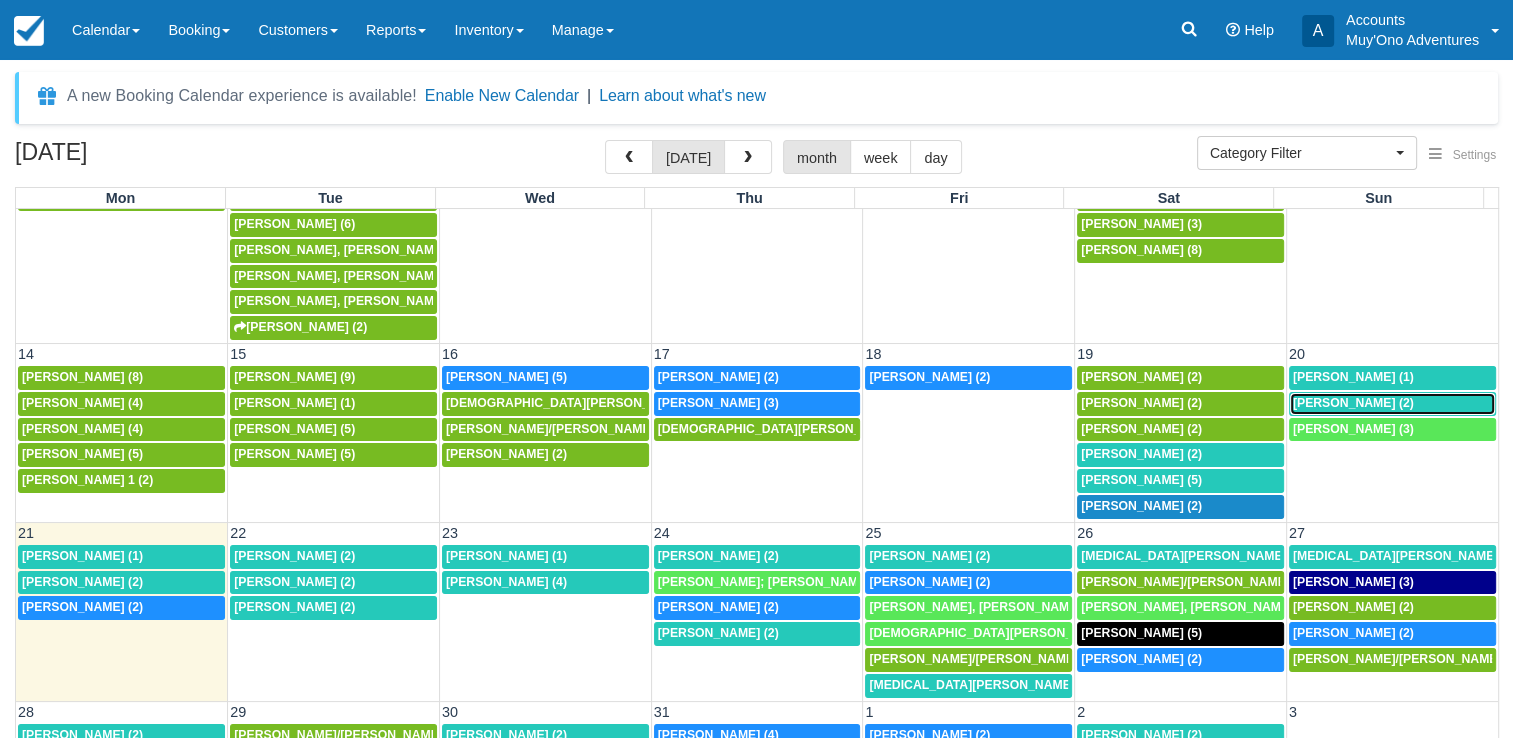 click on "Jemisa Santana (2)" at bounding box center [1353, 403] 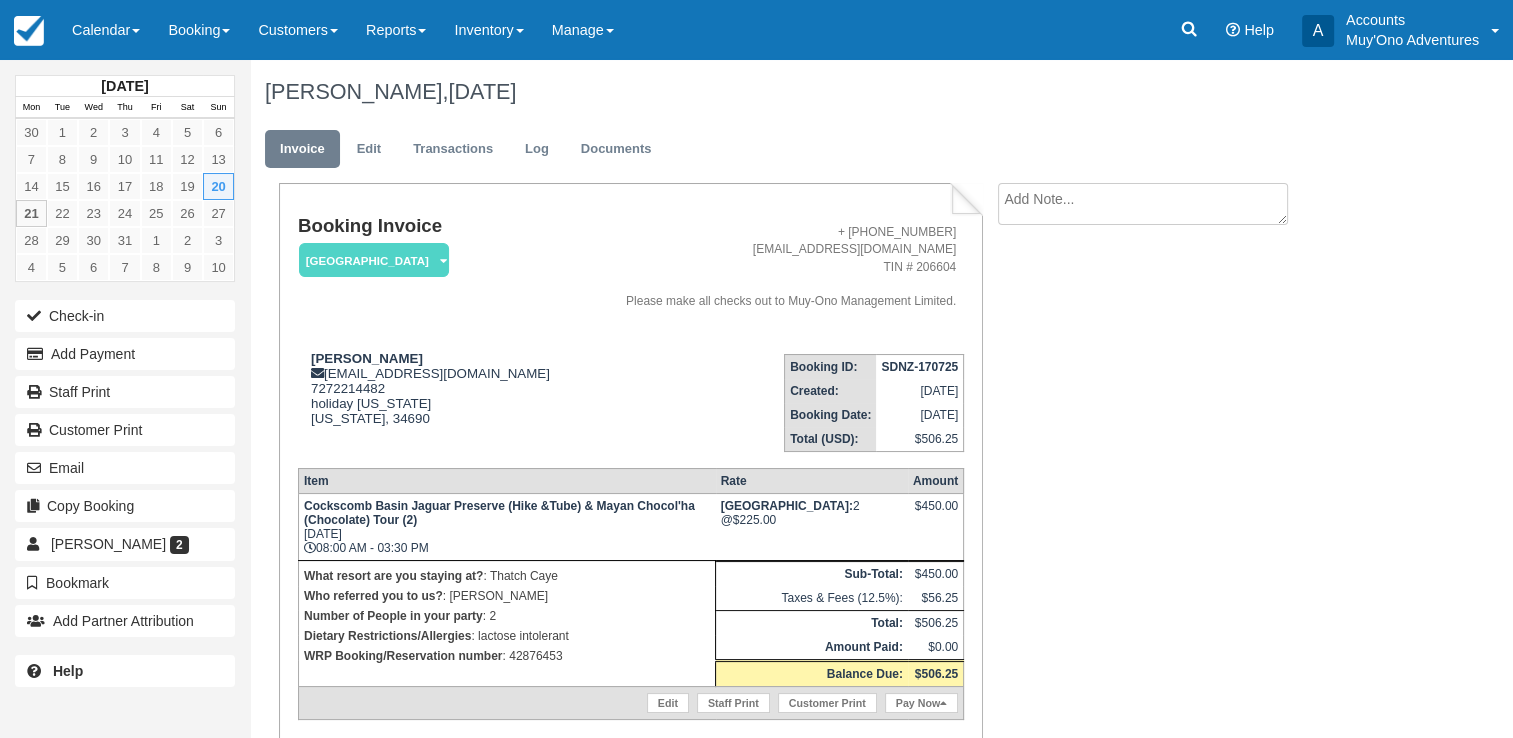 scroll, scrollTop: 73, scrollLeft: 0, axis: vertical 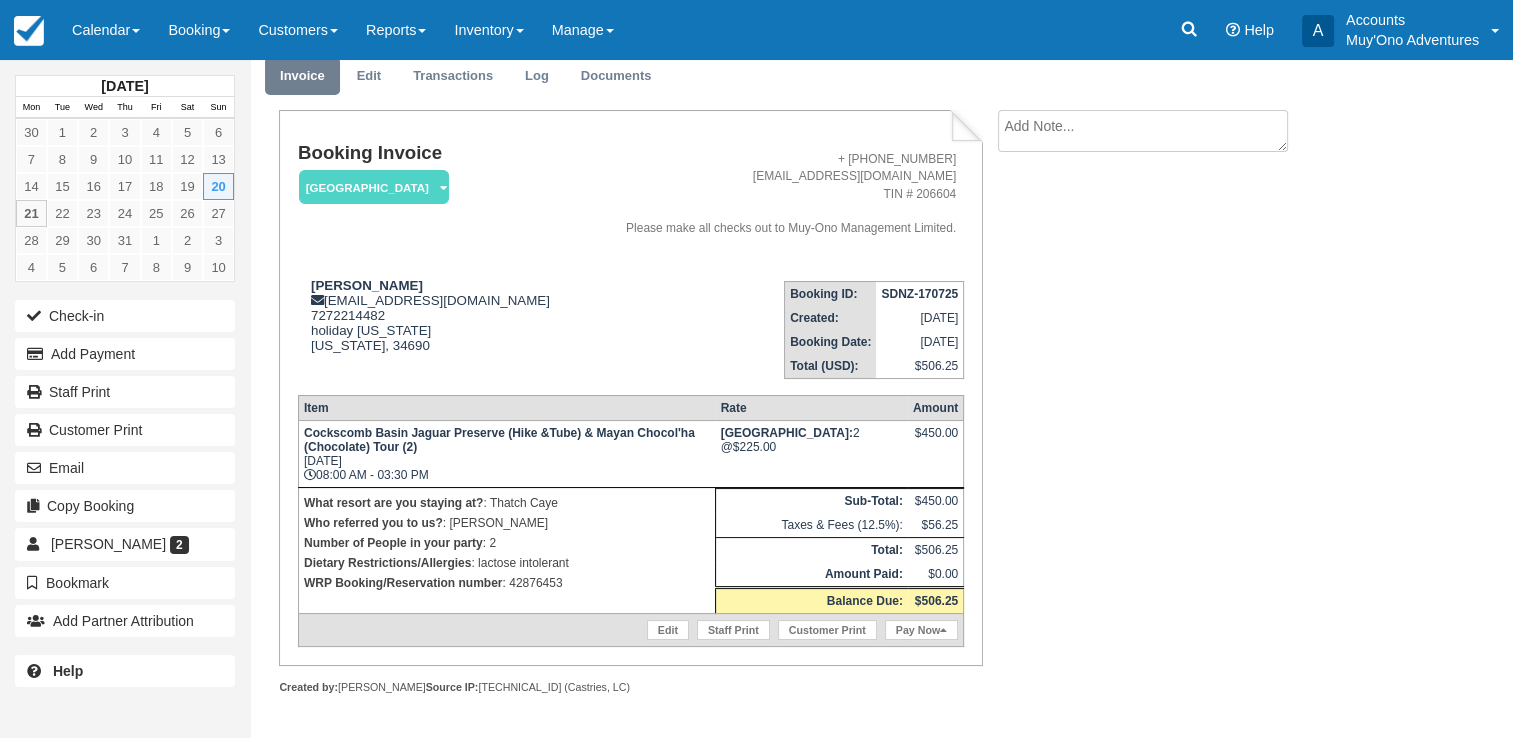 click on "SDNZ-170725" at bounding box center [919, 294] 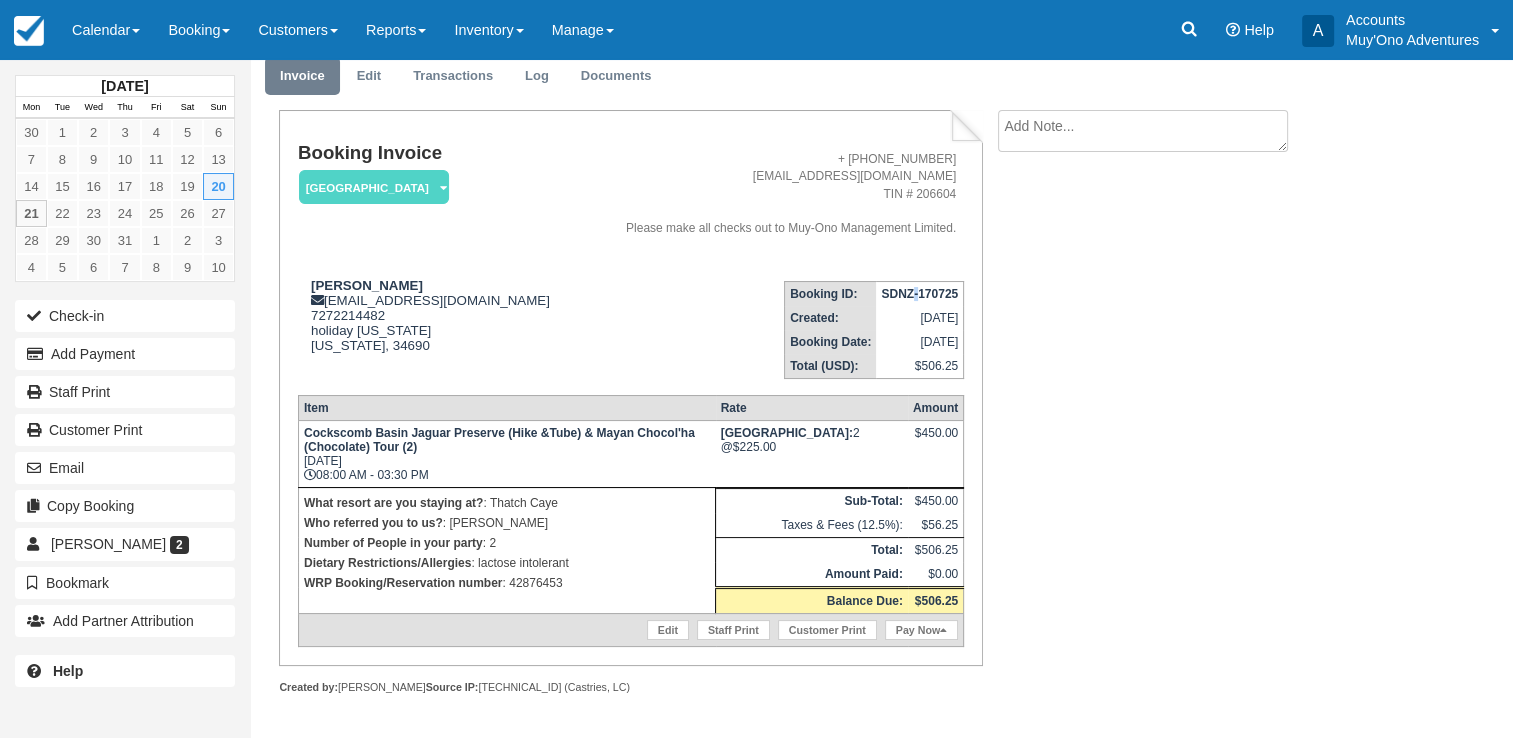 click on "SDNZ-170725" at bounding box center [919, 294] 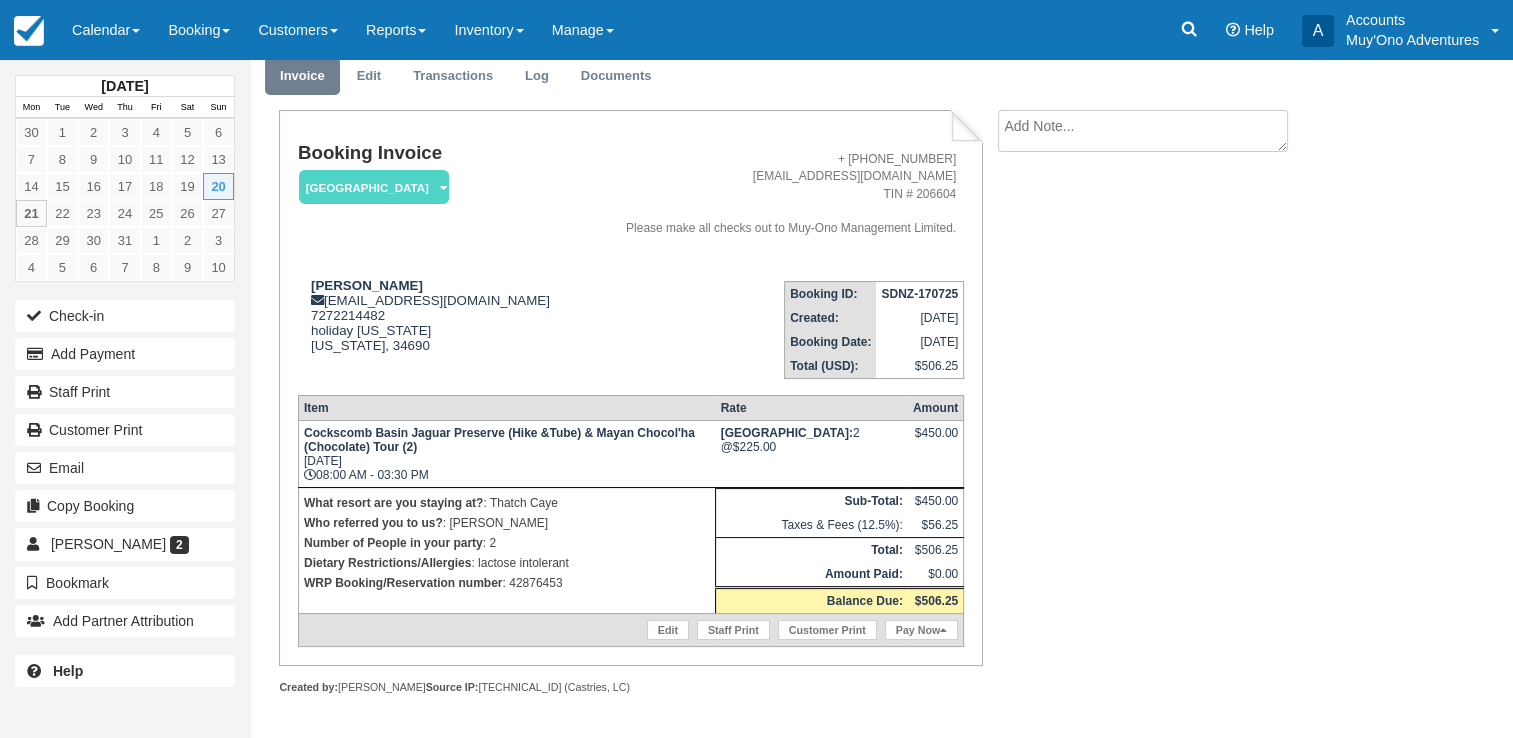 click on "WRP Booking/Reservation number : 42876453" at bounding box center (507, 583) 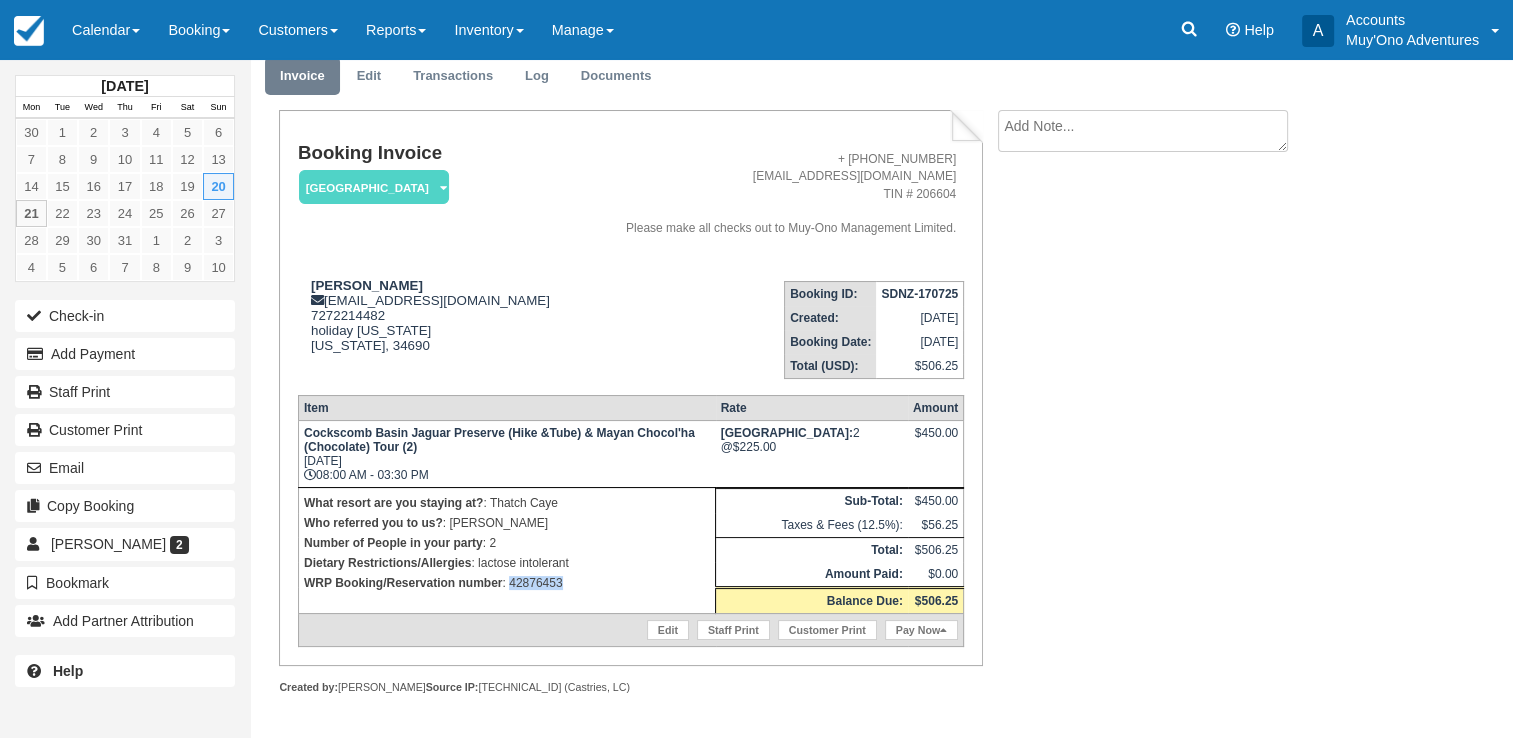 click on "WRP Booking/Reservation number : 42876453" at bounding box center [507, 583] 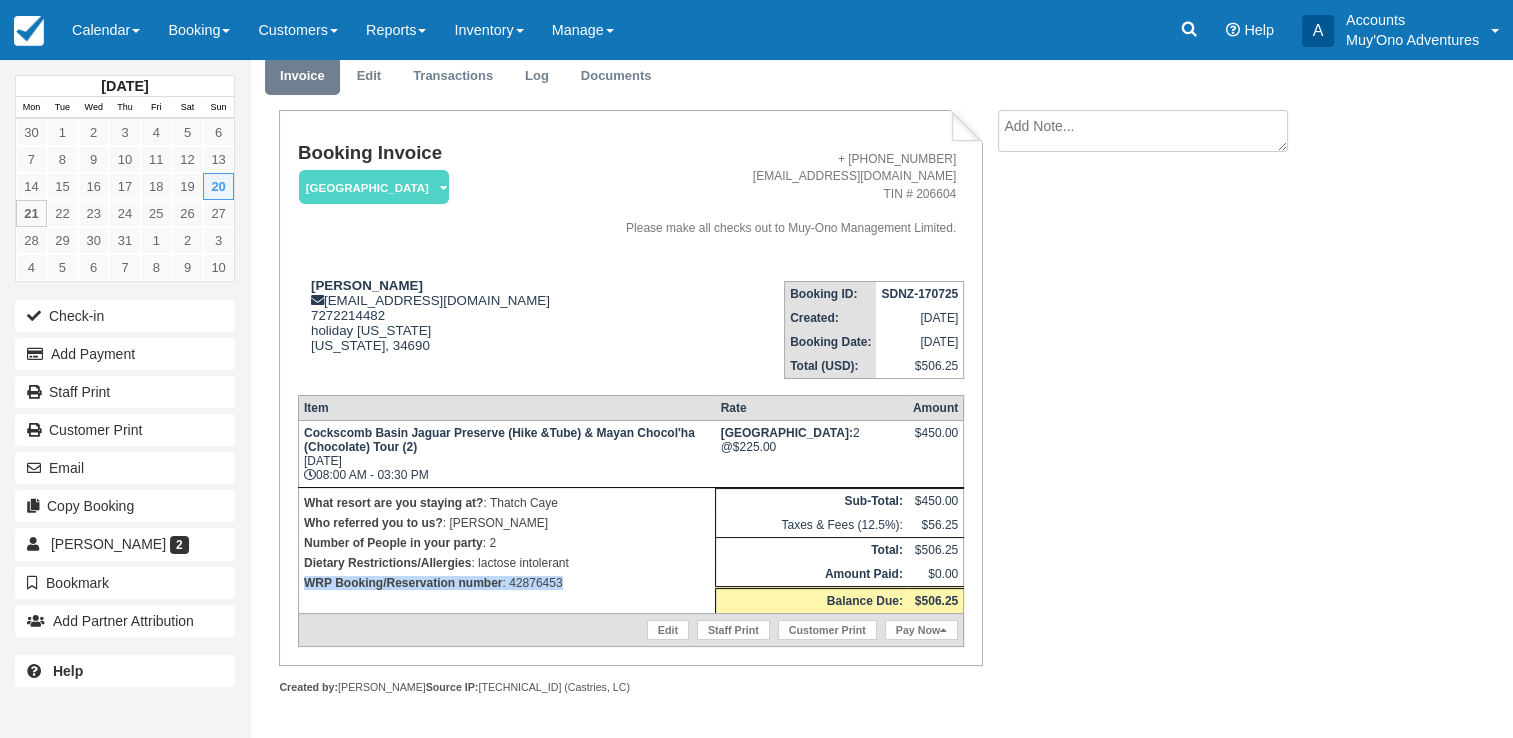 click on "WRP Booking/Reservation number : 42876453" at bounding box center [507, 583] 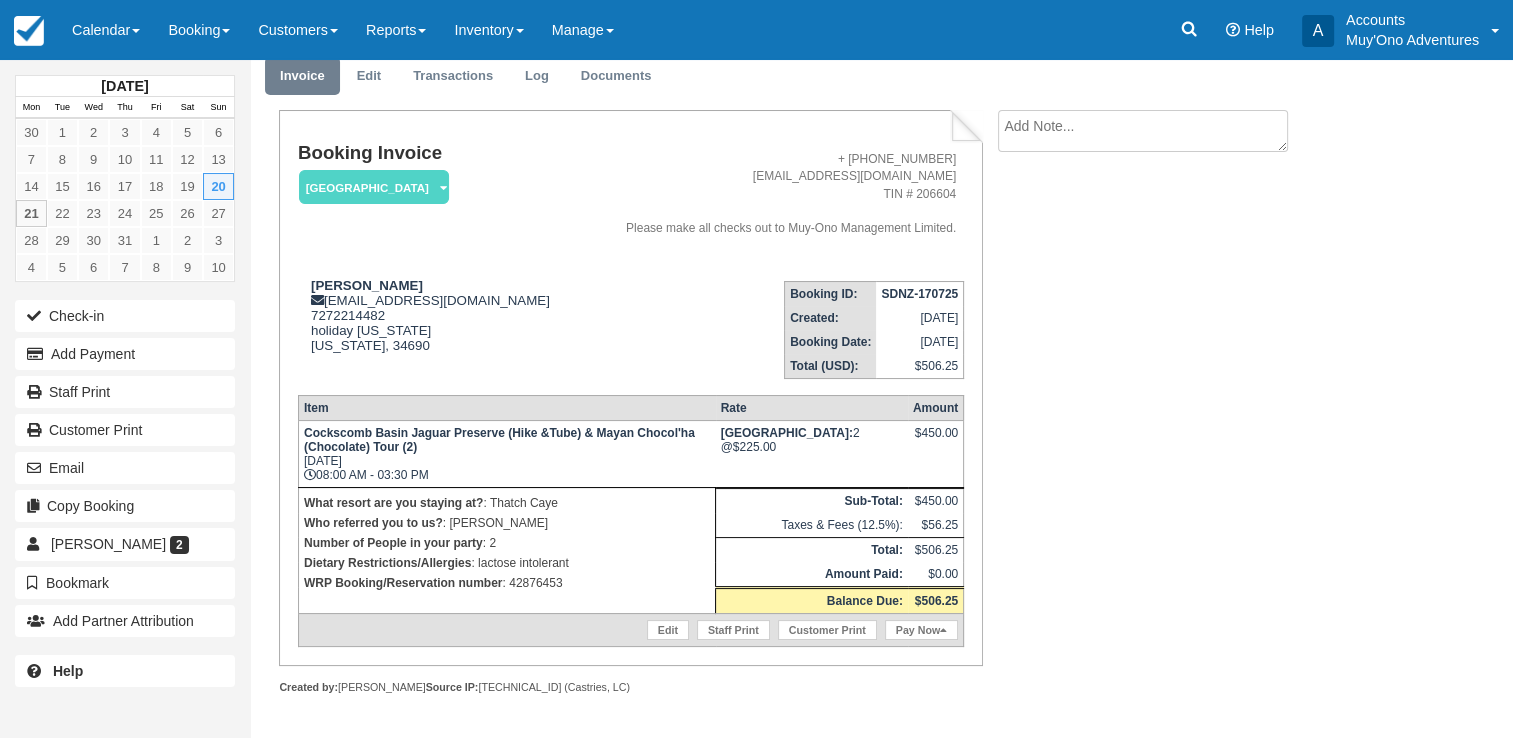 click on "WRP Booking/Reservation number : 42876453" at bounding box center (507, 583) 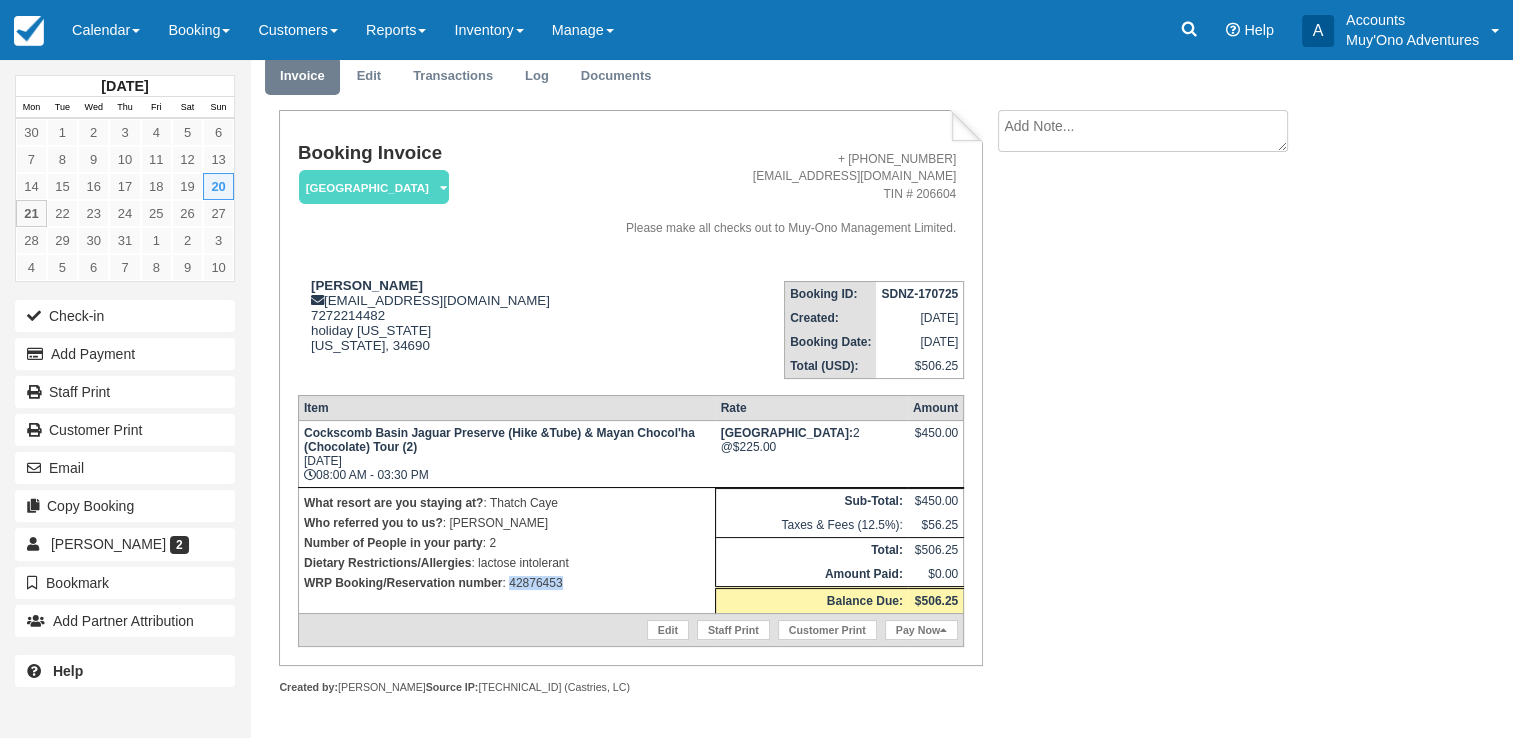 click on "WRP Booking/Reservation number : 42876453" at bounding box center [507, 583] 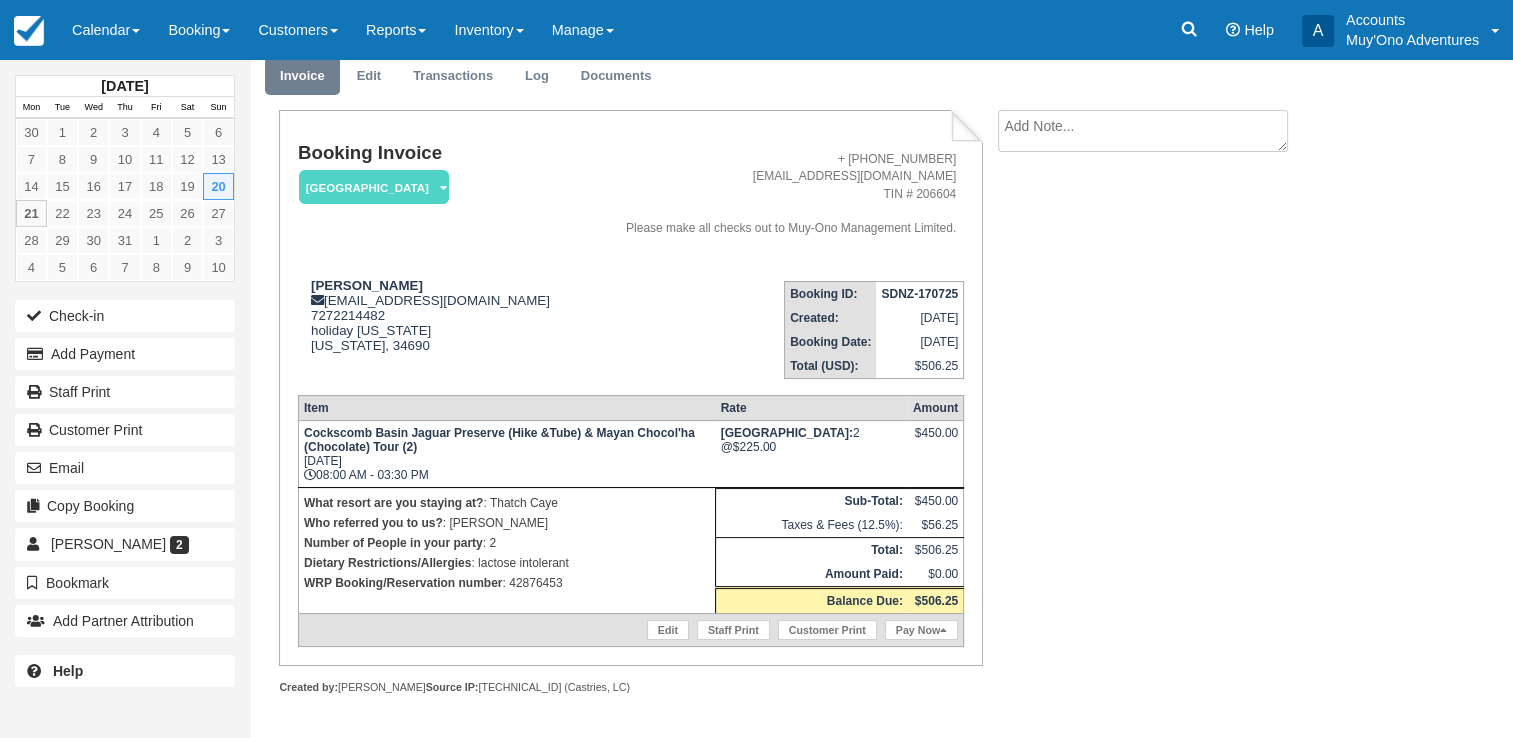 click on "SDNZ-170725" at bounding box center [919, 294] 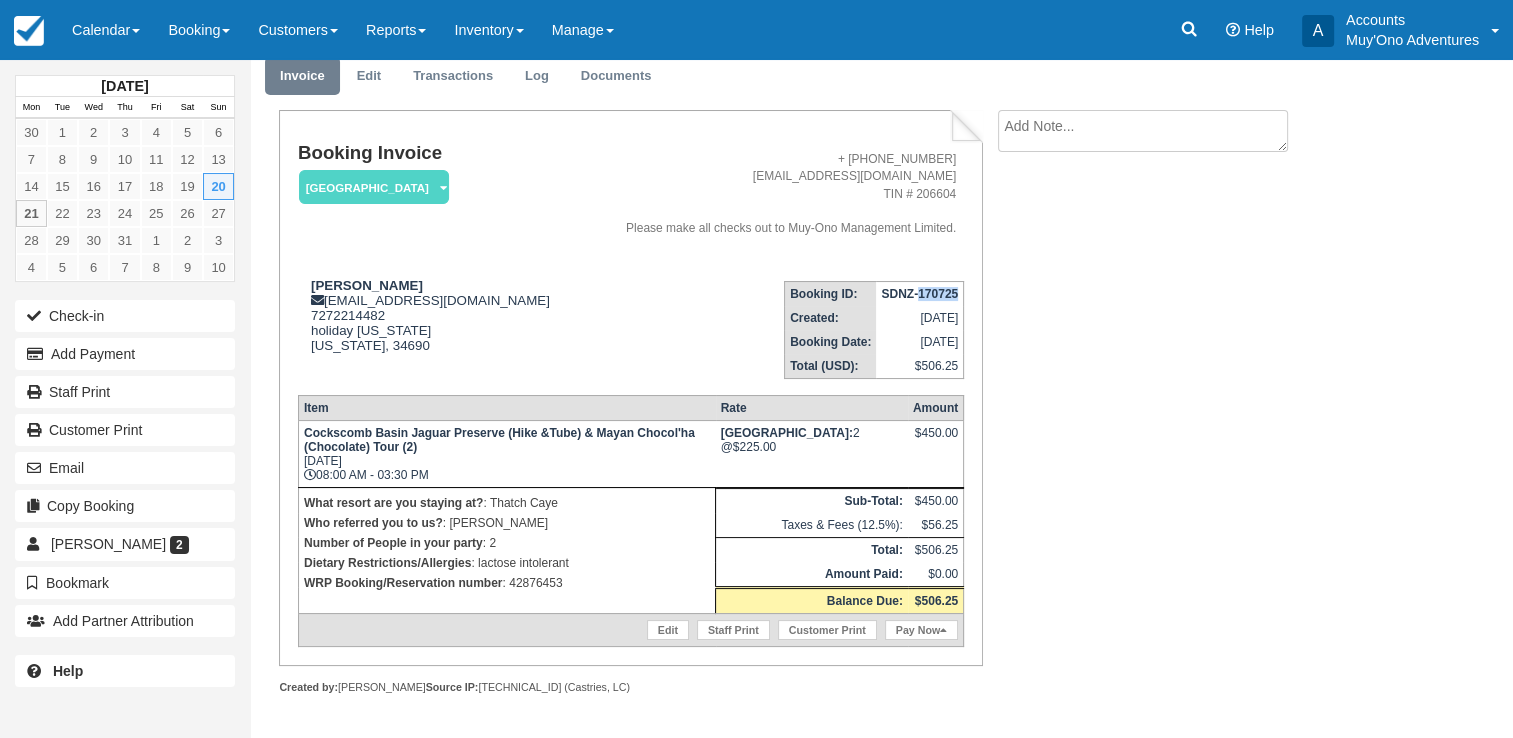 click on "SDNZ-170725" at bounding box center [919, 294] 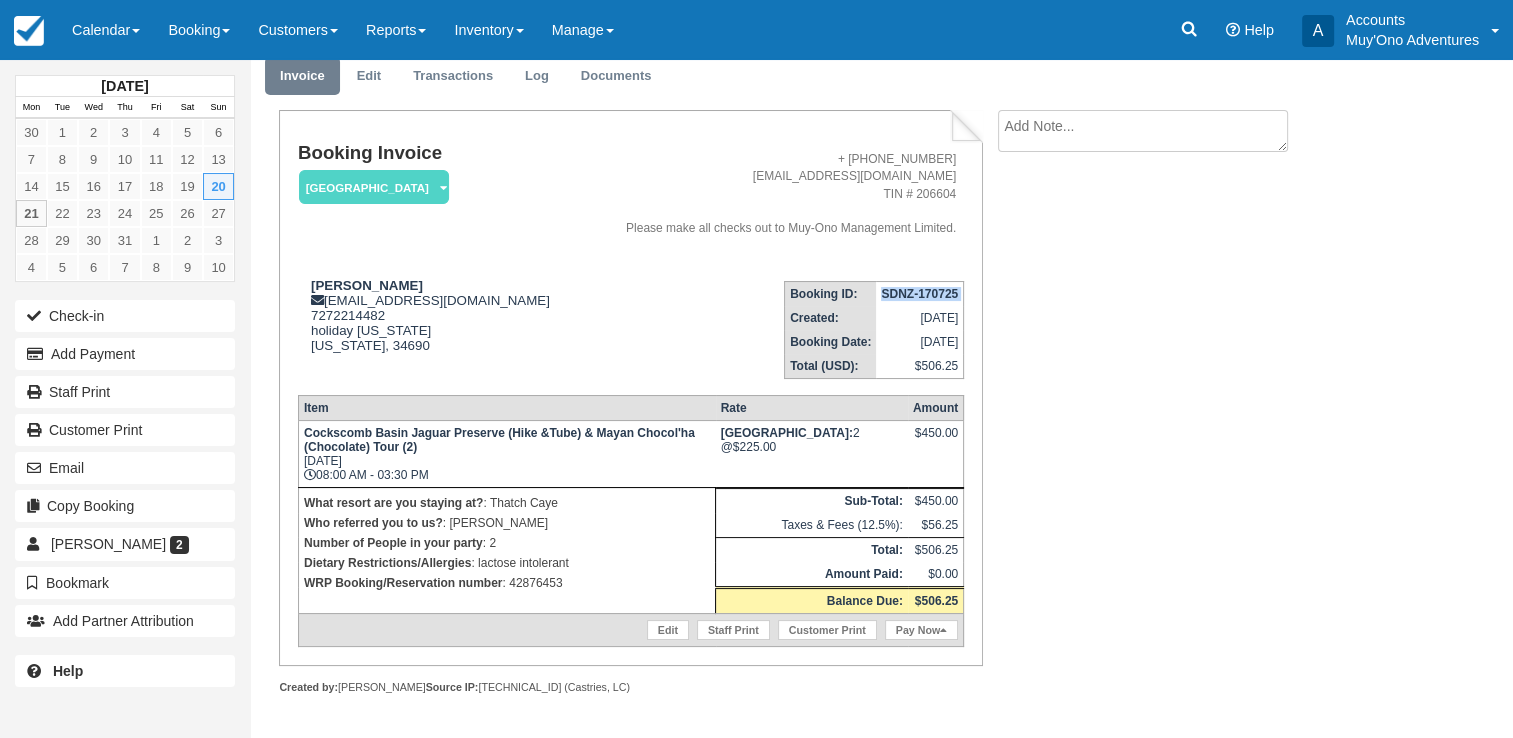 click on "SDNZ-170725" at bounding box center [919, 294] 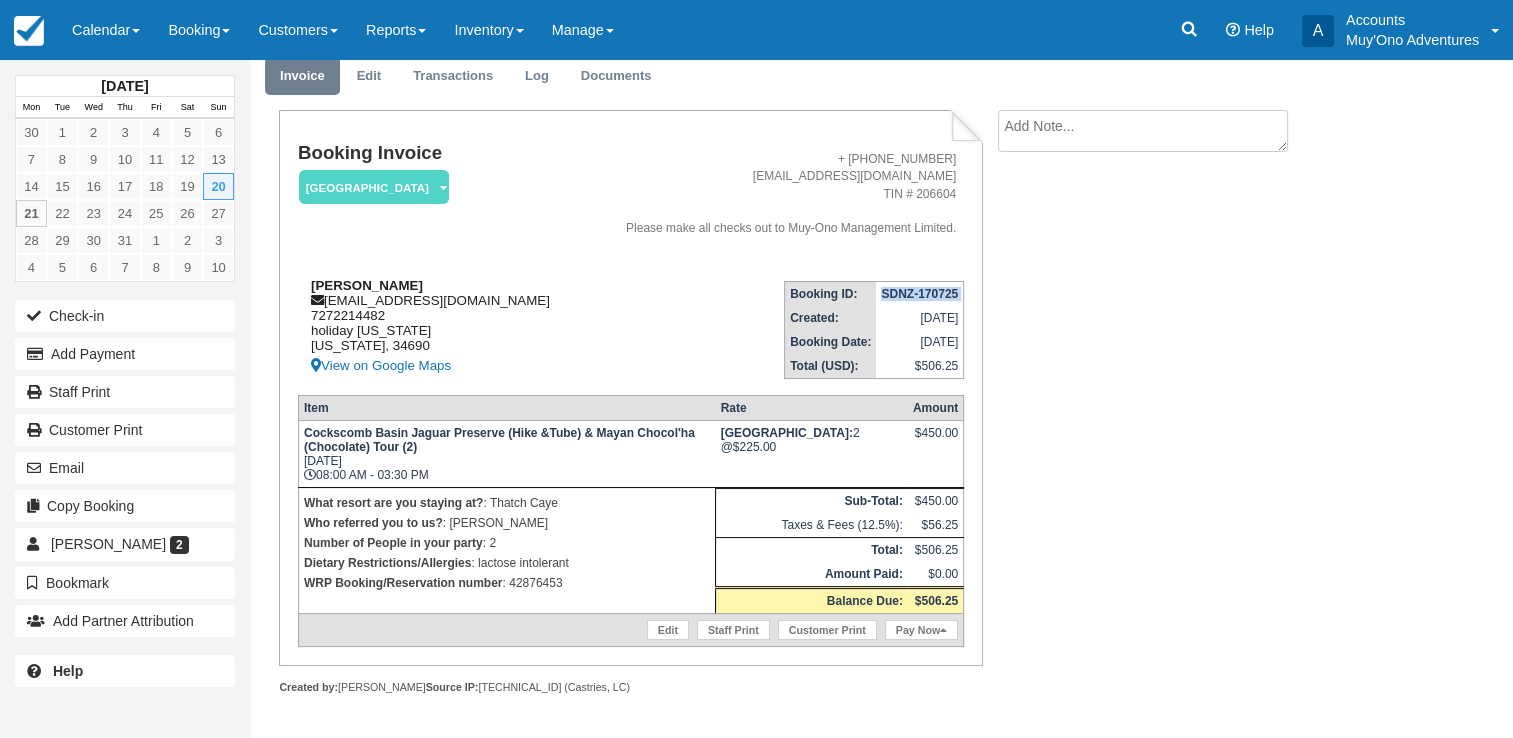 drag, startPoint x: 312, startPoint y: 279, endPoint x: 411, endPoint y: 285, distance: 99.18165 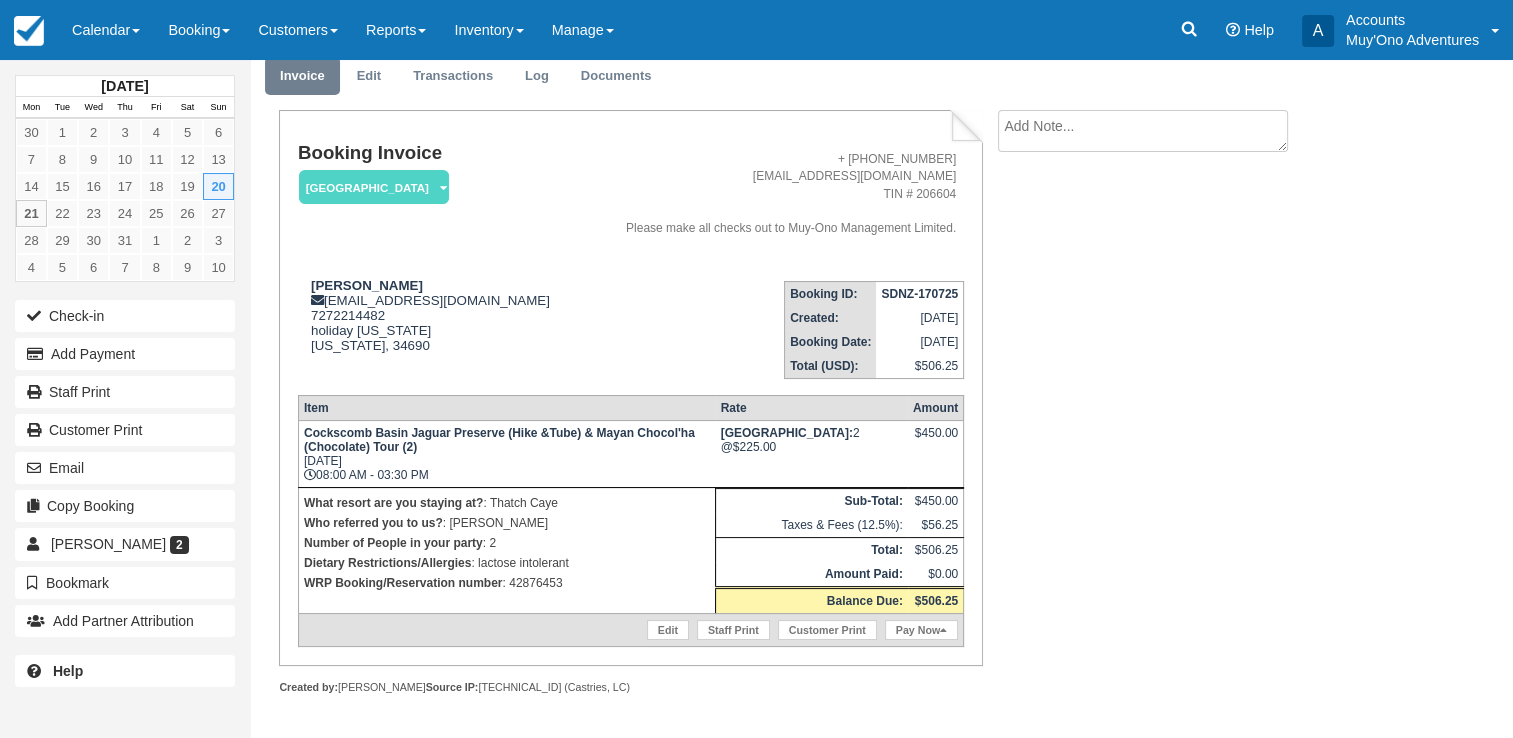 click on "WRP Booking/Reservation number : 42876453" at bounding box center [507, 583] 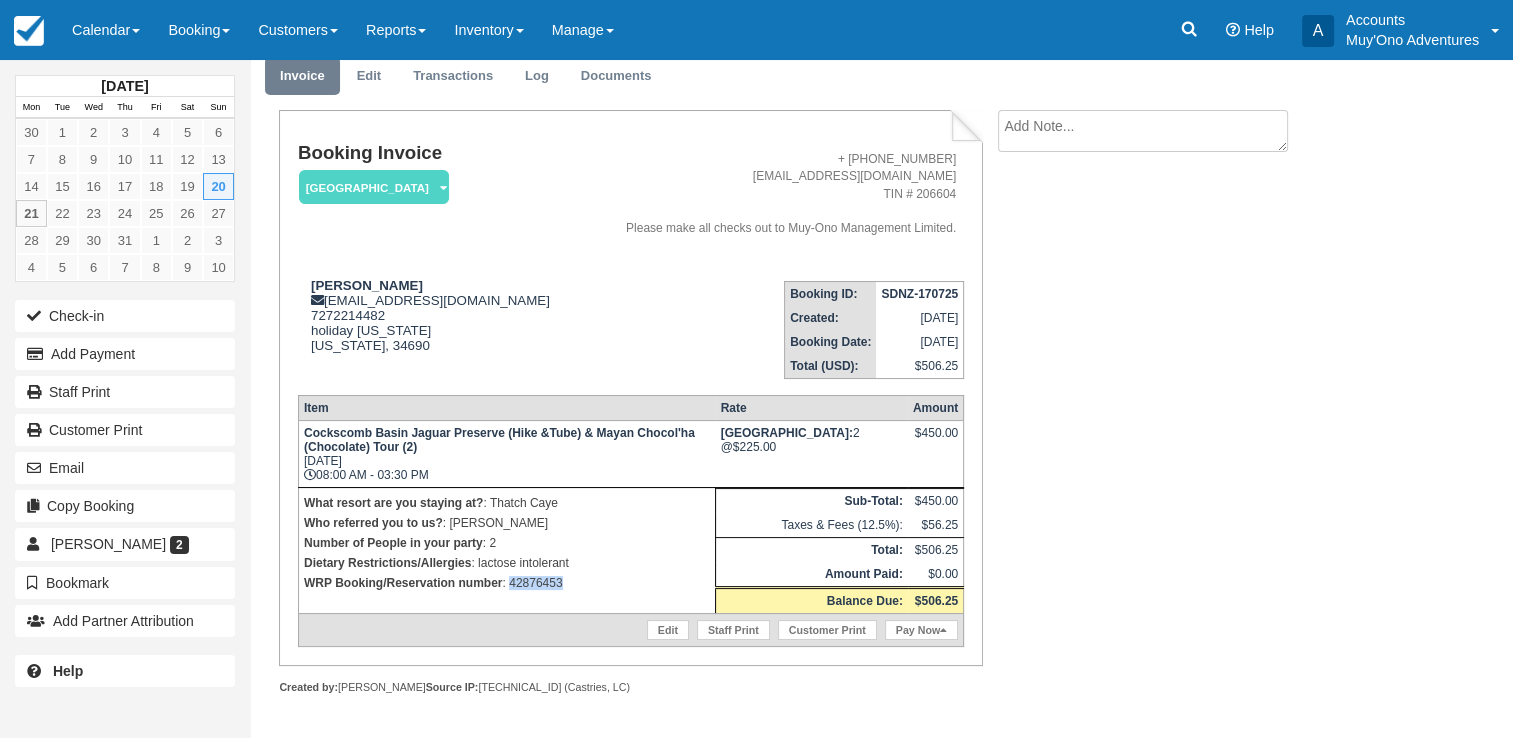 click on "WRP Booking/Reservation number : 42876453" at bounding box center [507, 583] 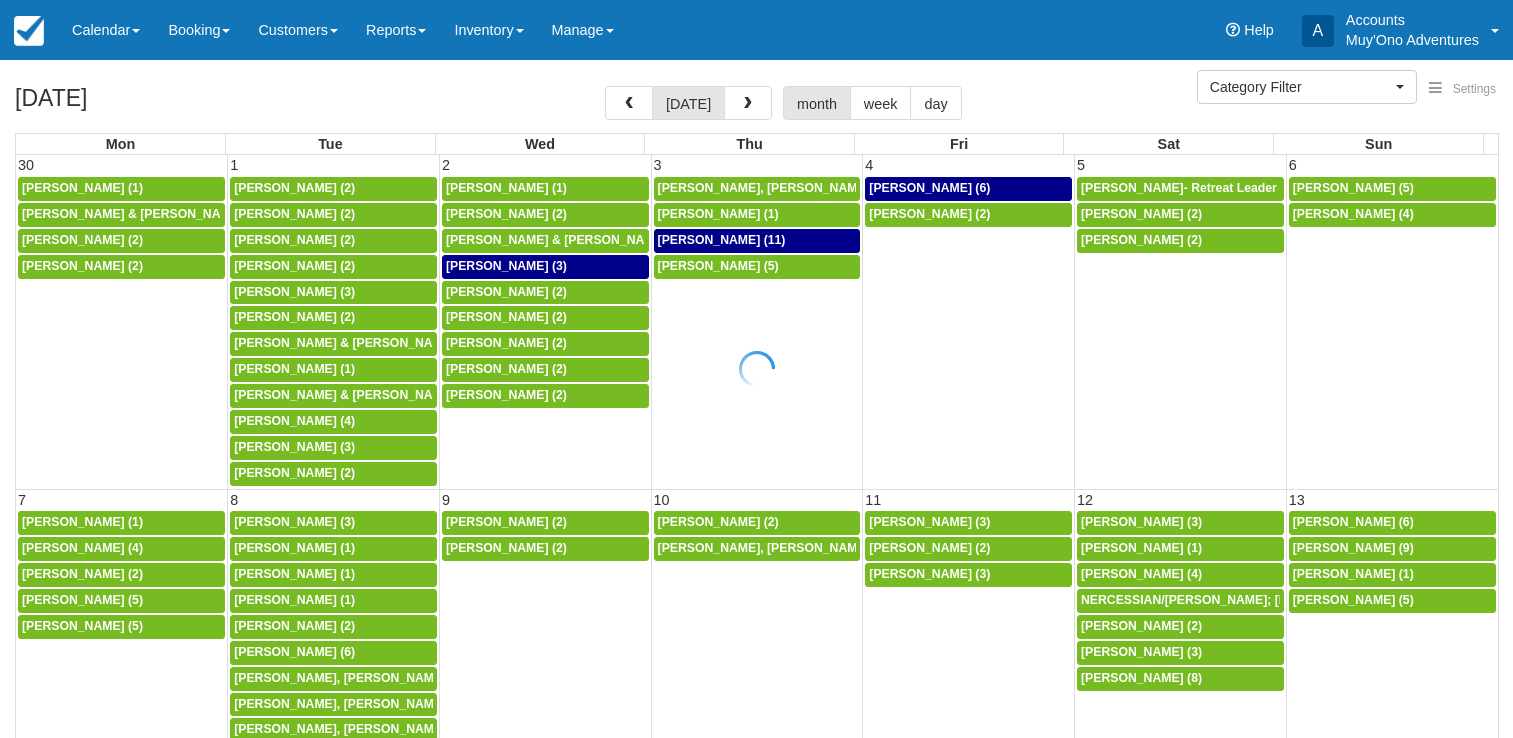 select 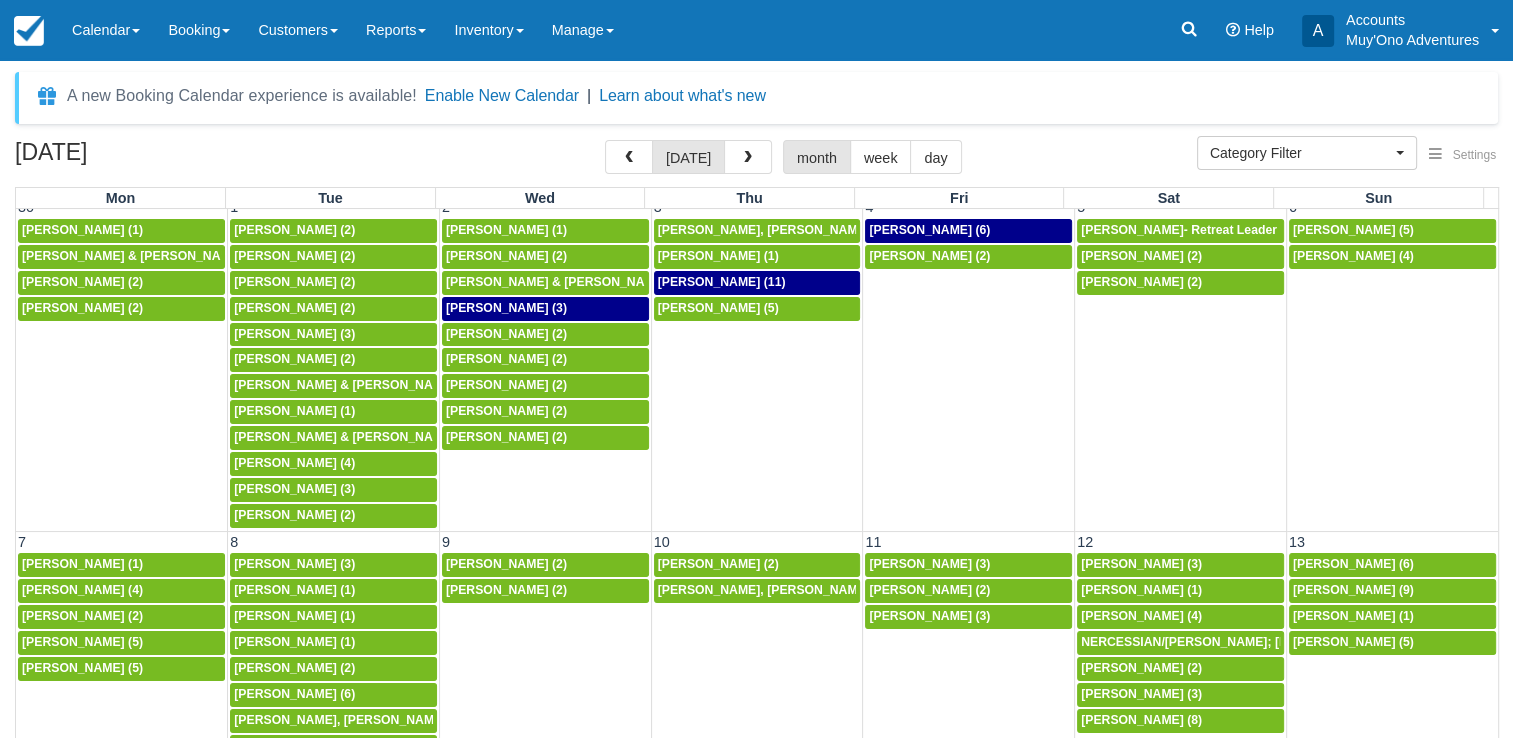 scroll, scrollTop: 0, scrollLeft: 0, axis: both 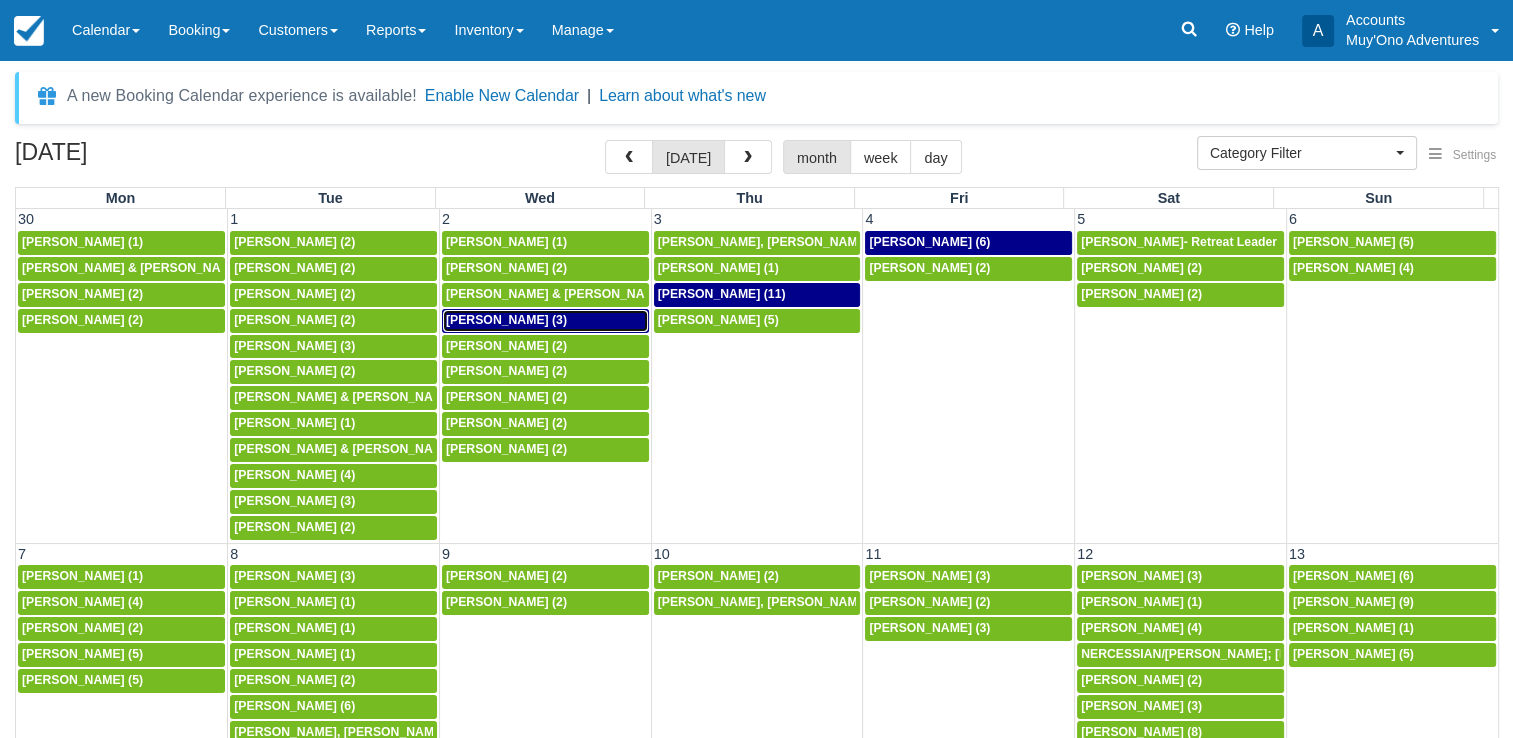 click on "[PERSON_NAME] (3)" at bounding box center (545, 321) 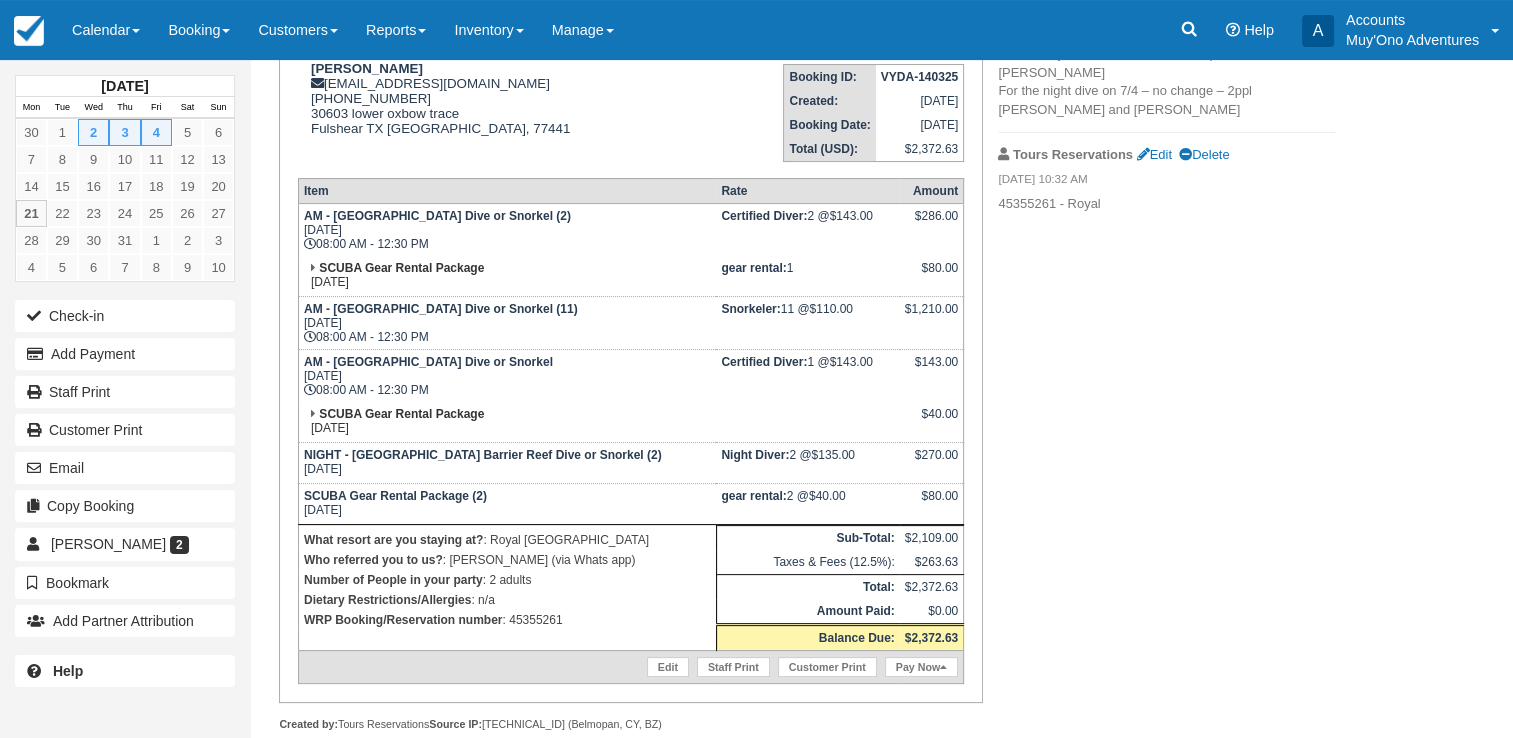 scroll, scrollTop: 324, scrollLeft: 0, axis: vertical 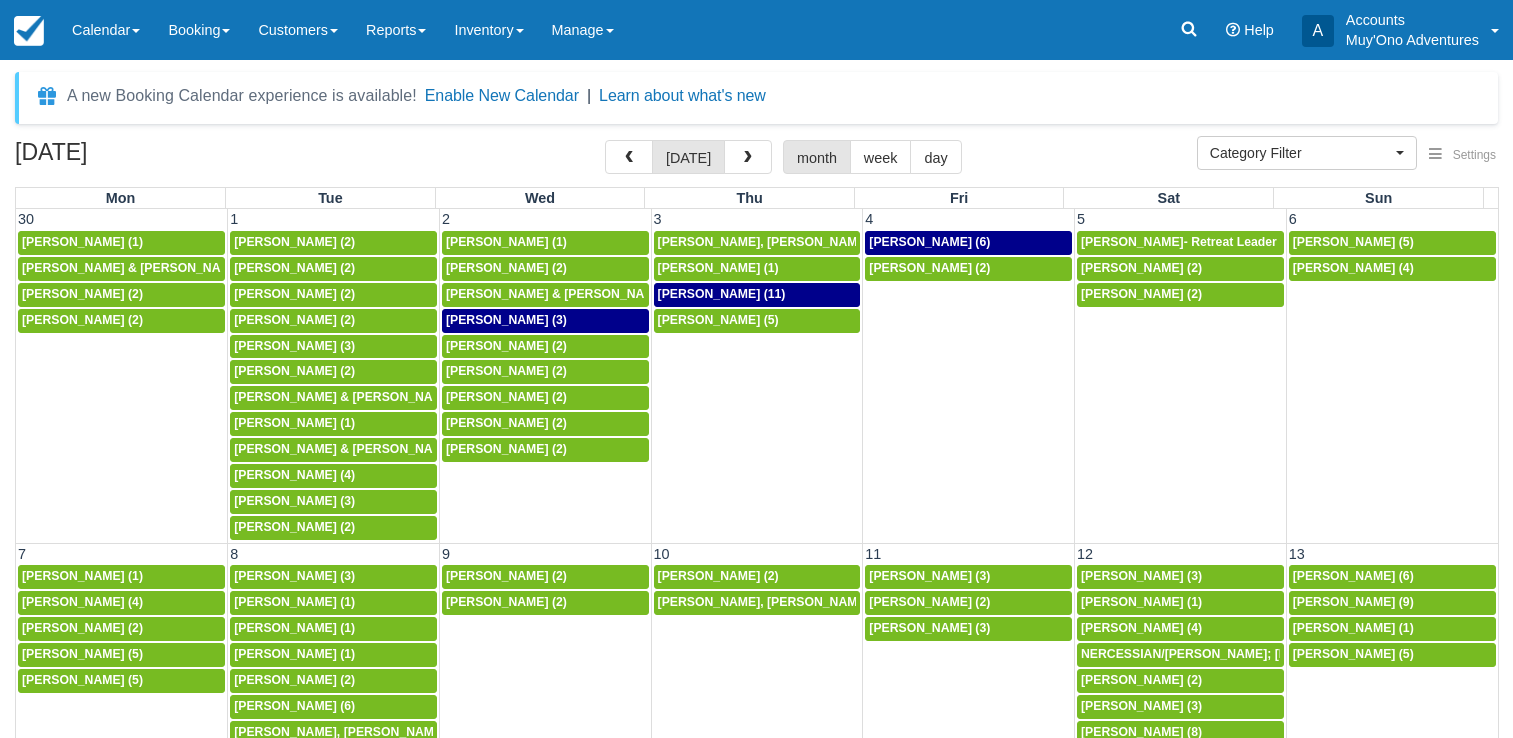 select 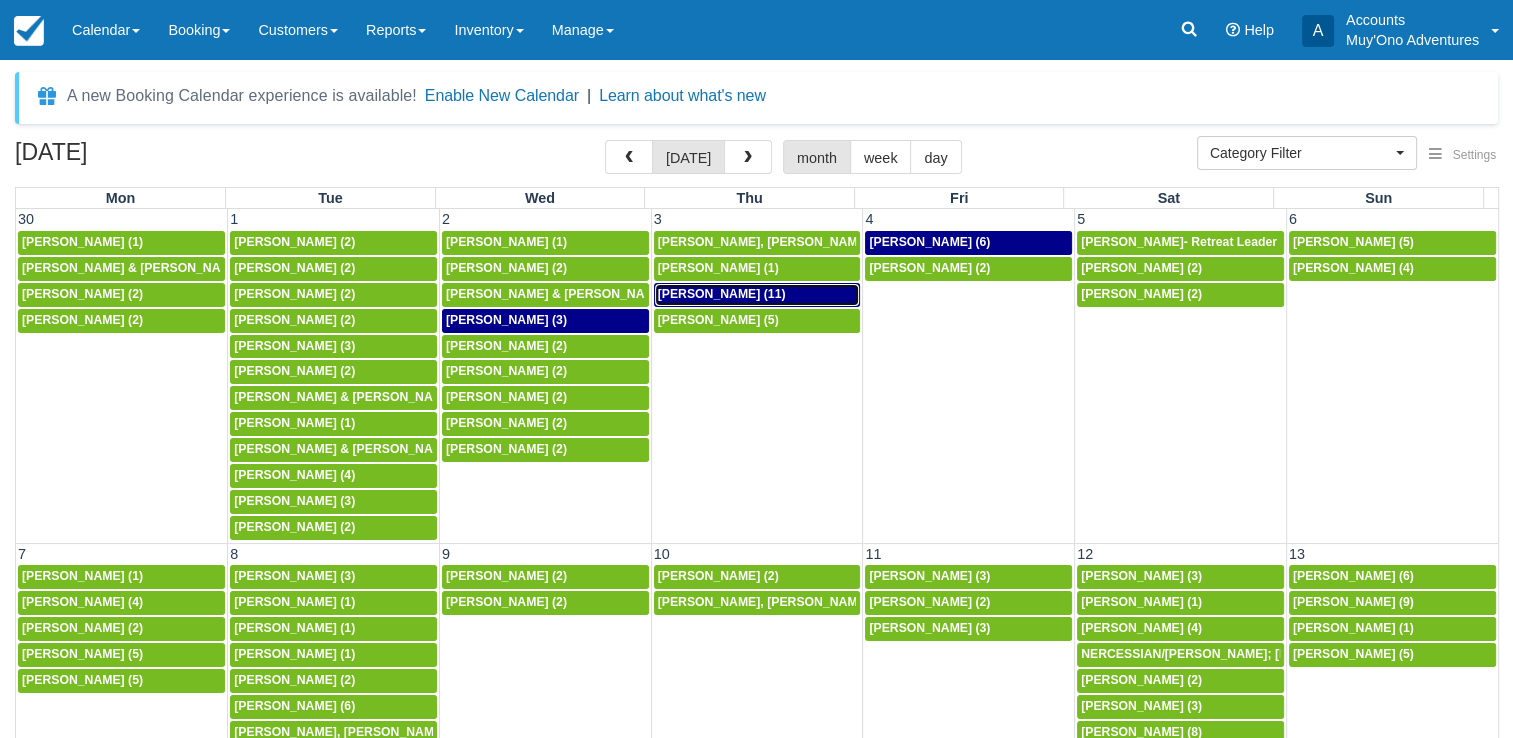 click on "Marnie Mathwny (11)" at bounding box center [722, 294] 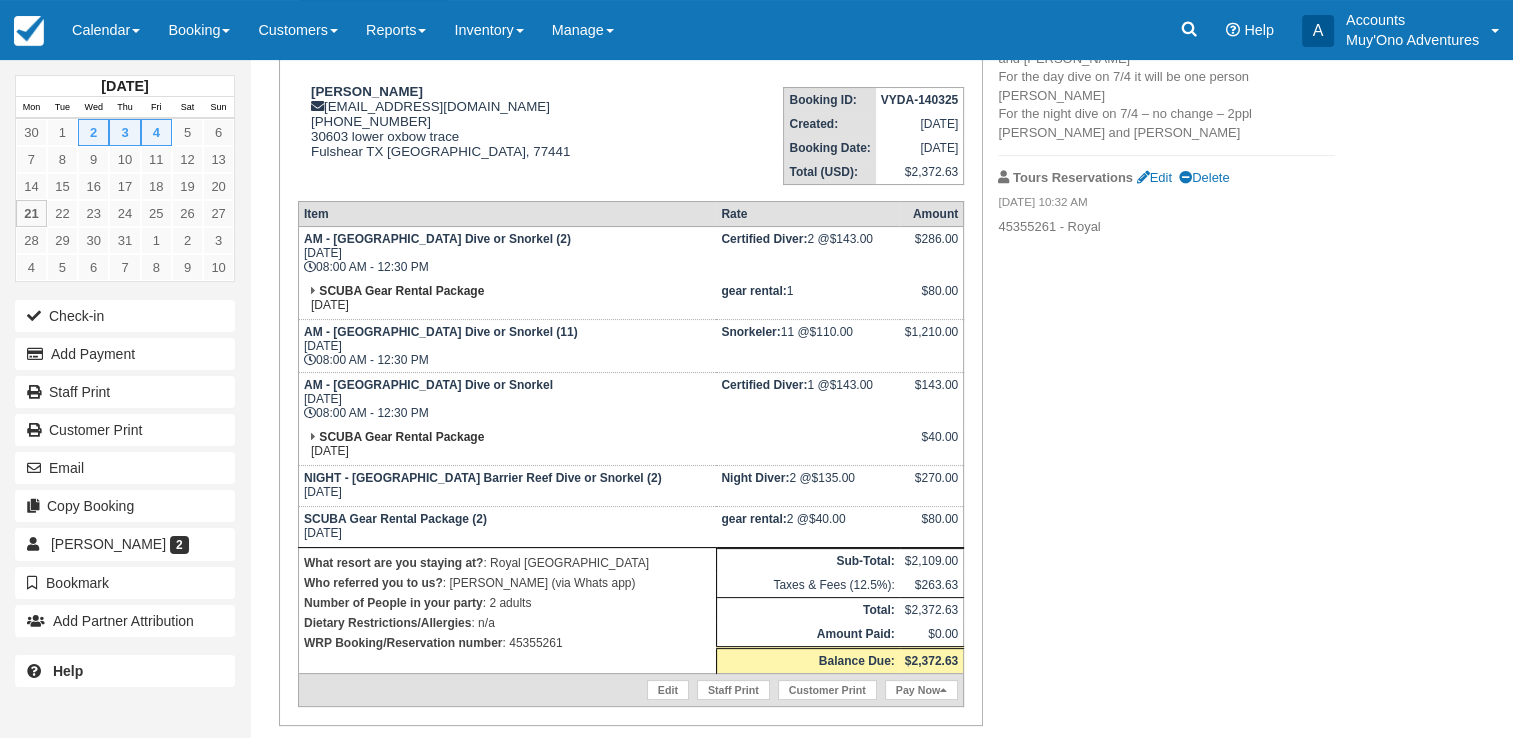 scroll, scrollTop: 324, scrollLeft: 0, axis: vertical 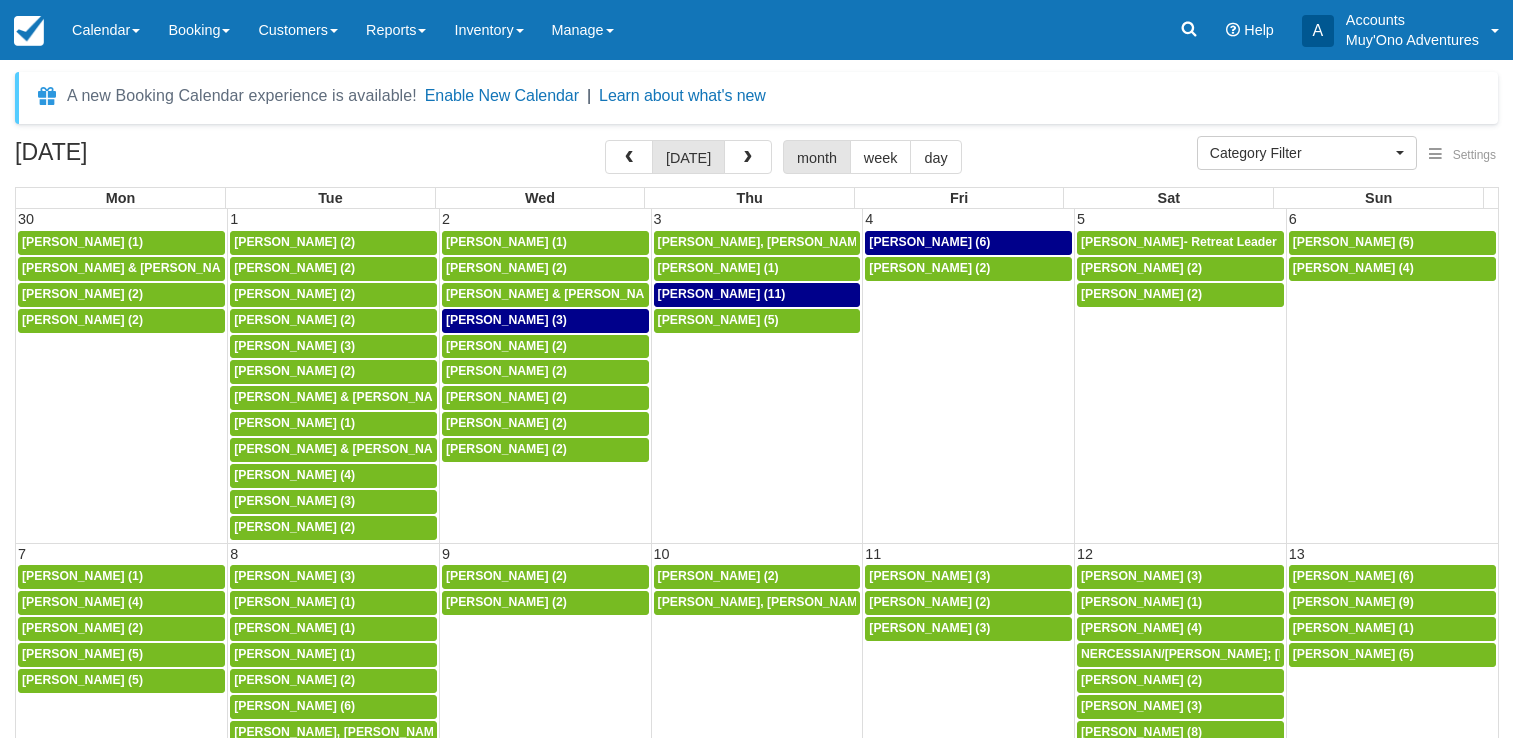 select 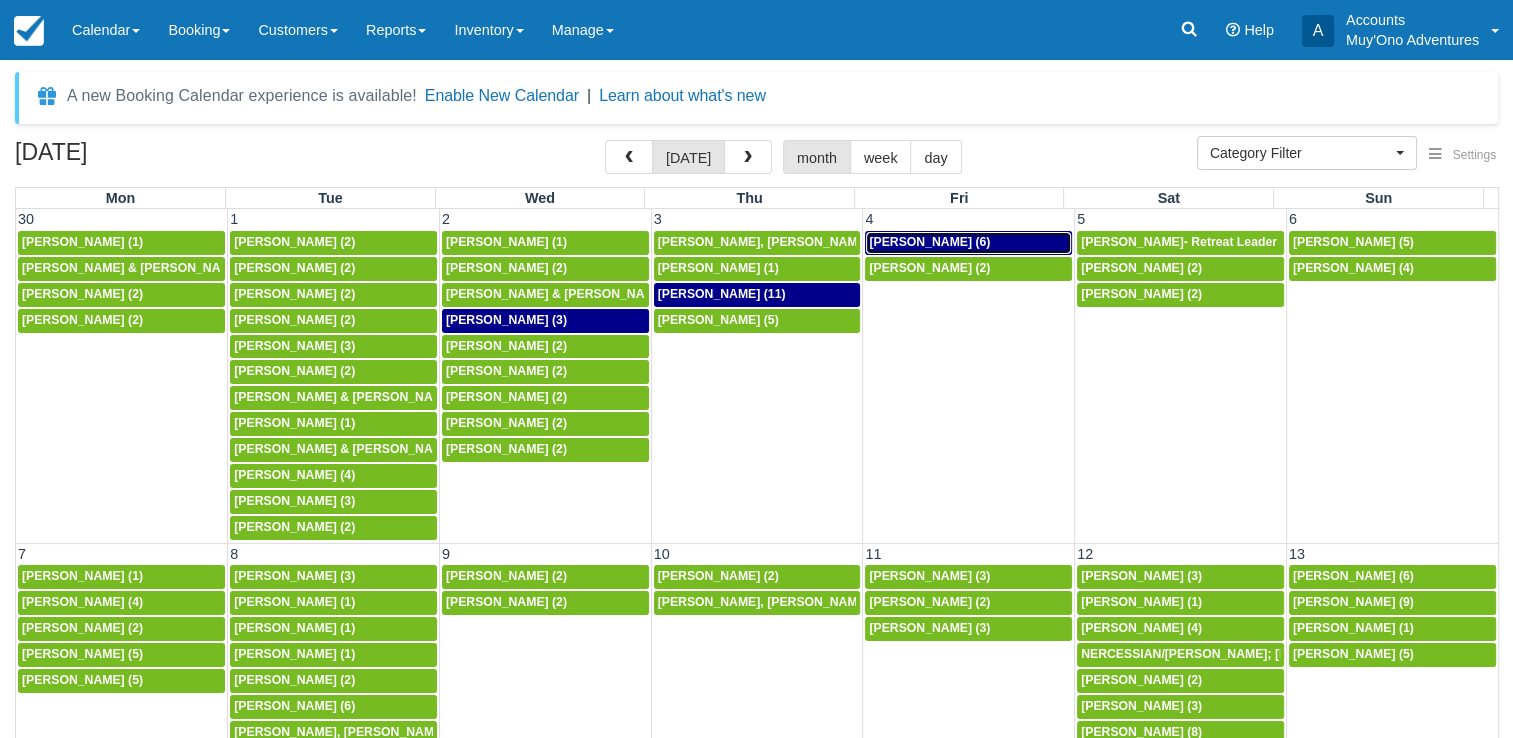 click on "[PERSON_NAME] (6)" at bounding box center [929, 242] 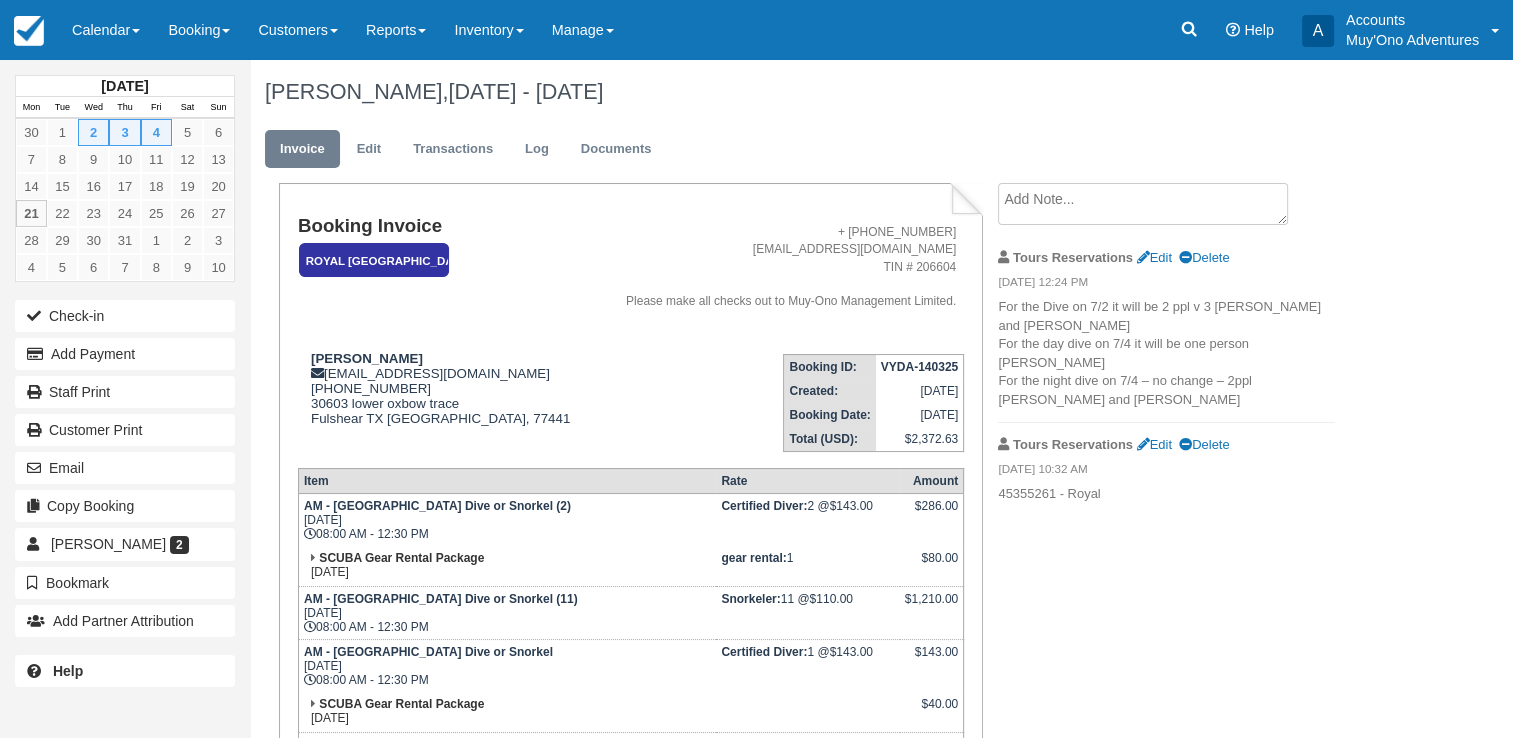 scroll, scrollTop: 324, scrollLeft: 0, axis: vertical 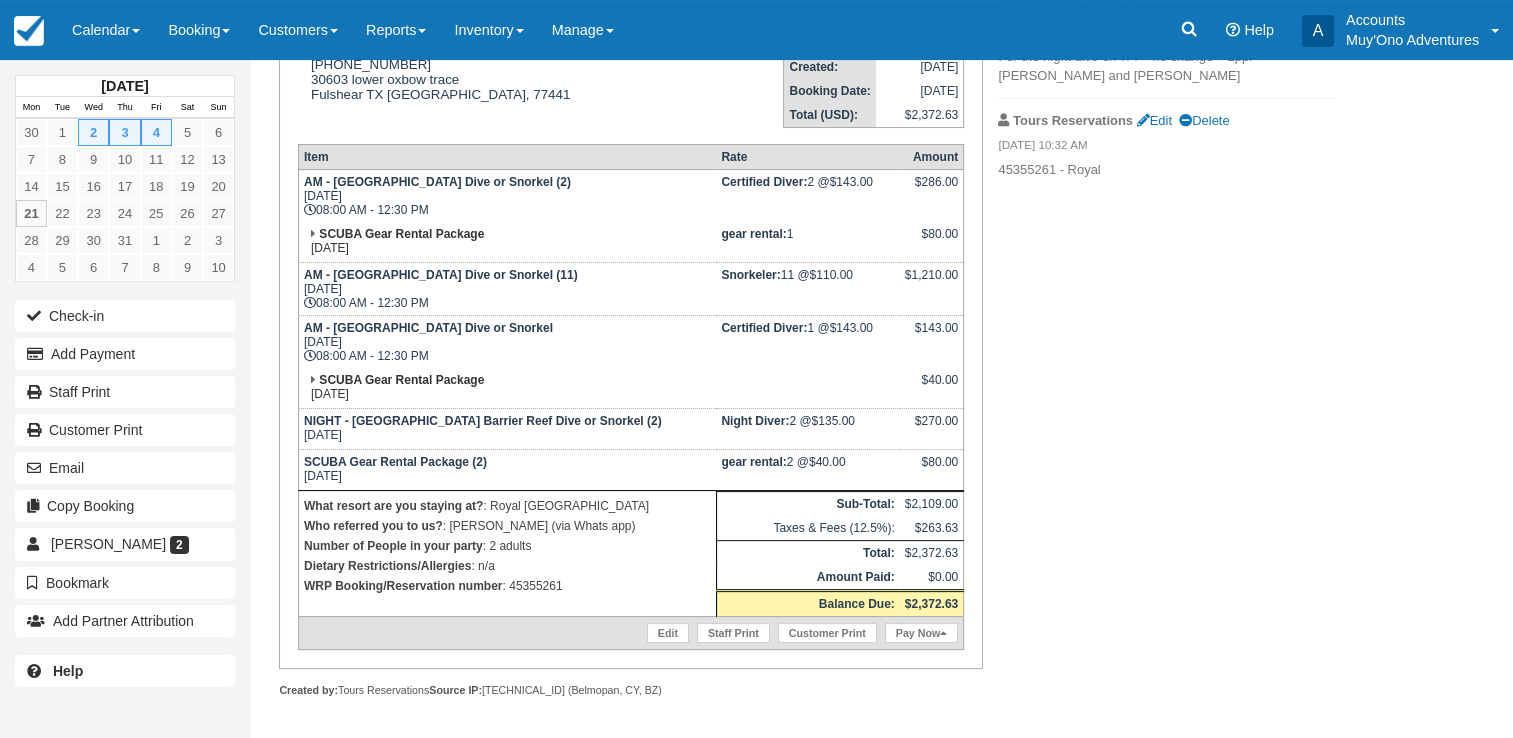 click on "WRP Booking/Reservation number : 45355261" at bounding box center (507, 586) 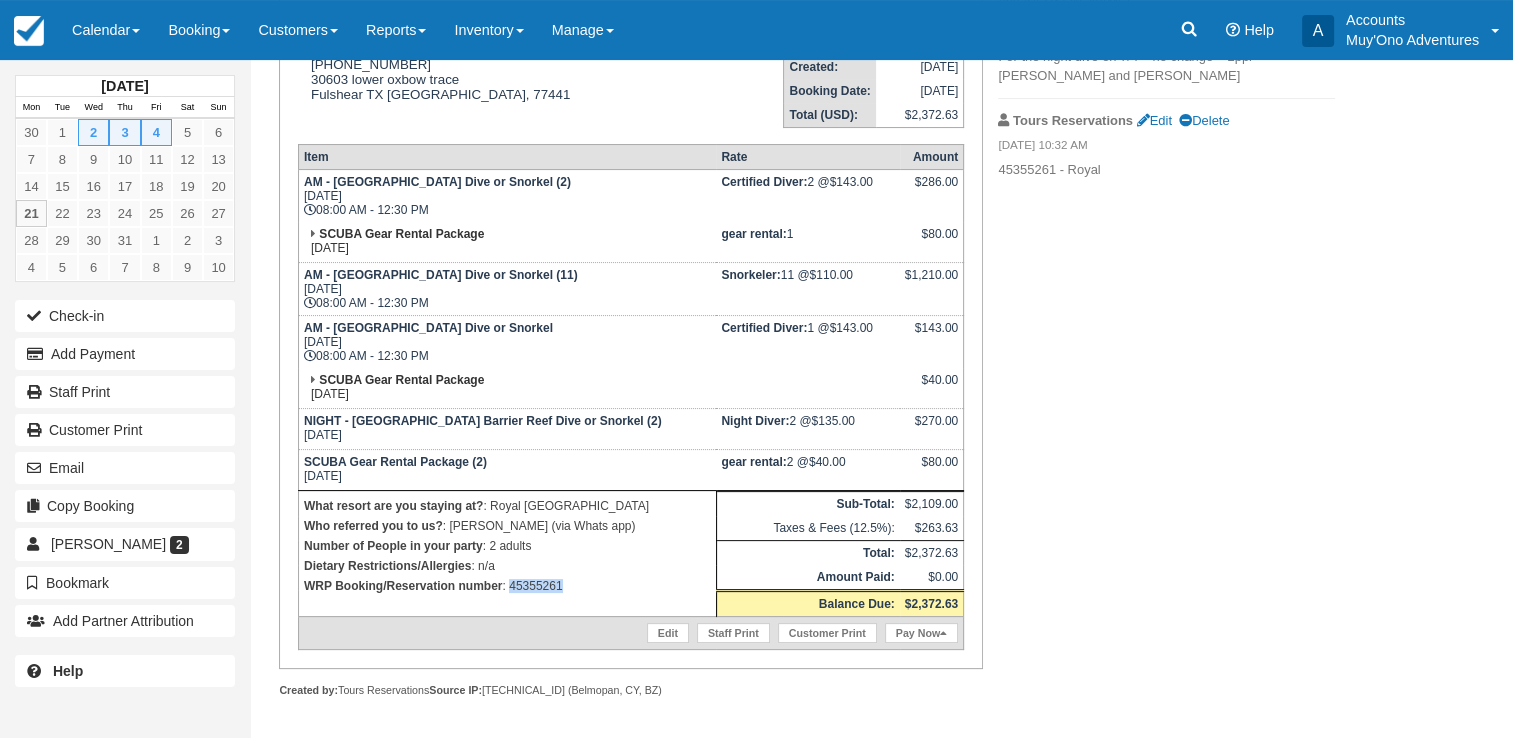 click on "WRP Booking/Reservation number : 45355261" at bounding box center [507, 586] 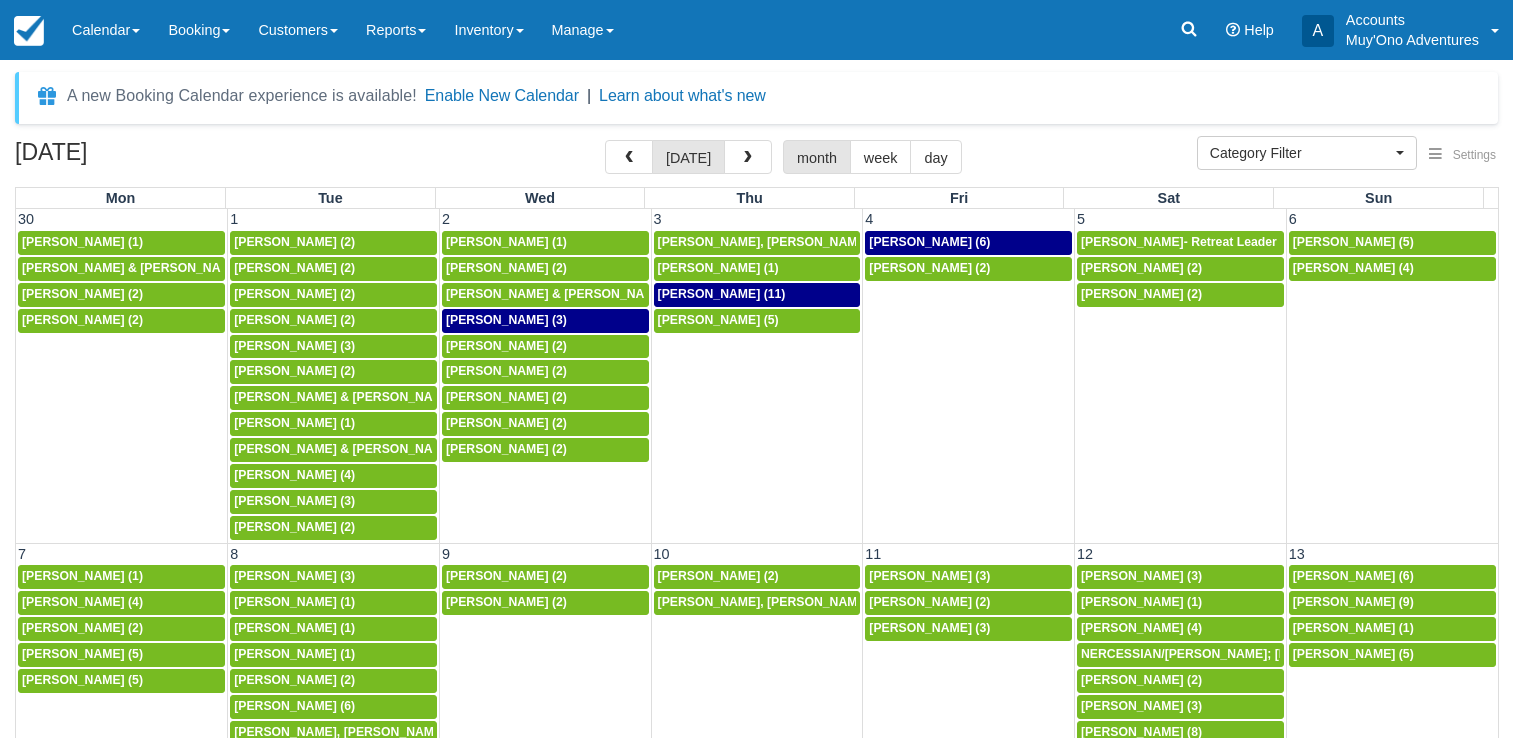 select 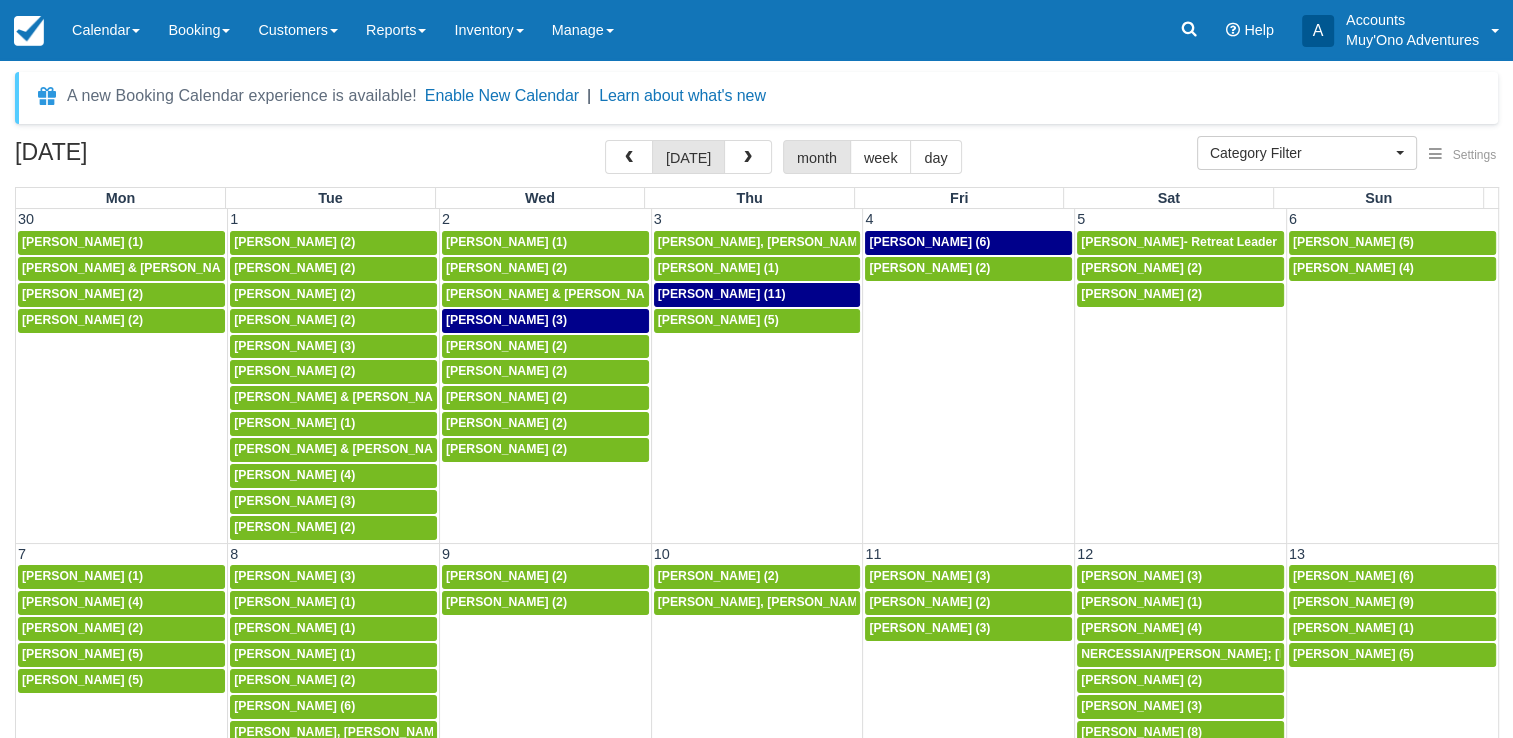 scroll, scrollTop: 548, scrollLeft: 0, axis: vertical 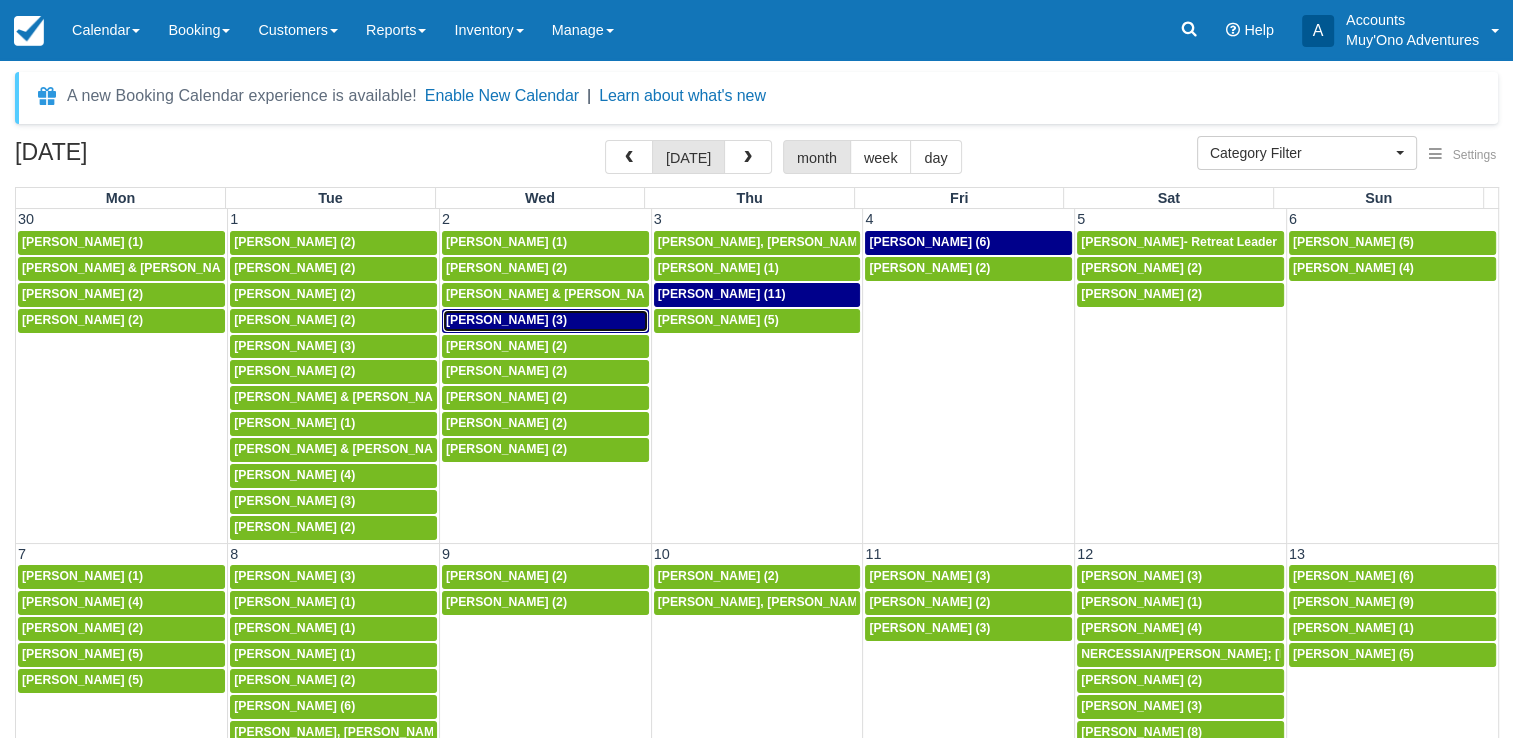 click on "[PERSON_NAME] (3)" at bounding box center [506, 320] 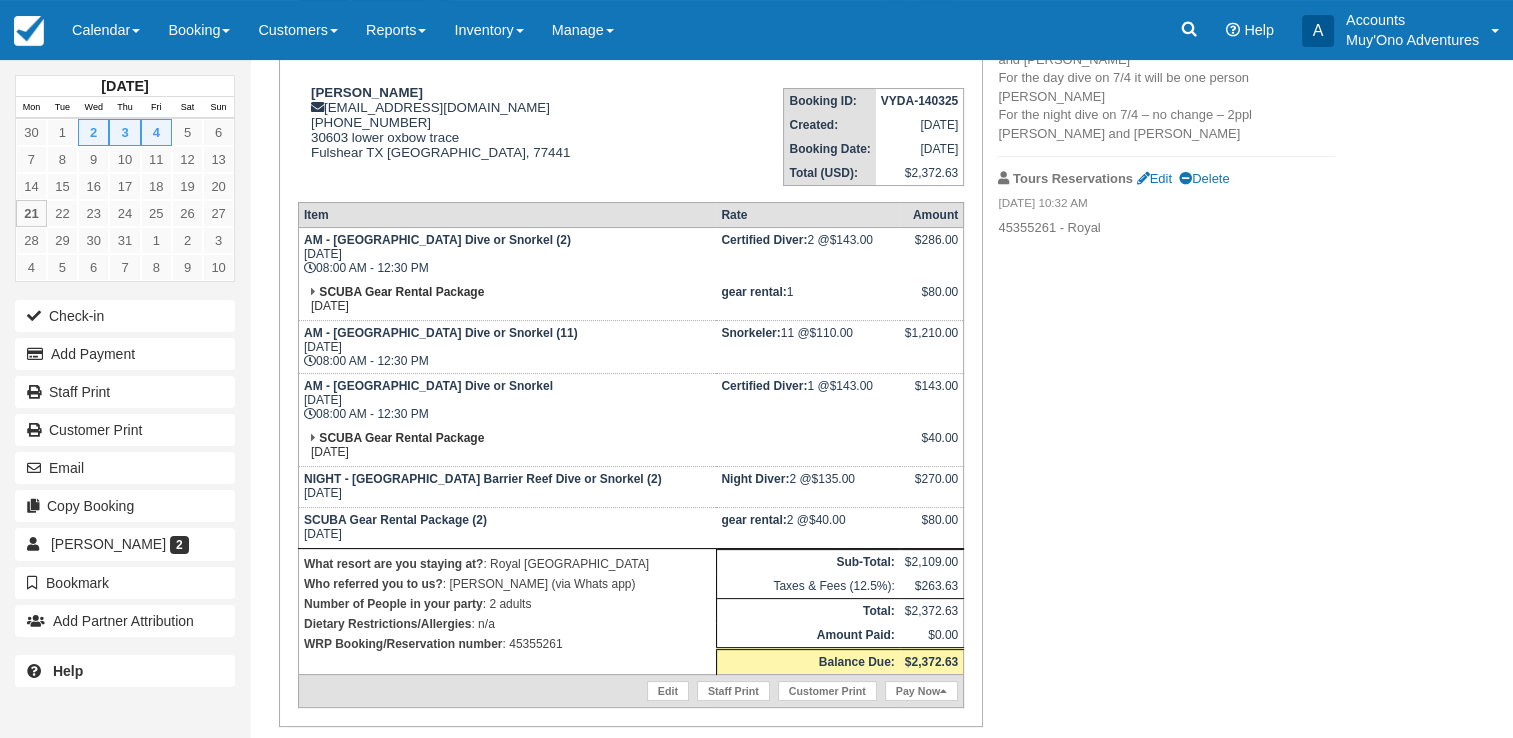 scroll, scrollTop: 324, scrollLeft: 0, axis: vertical 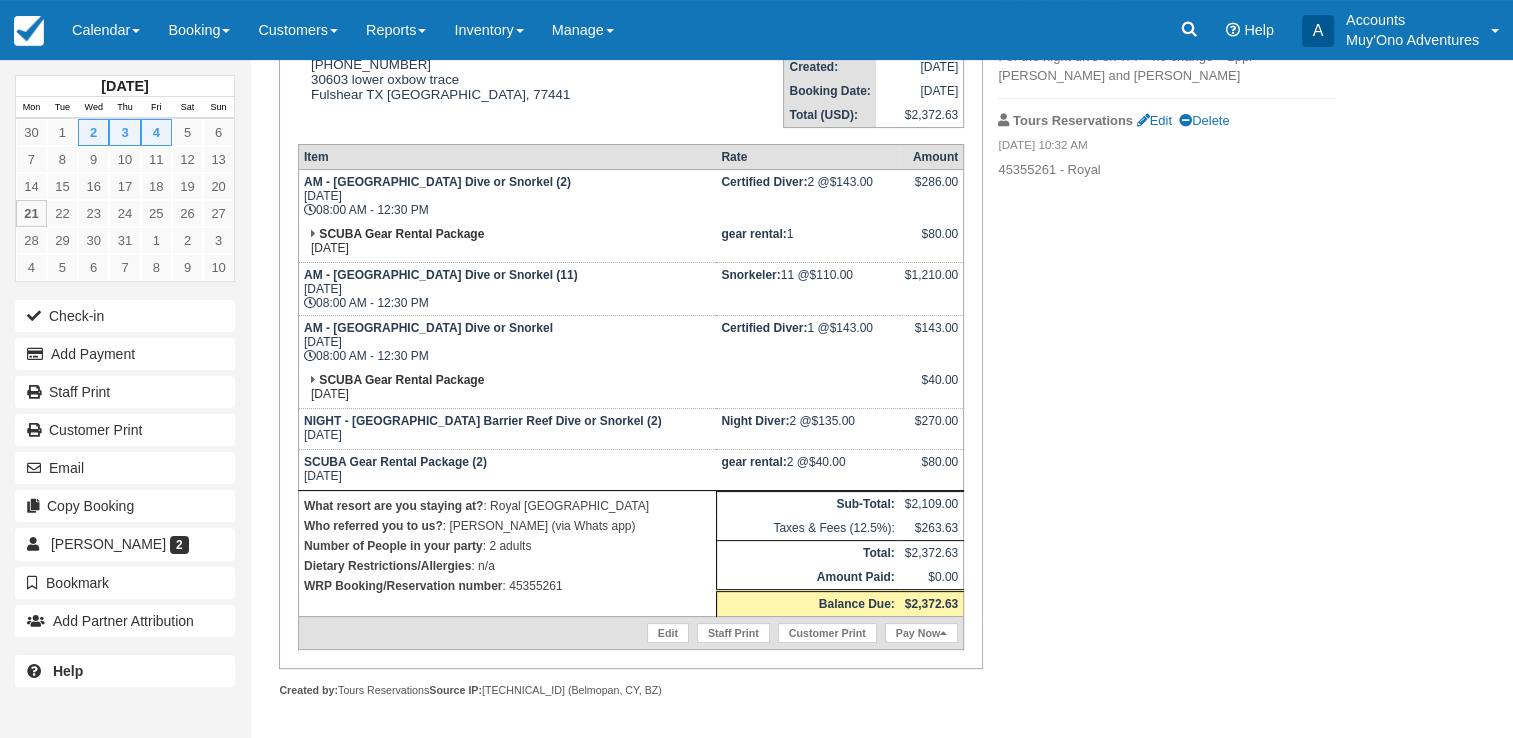 click on "WRP Booking/Reservation number : 45355261" at bounding box center [507, 586] 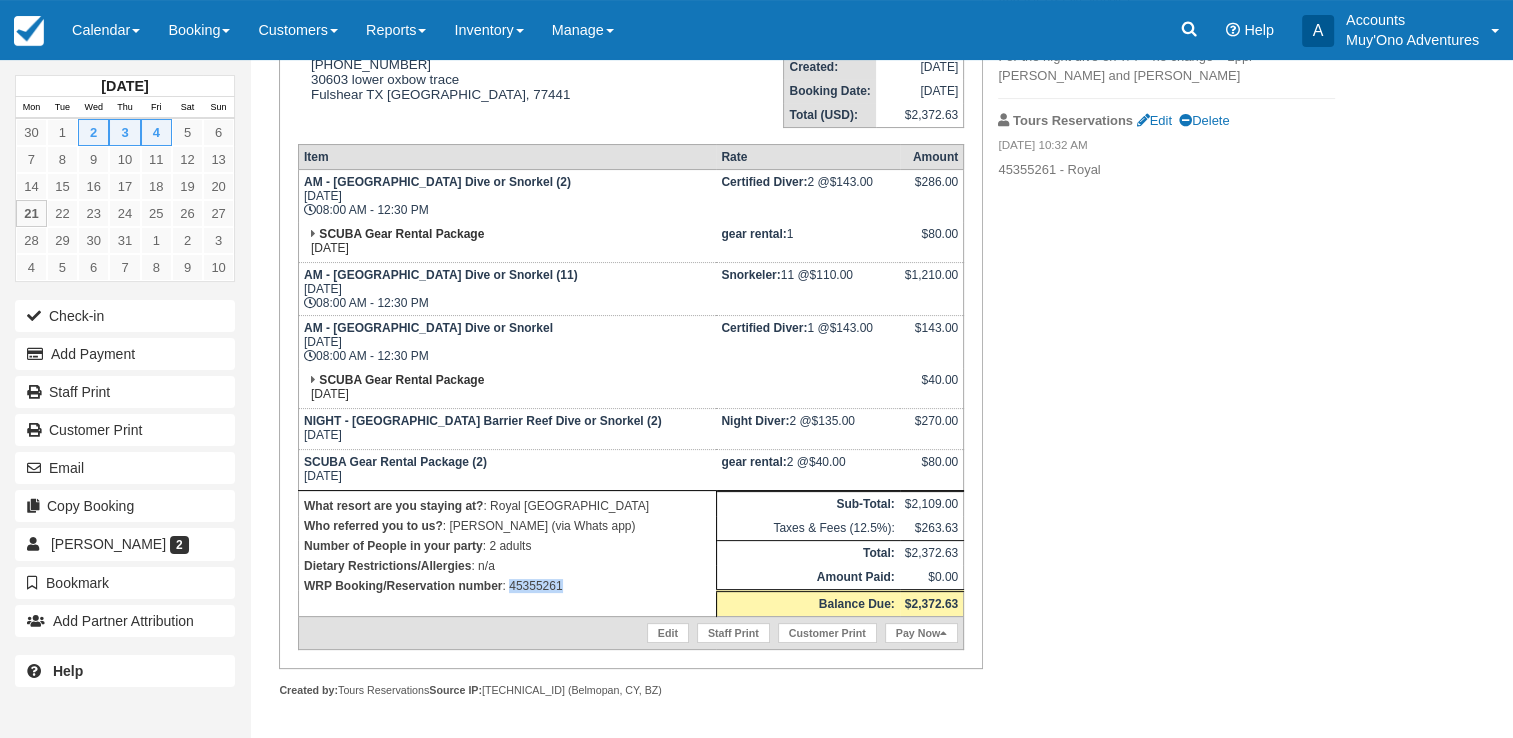 click on "WRP Booking/Reservation number : 45355261" at bounding box center (507, 586) 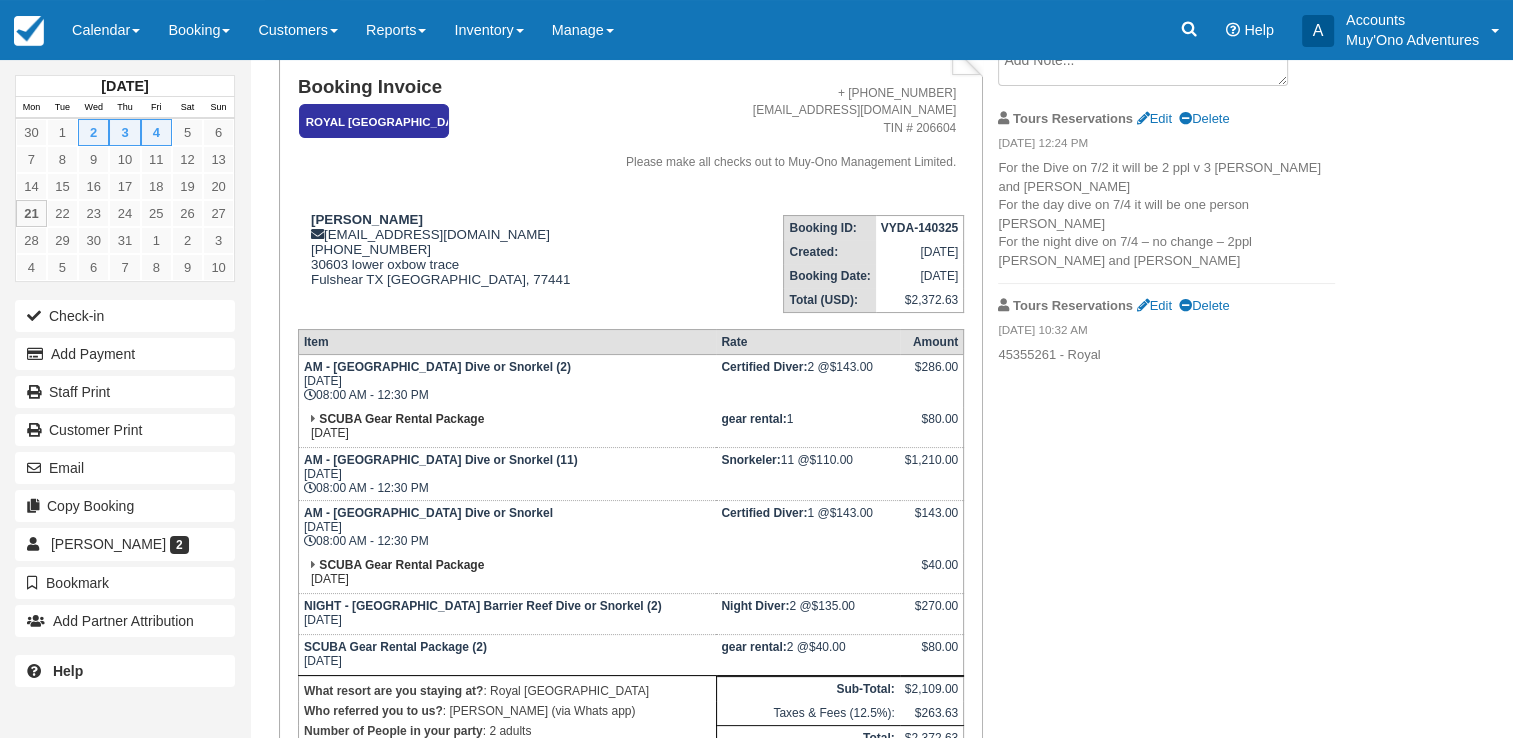 scroll, scrollTop: 137, scrollLeft: 0, axis: vertical 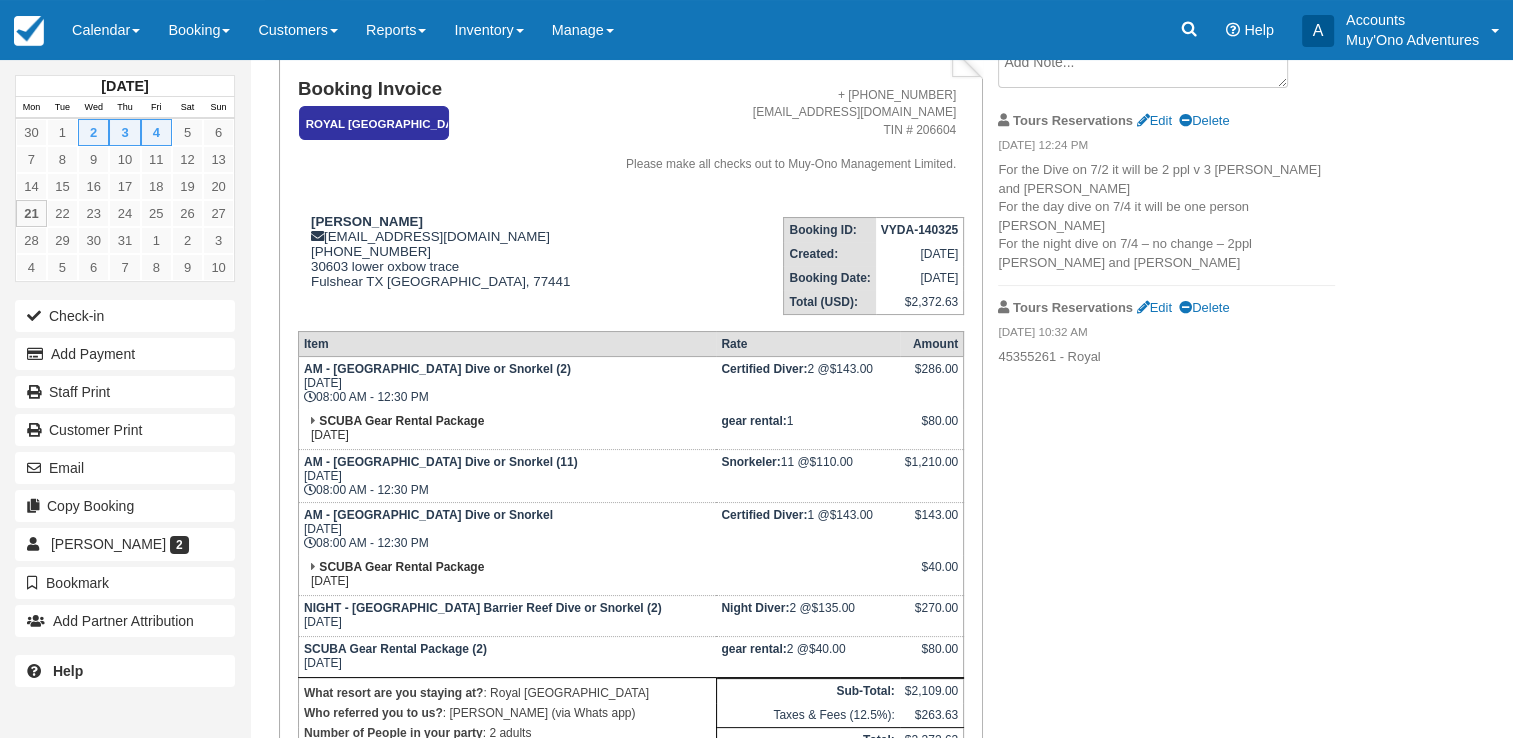click on "VYDA-140325" at bounding box center (919, 230) 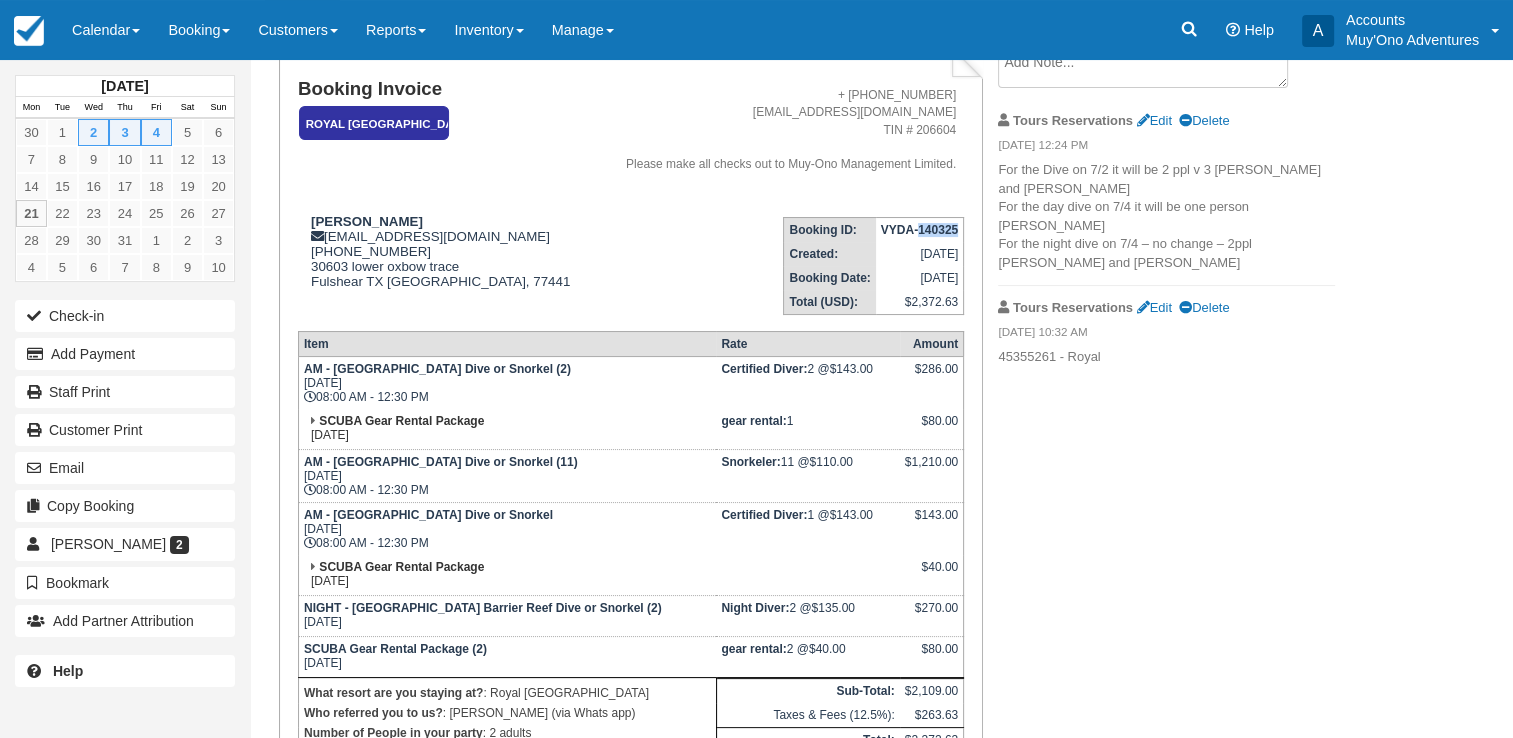 click on "VYDA-140325" at bounding box center [919, 230] 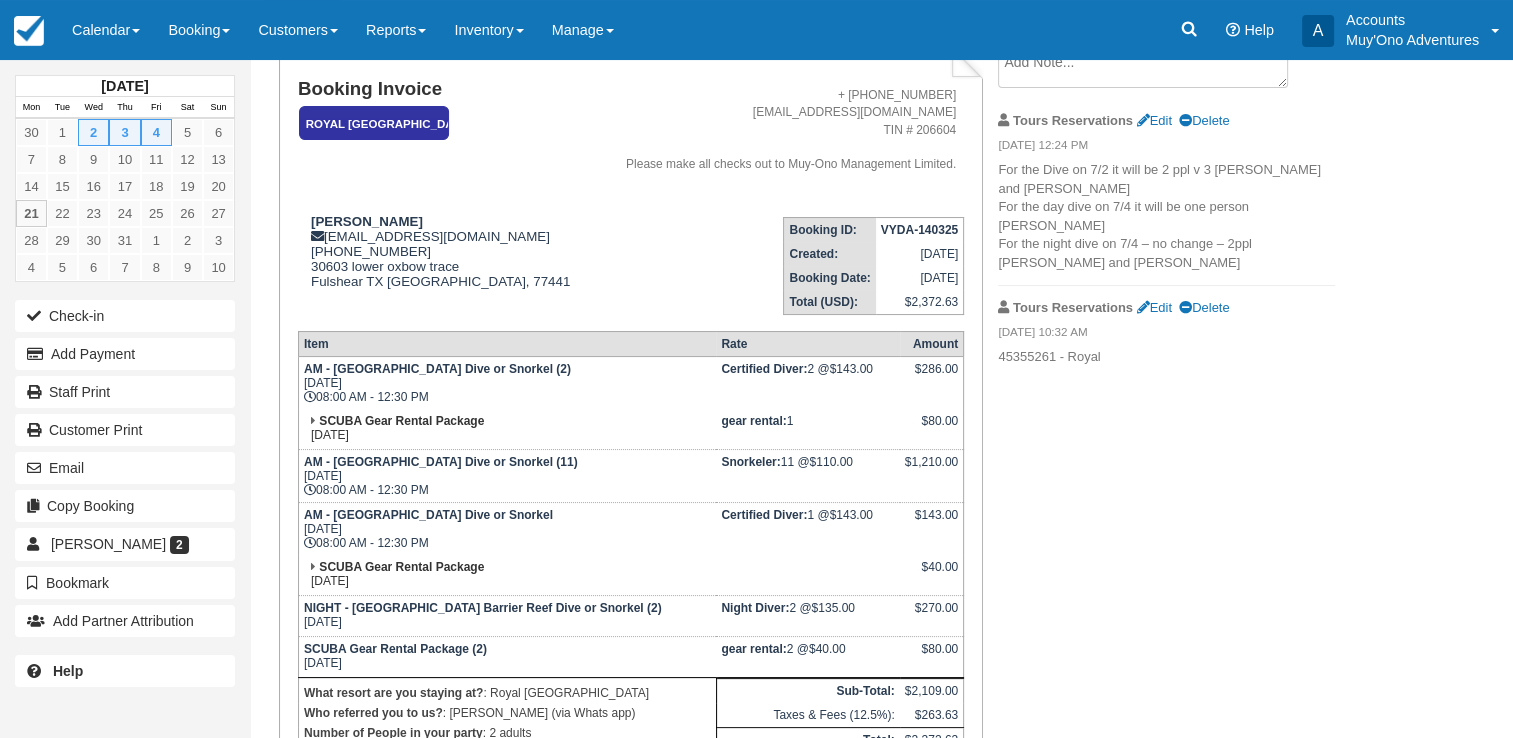 click on "VYDA-140325" at bounding box center [919, 230] 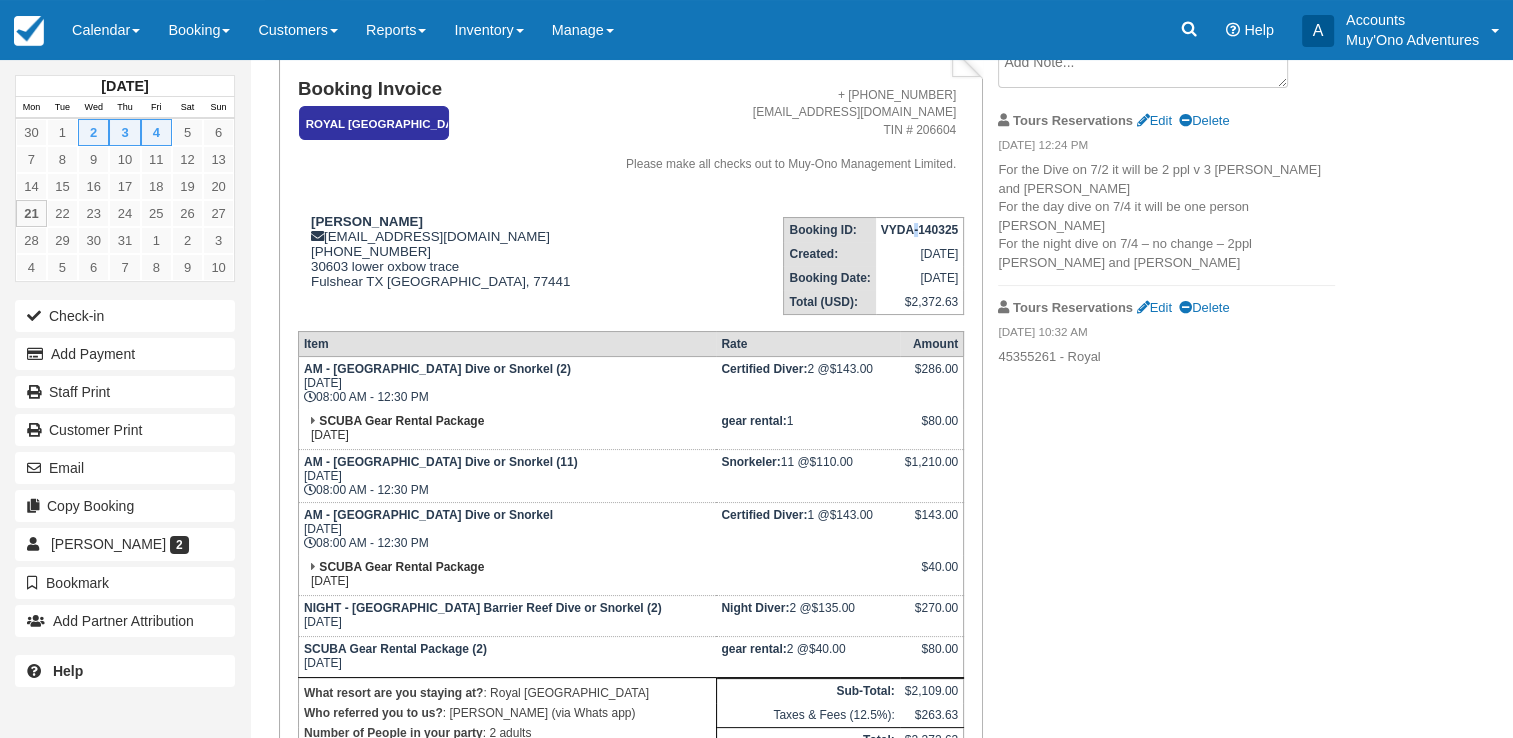 click on "VYDA-140325" at bounding box center [919, 230] 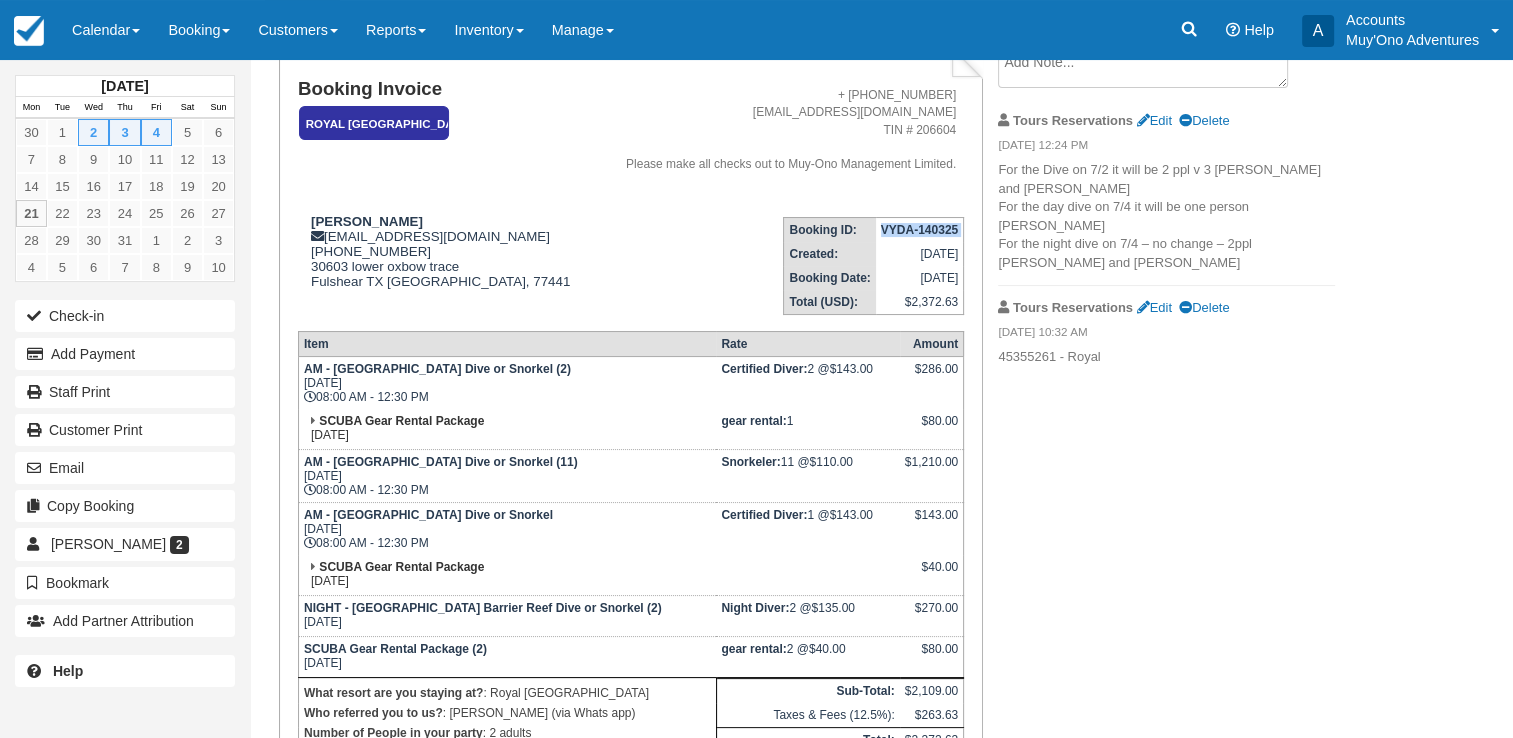 click on "VYDA-140325" at bounding box center [919, 230] 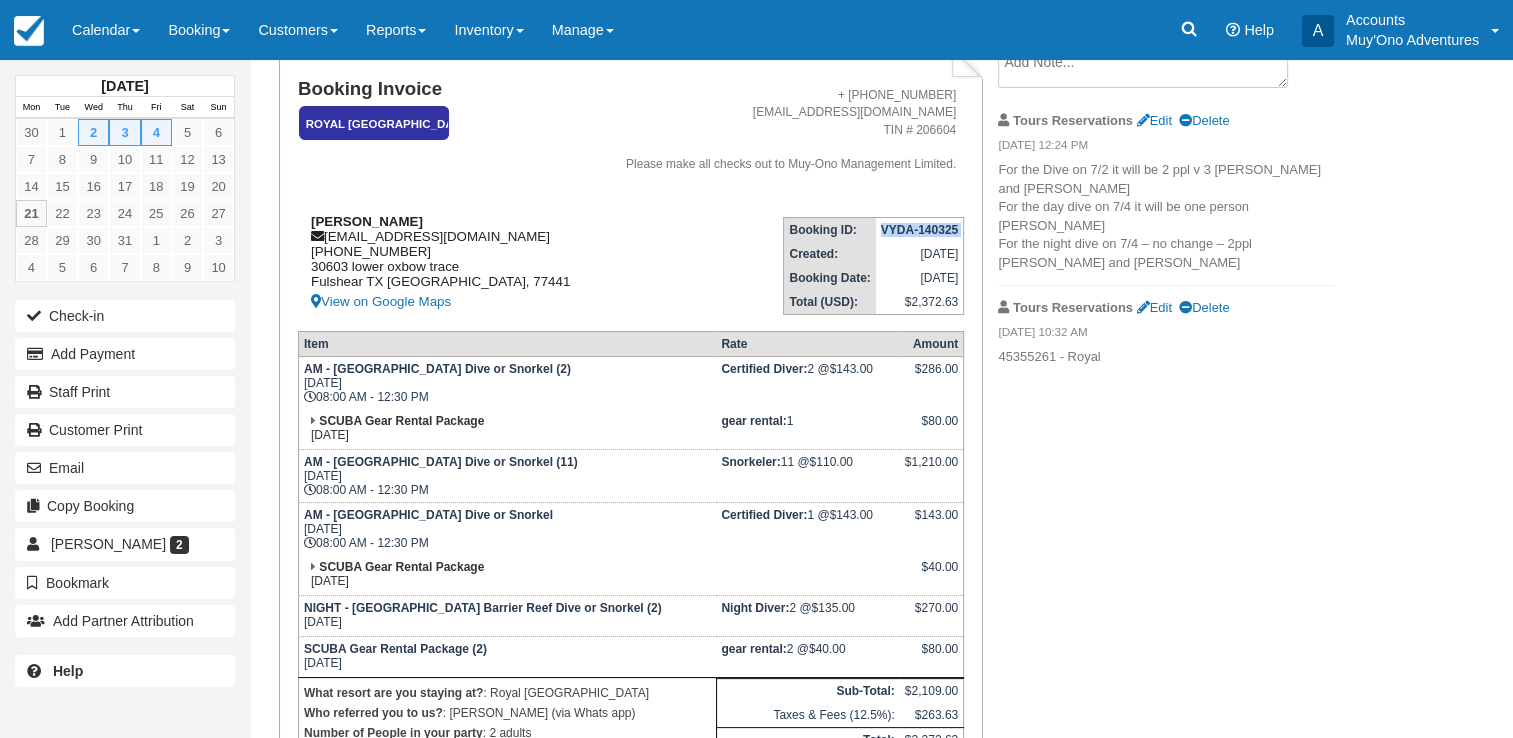 drag, startPoint x: 307, startPoint y: 218, endPoint x: 419, endPoint y: 215, distance: 112.04017 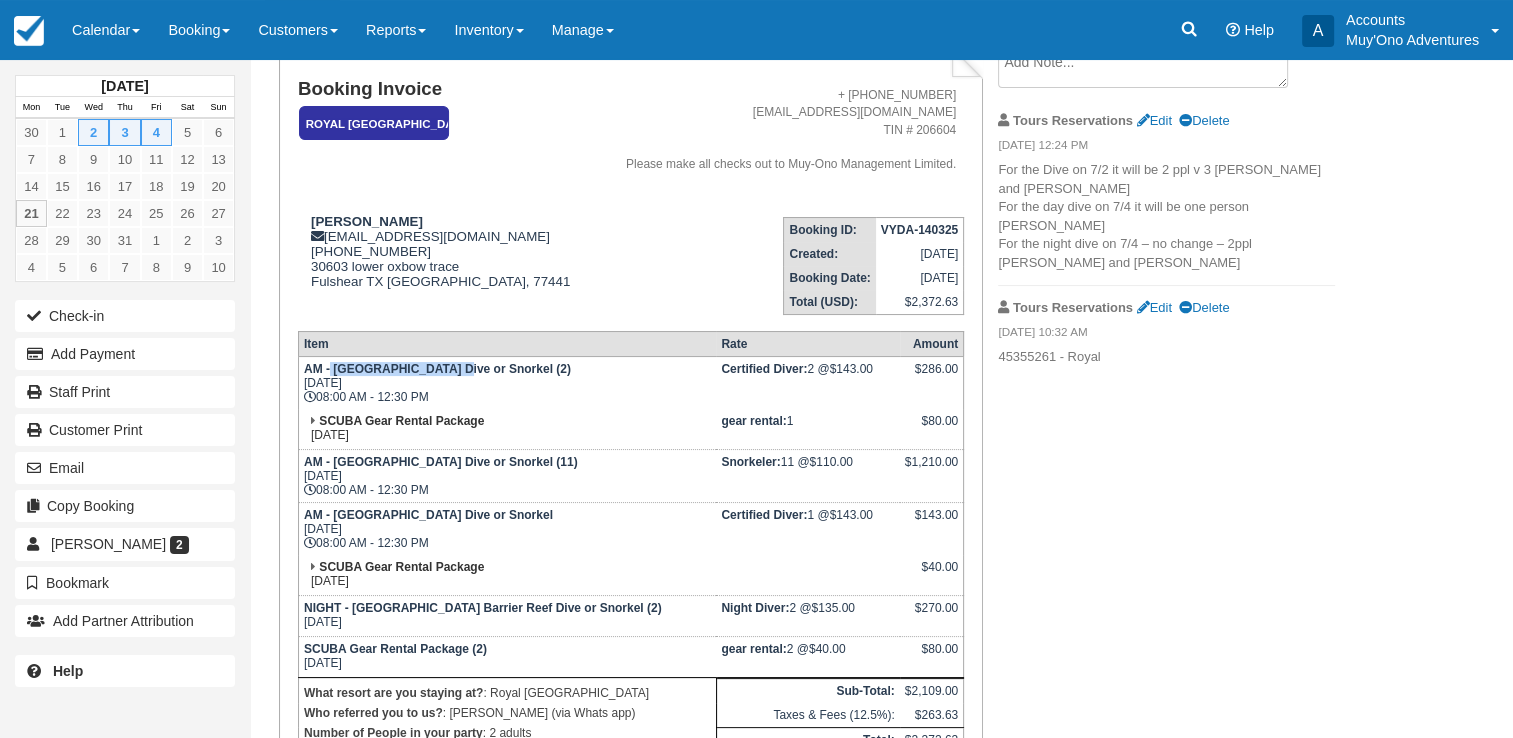 drag, startPoint x: 331, startPoint y: 370, endPoint x: 440, endPoint y: 371, distance: 109.004585 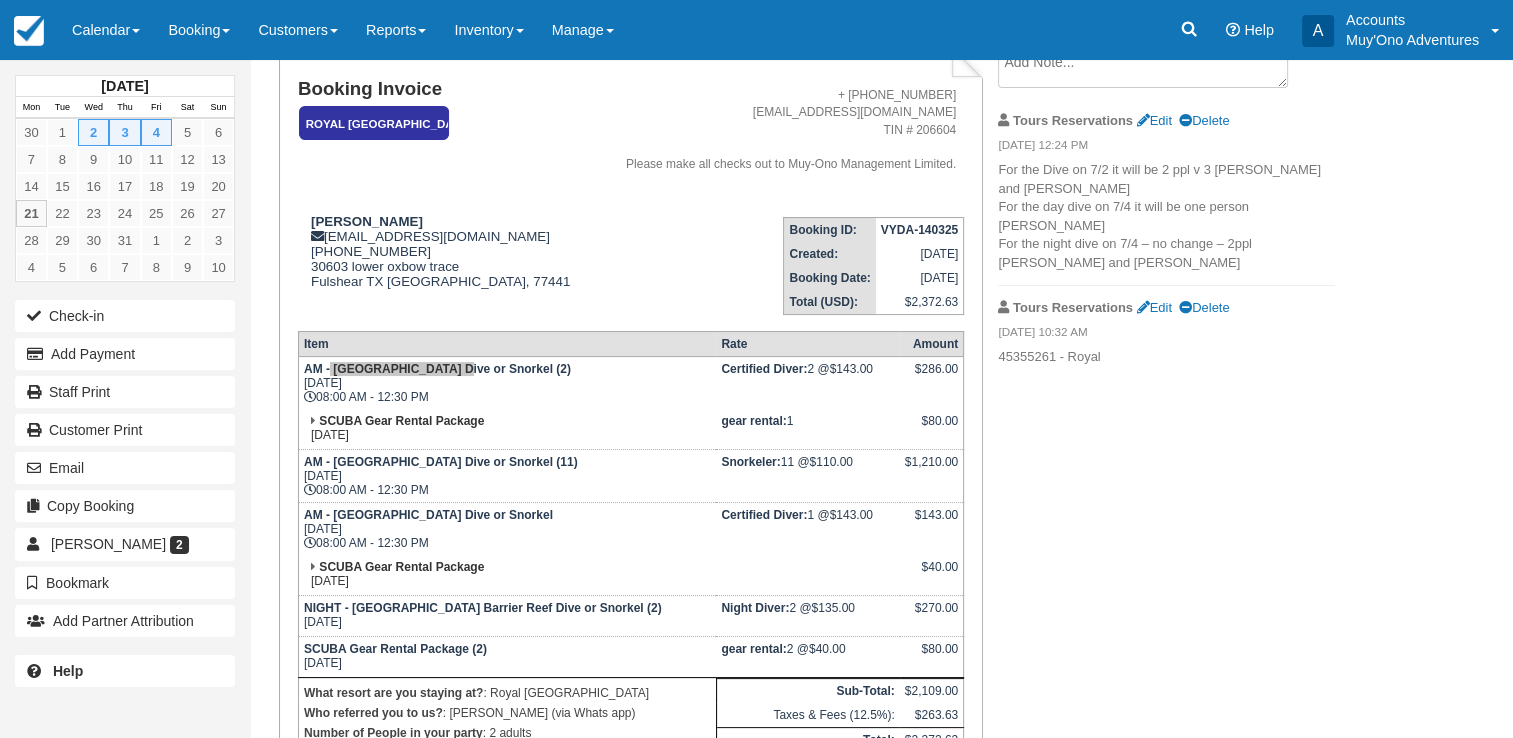 scroll, scrollTop: 324, scrollLeft: 0, axis: vertical 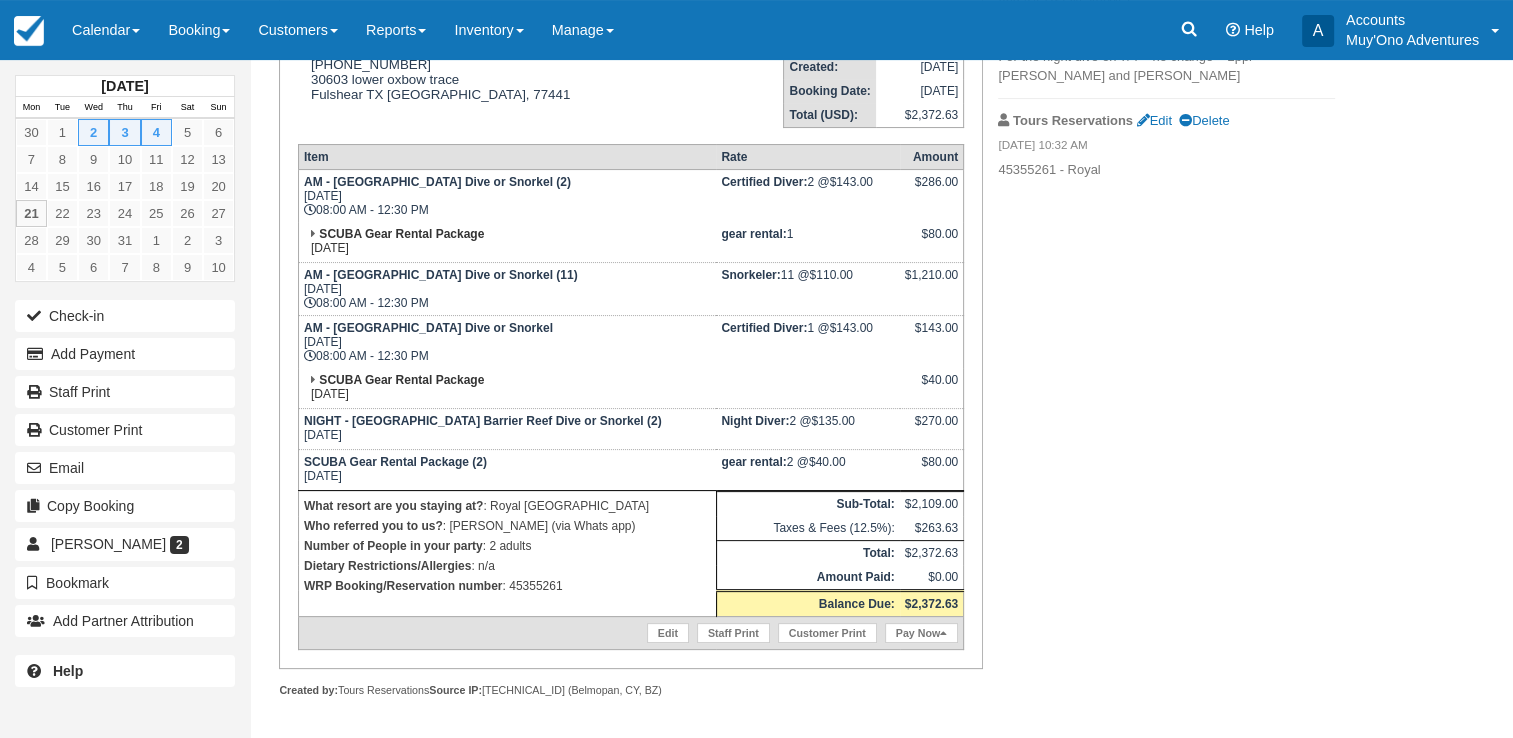 click on "WRP Booking/Reservation number : 45355261" at bounding box center [507, 586] 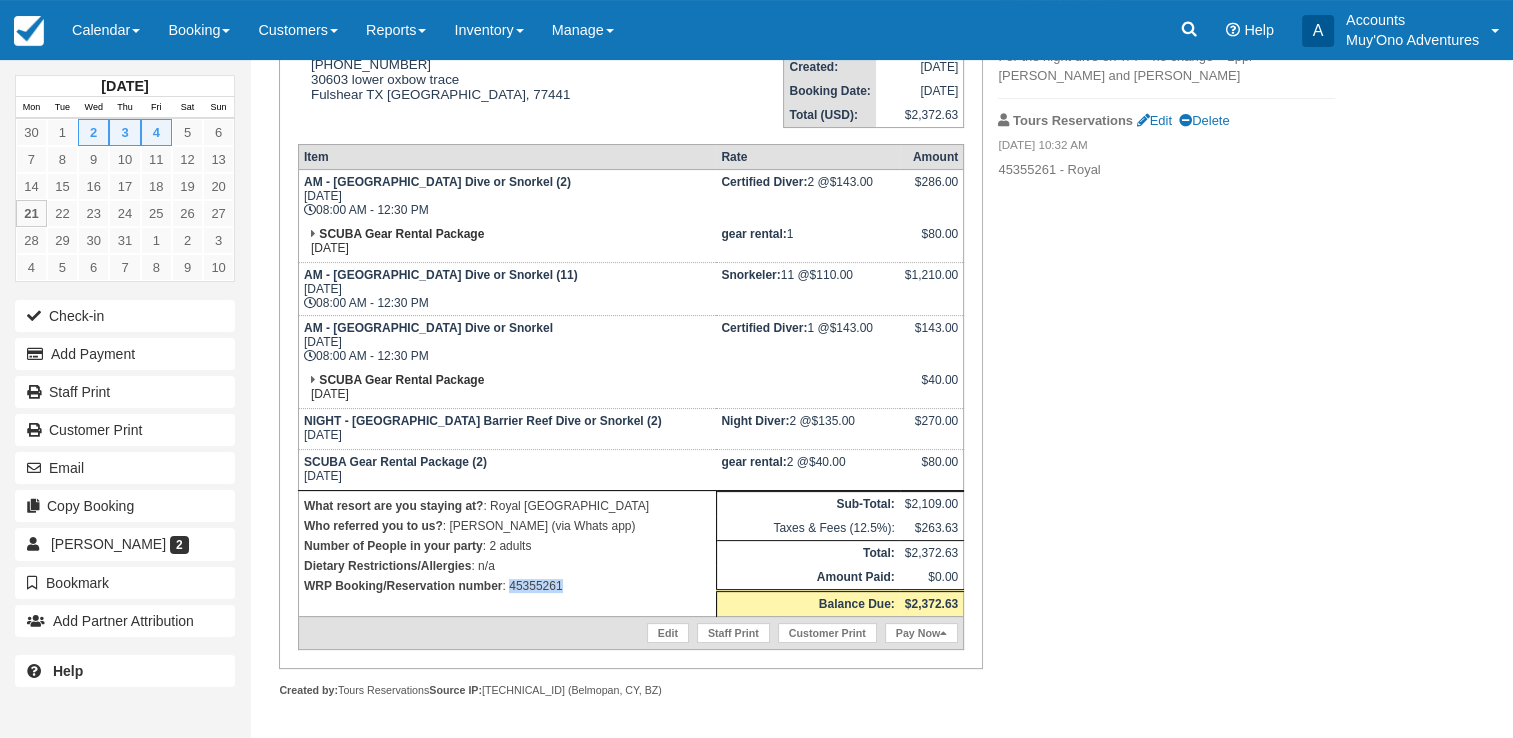 click on "WRP Booking/Reservation number : 45355261" at bounding box center [507, 586] 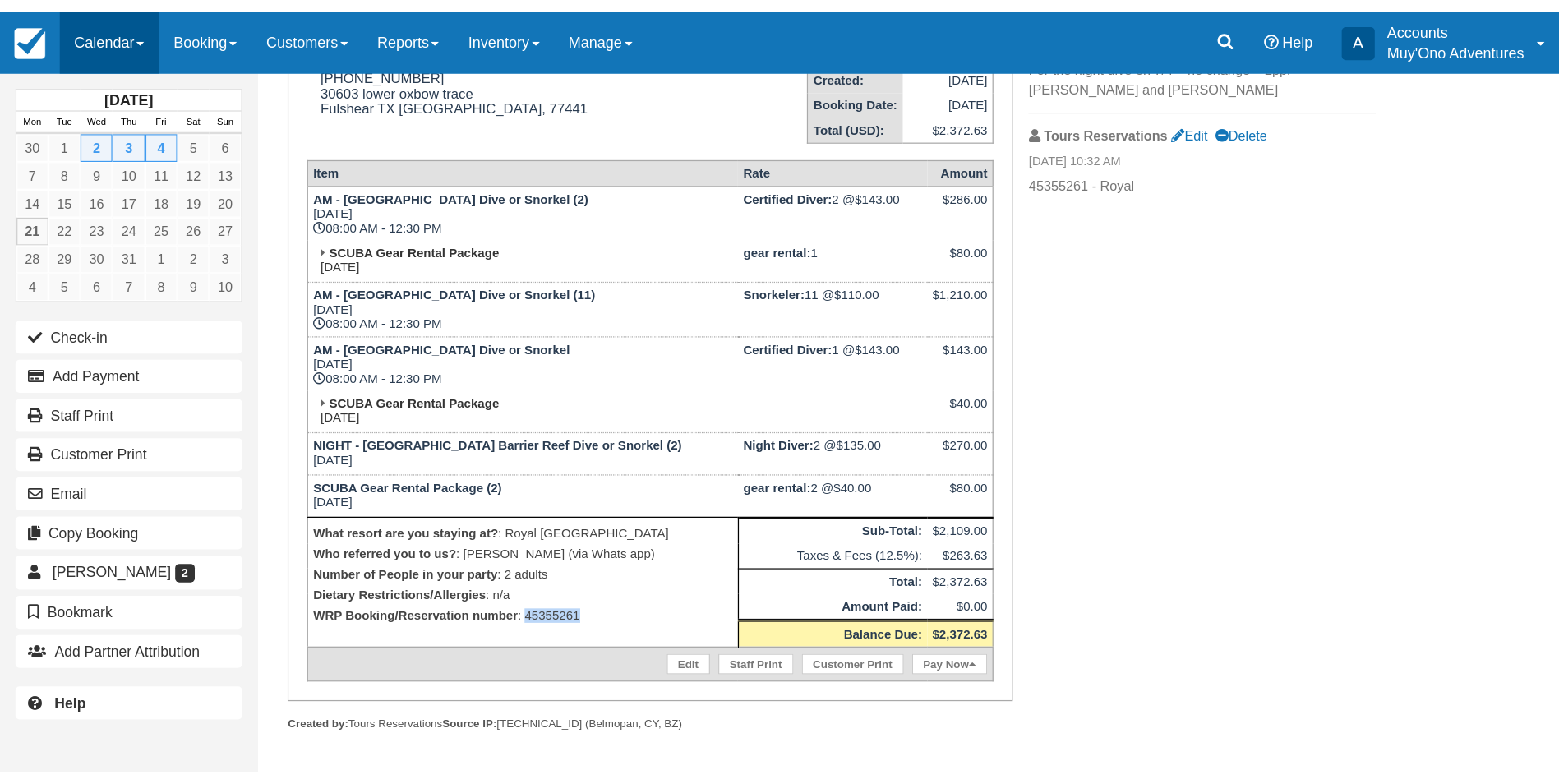 scroll, scrollTop: 92, scrollLeft: 0, axis: vertical 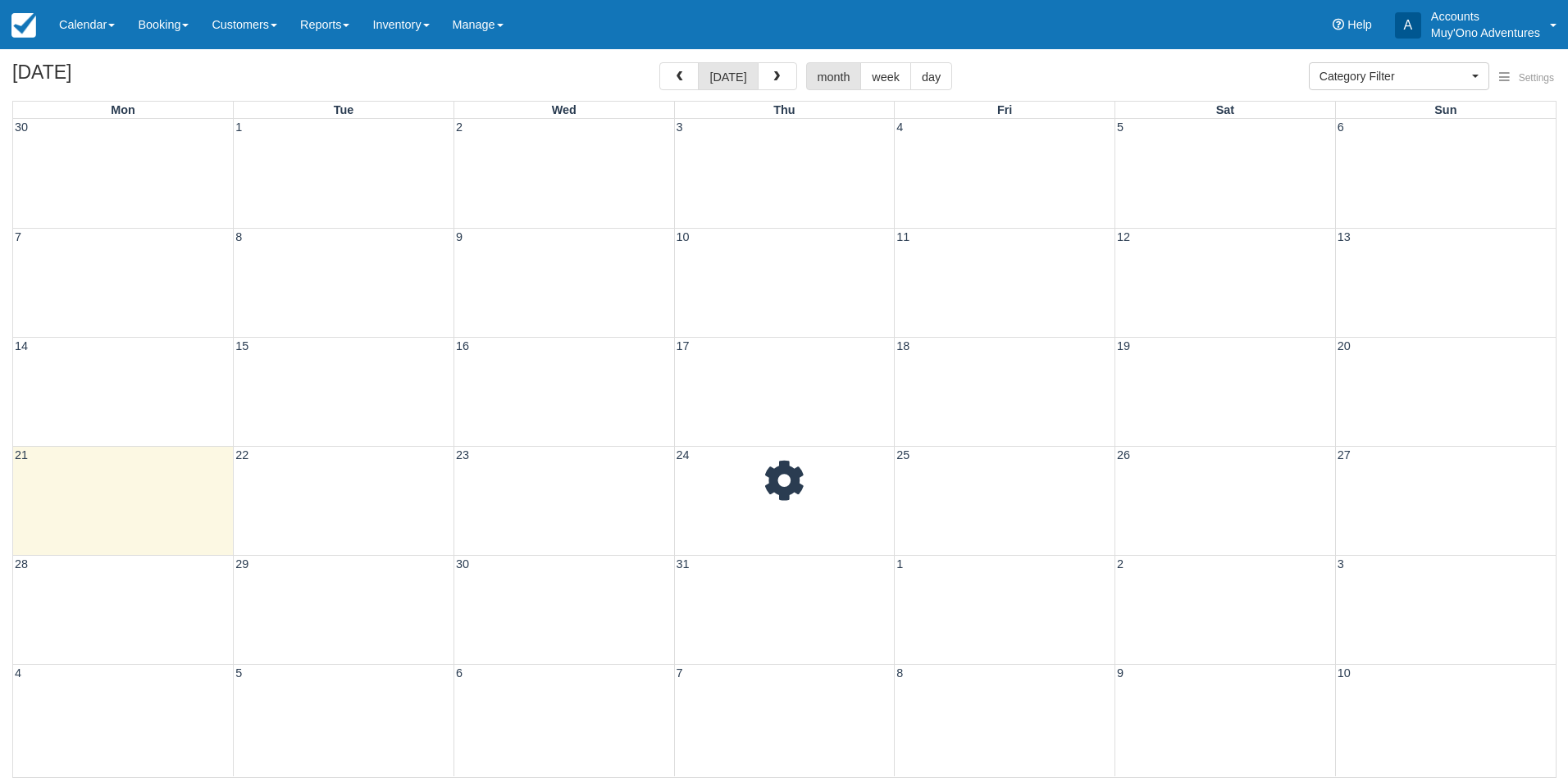 select 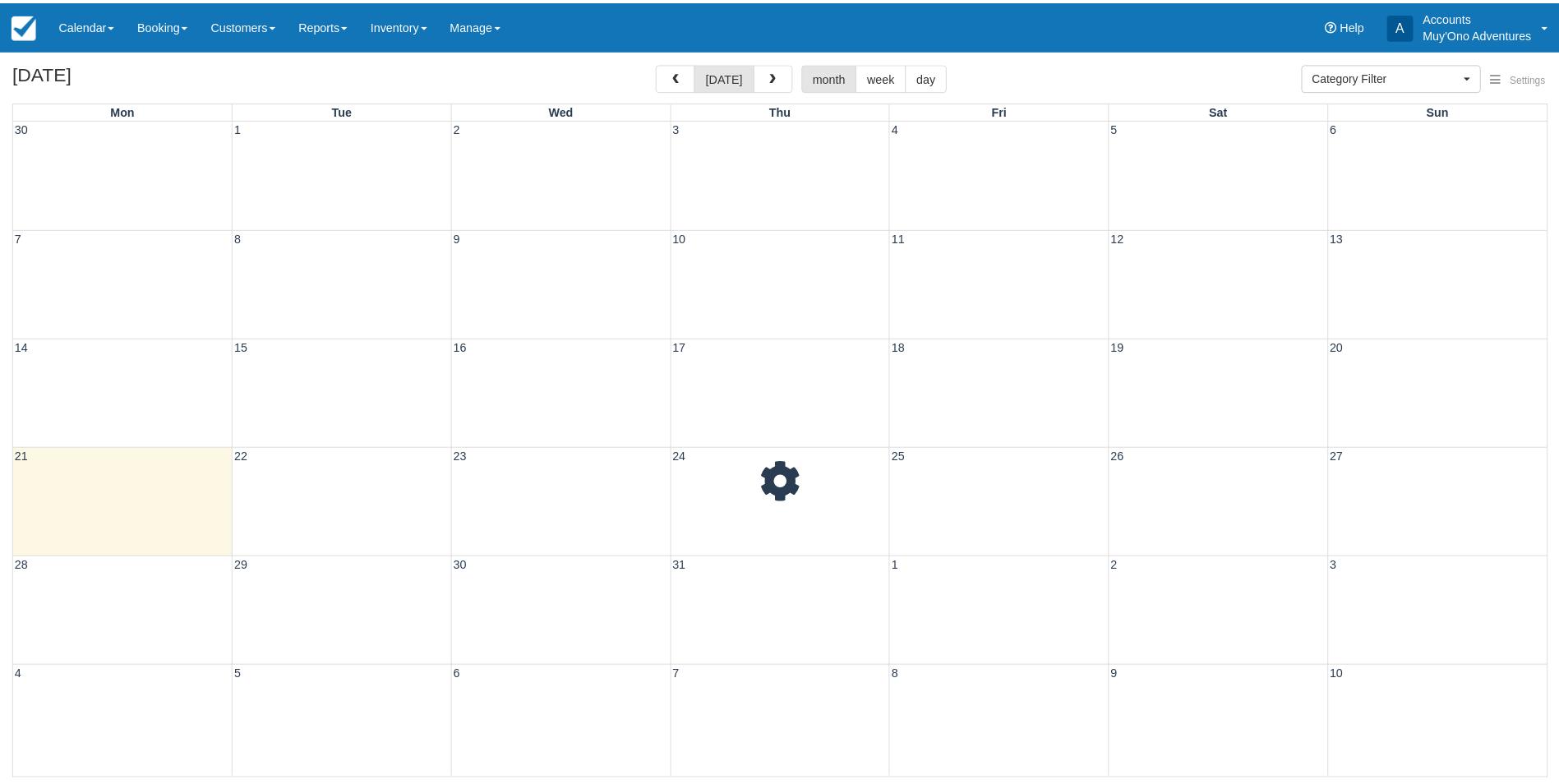 scroll, scrollTop: 0, scrollLeft: 0, axis: both 